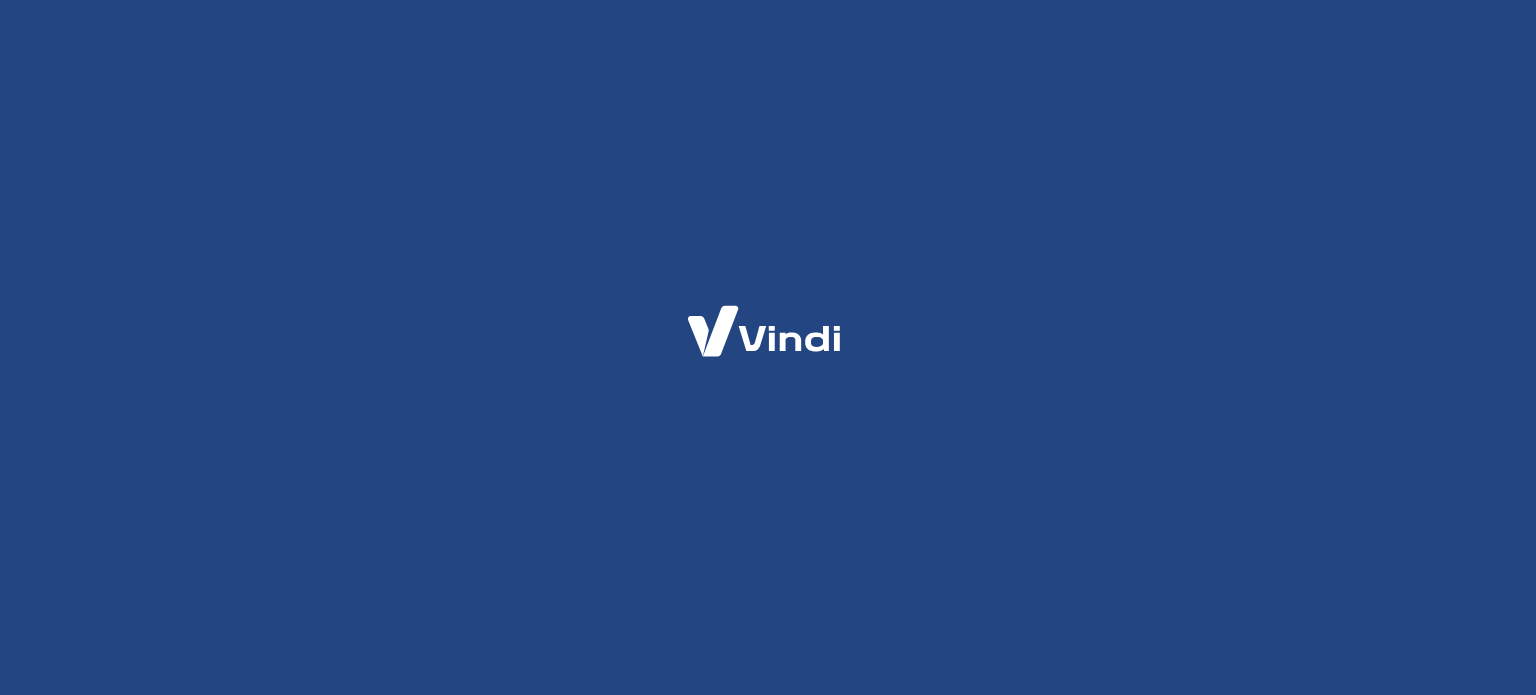 scroll, scrollTop: 0, scrollLeft: 0, axis: both 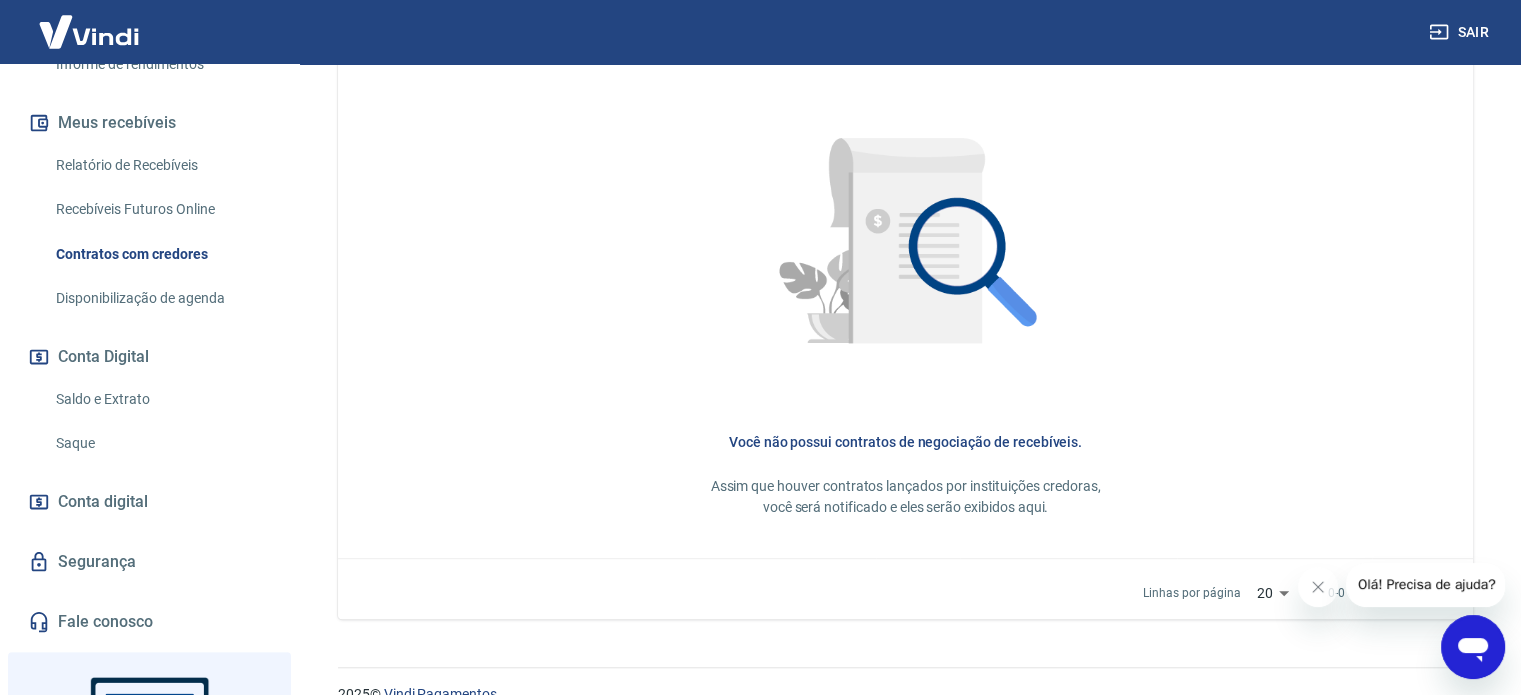 click 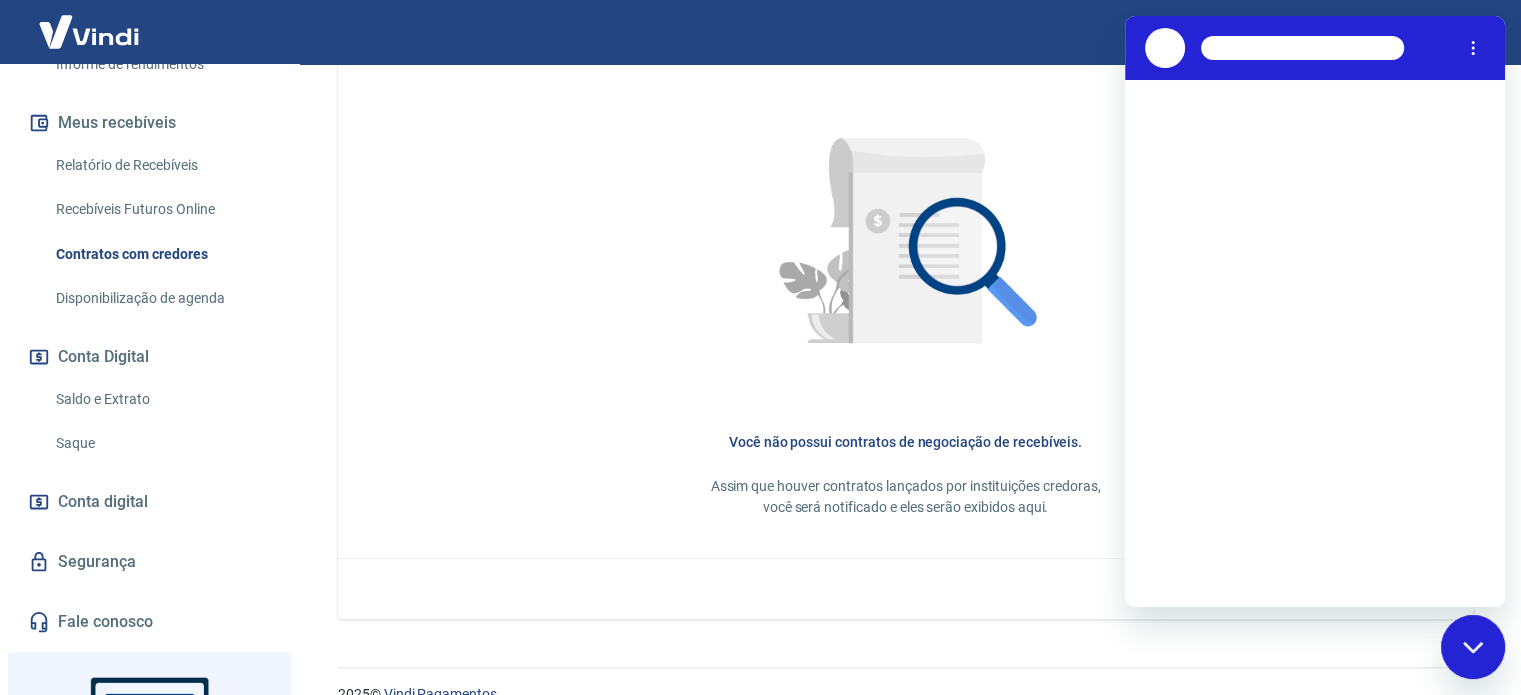 scroll, scrollTop: 0, scrollLeft: 0, axis: both 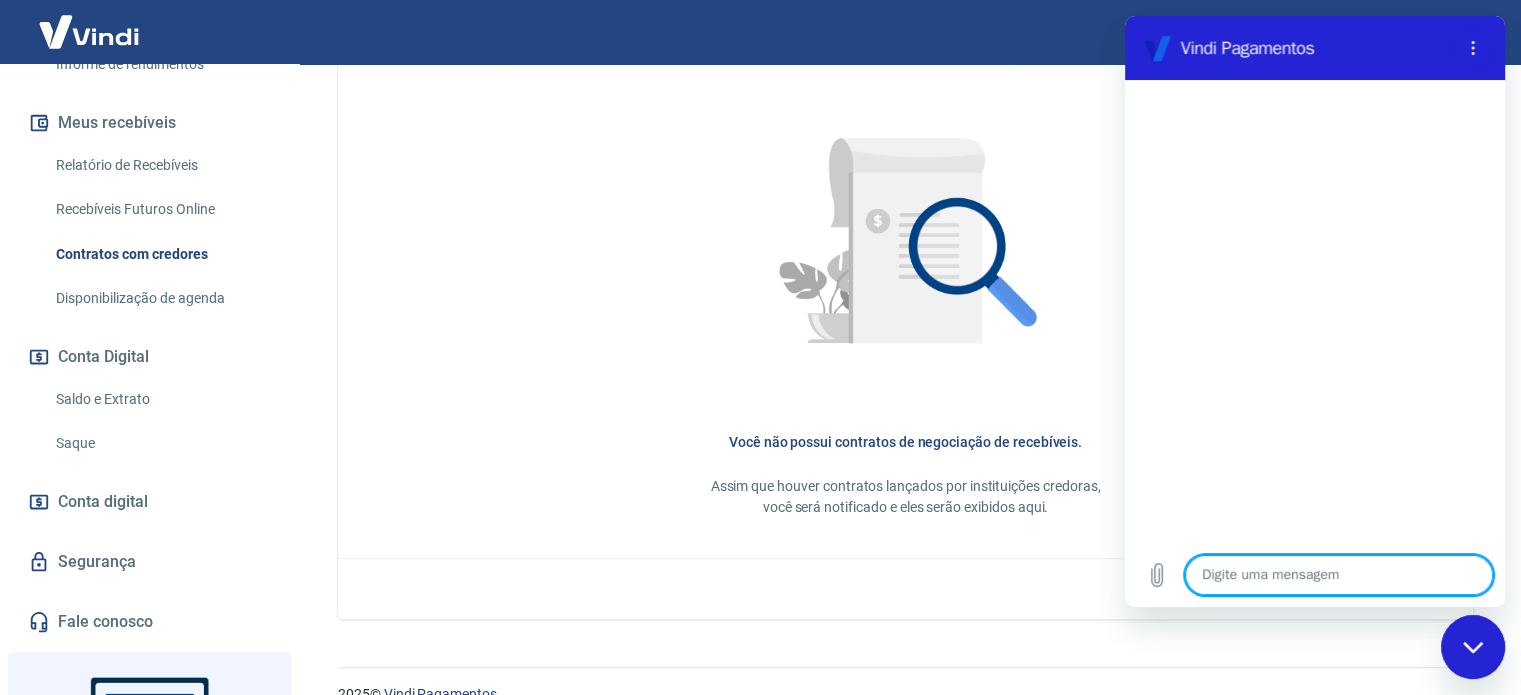 type on "g" 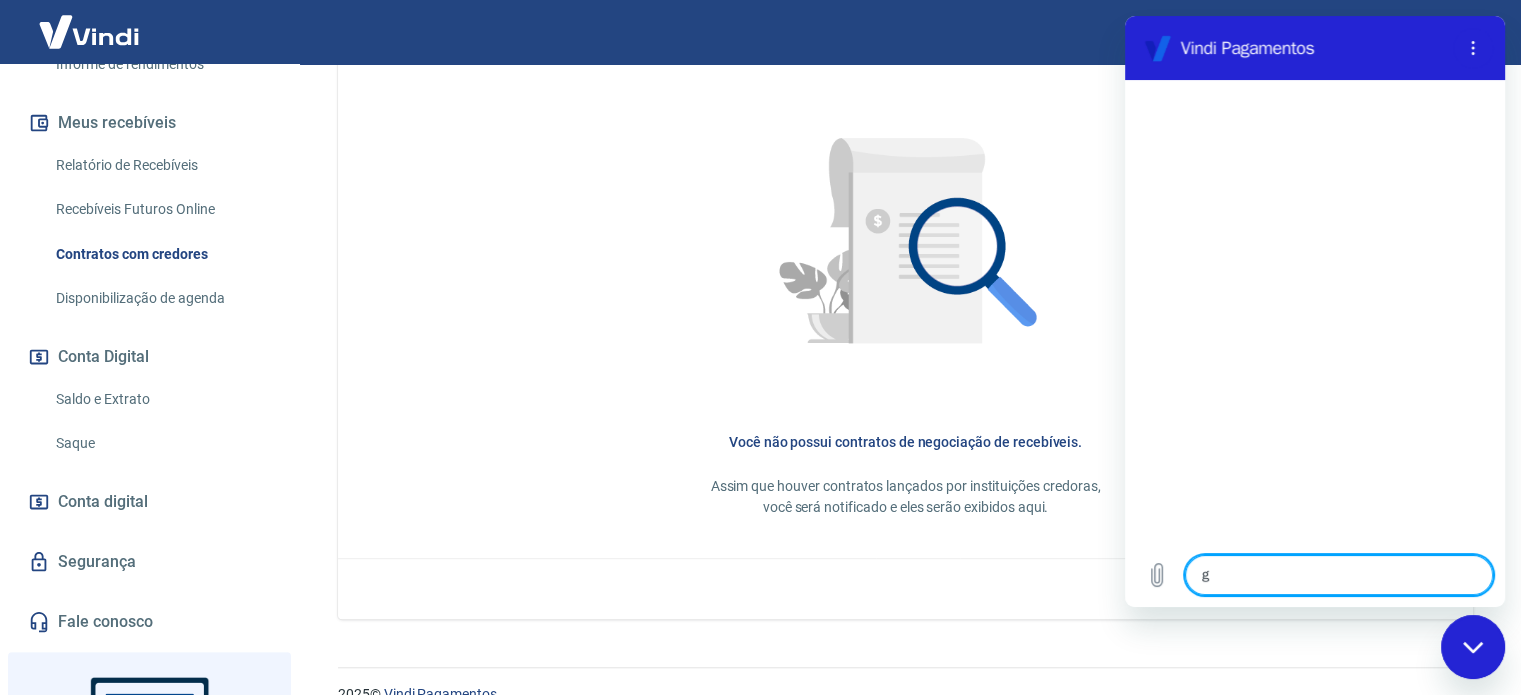 type on "go" 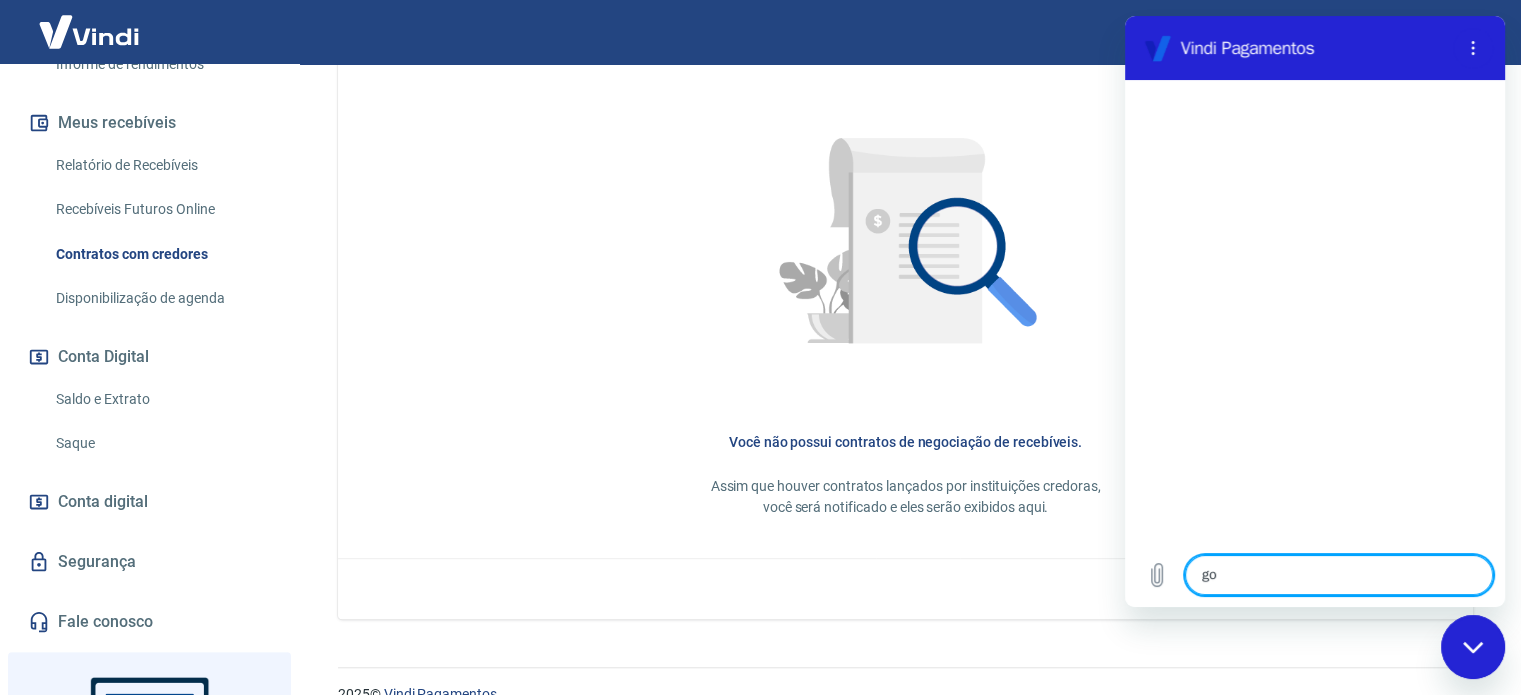 type on "gos" 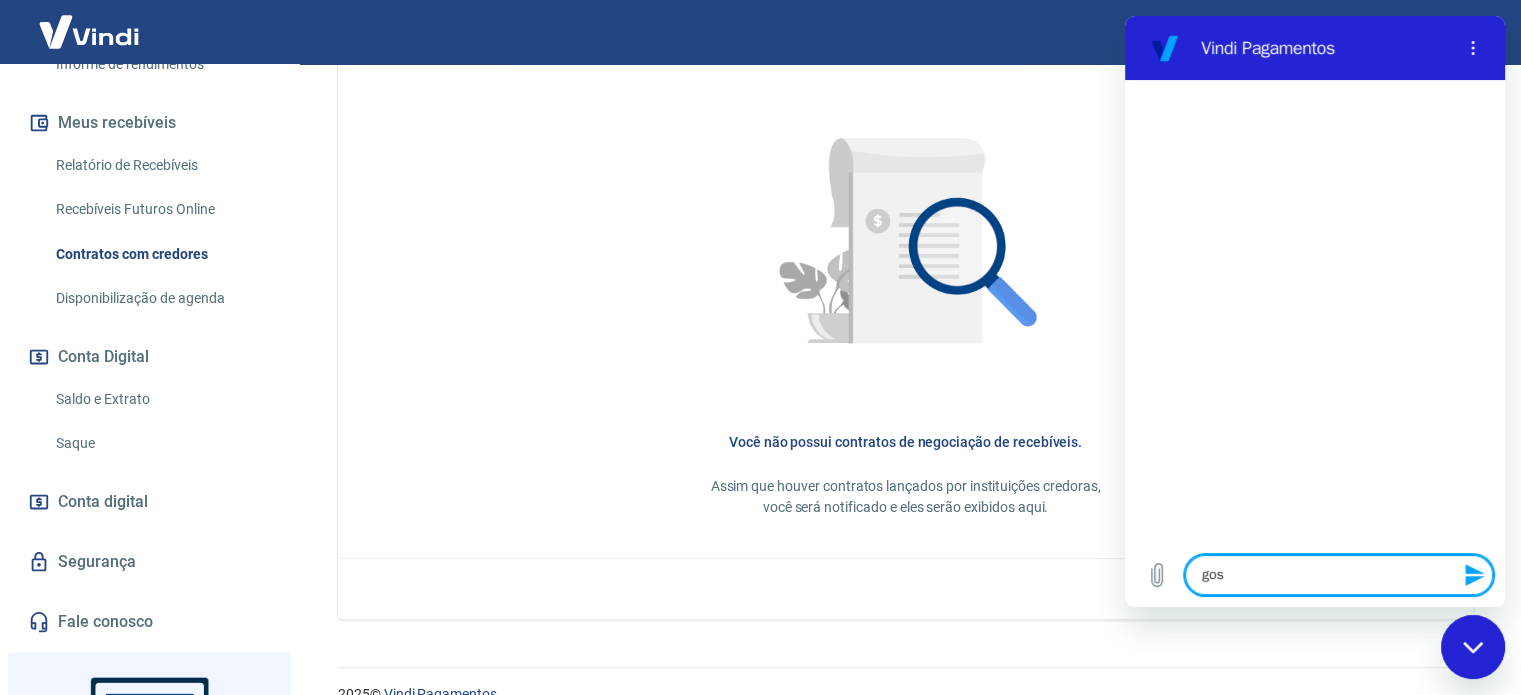 type on "gost" 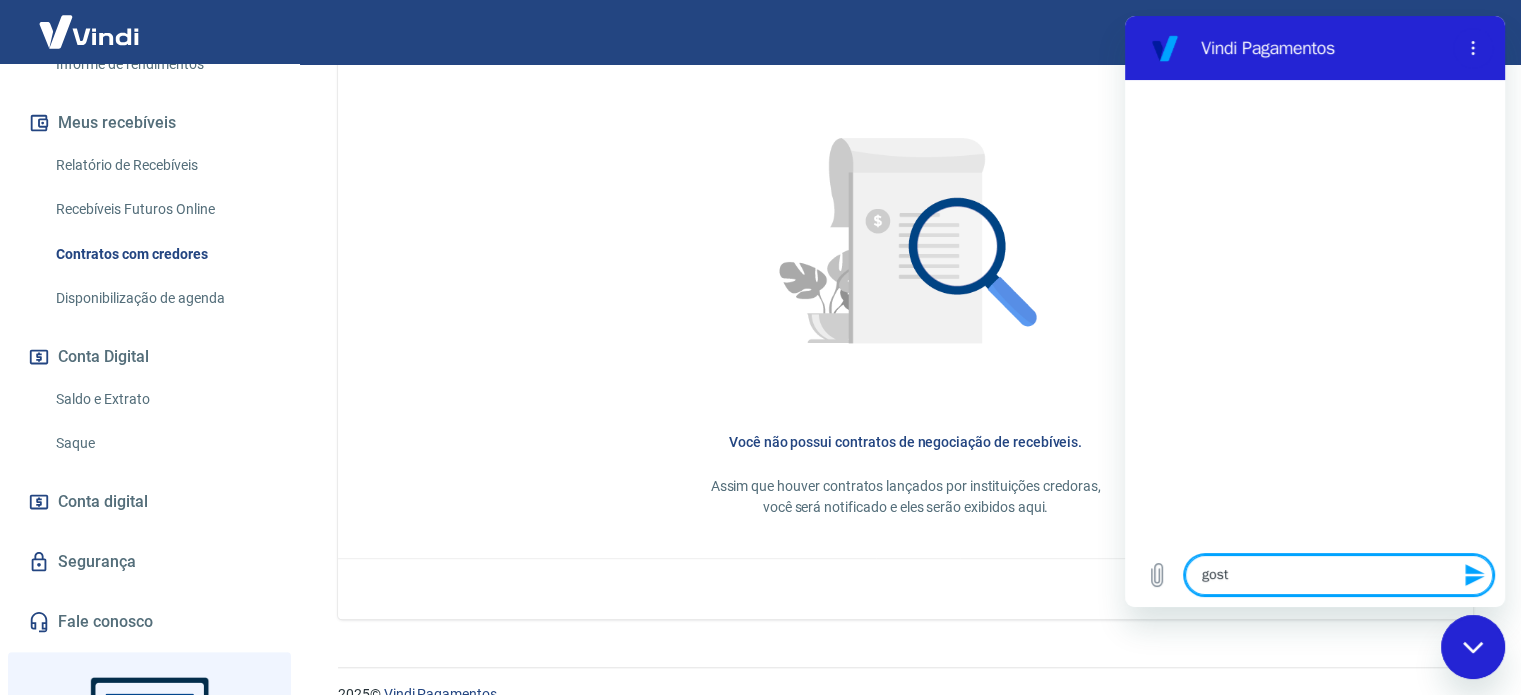 type on "gosta" 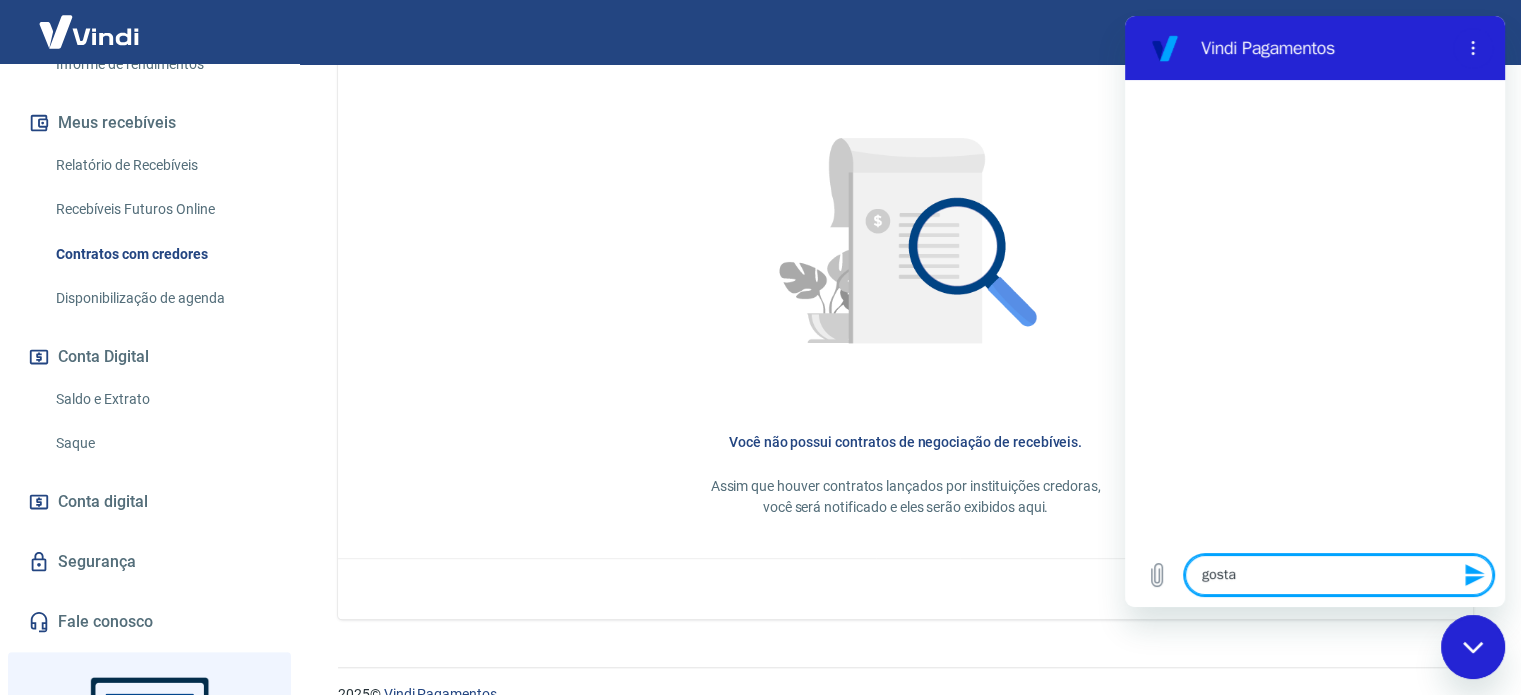 type on "x" 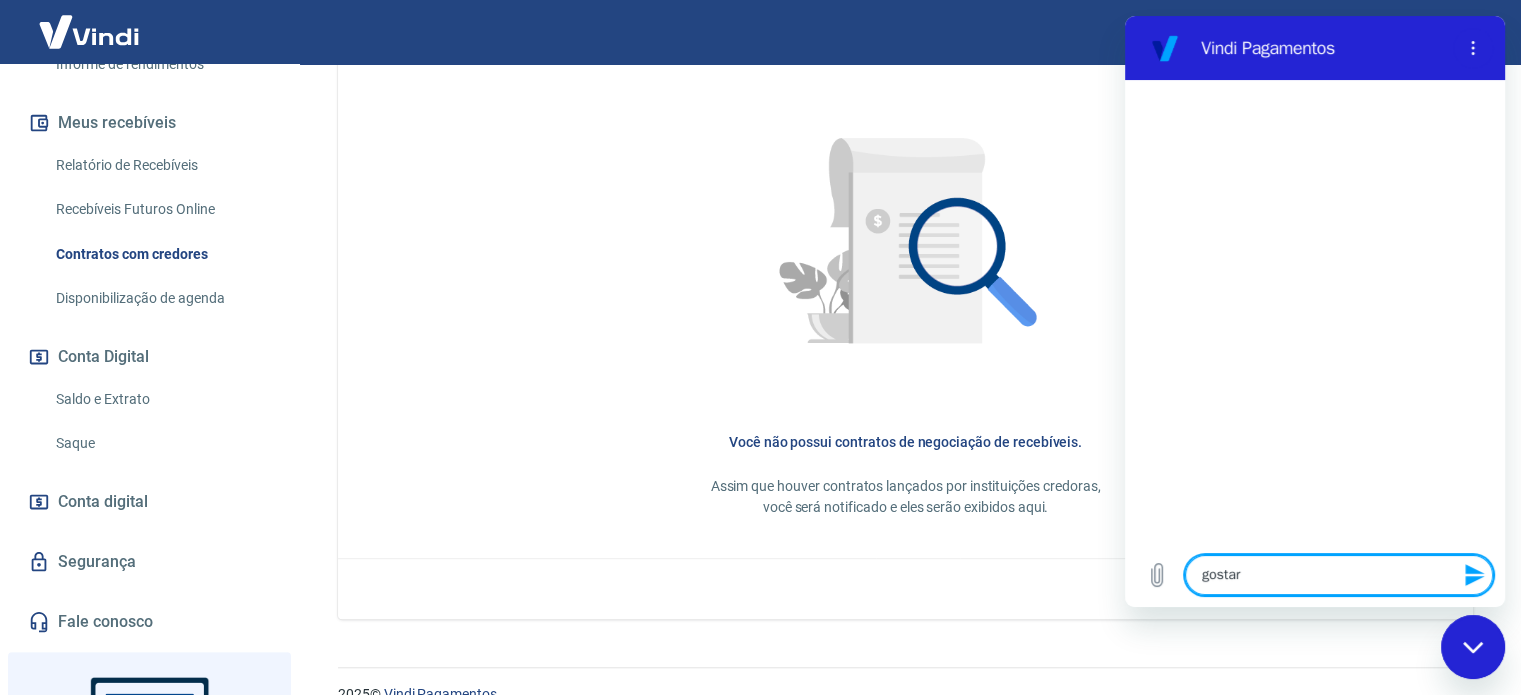 type on "gostari" 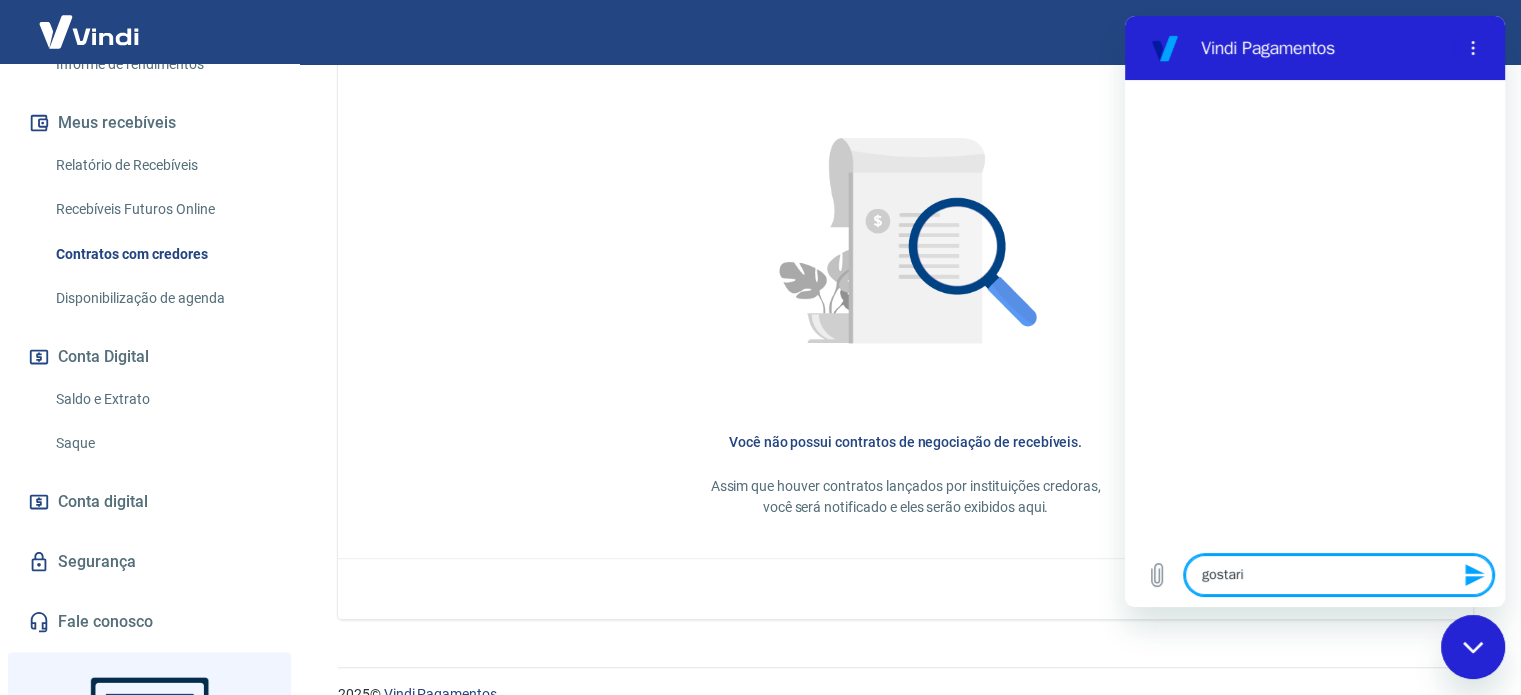 type on "gostaria" 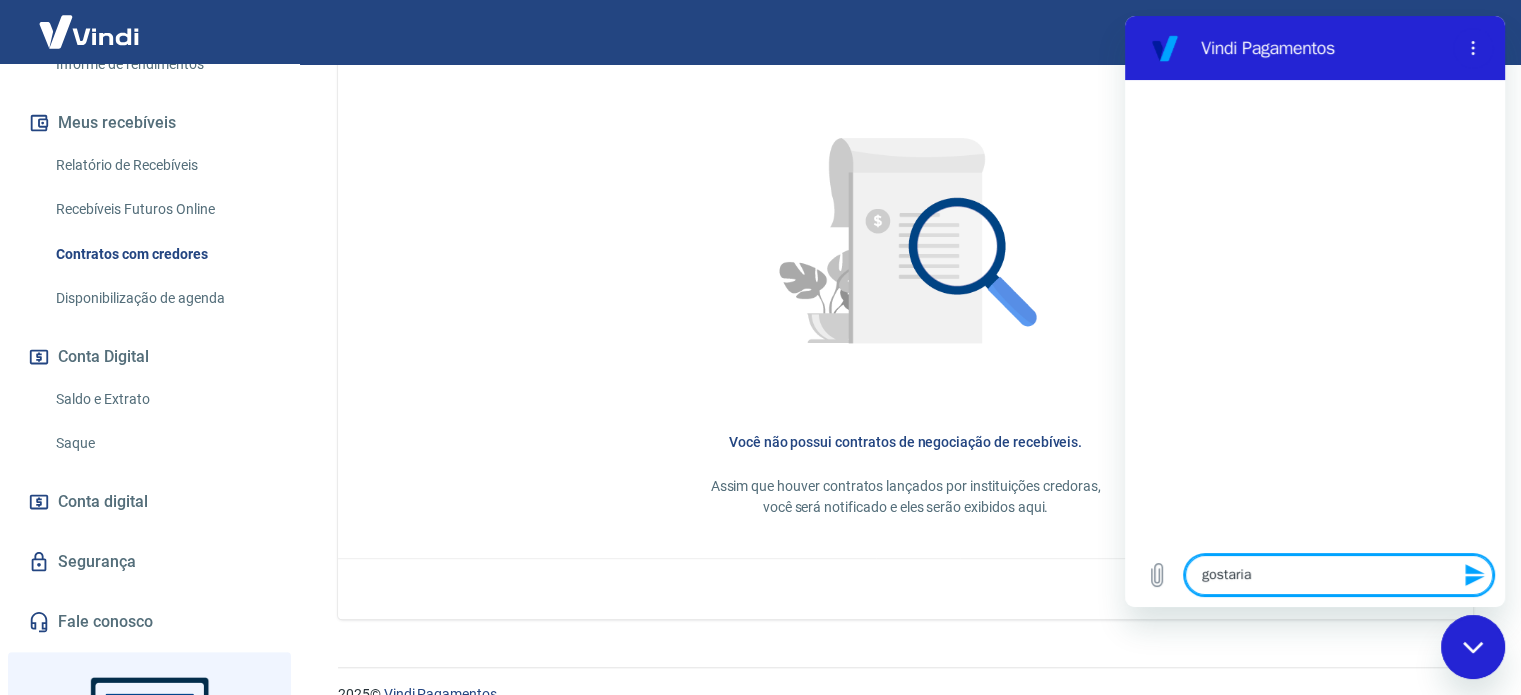 type on "gostaria" 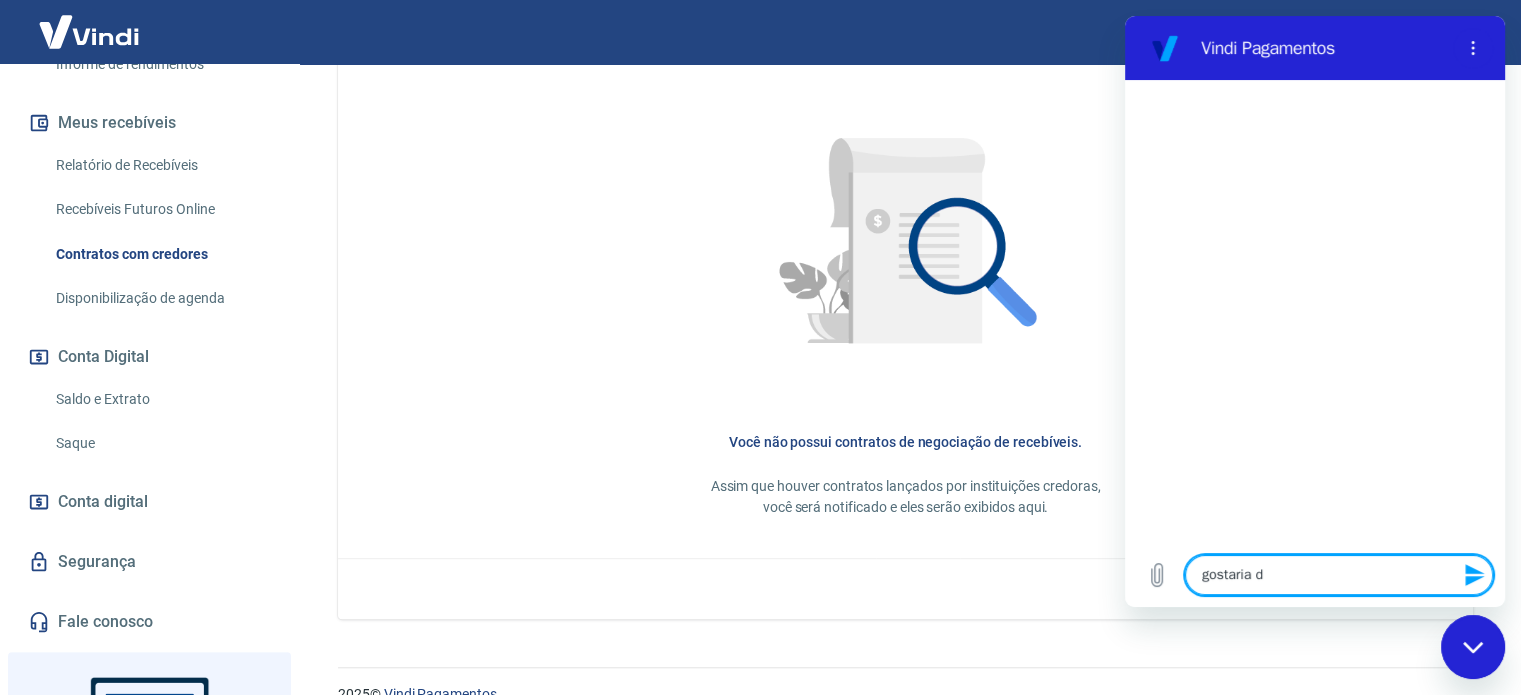 type on "gostaria de" 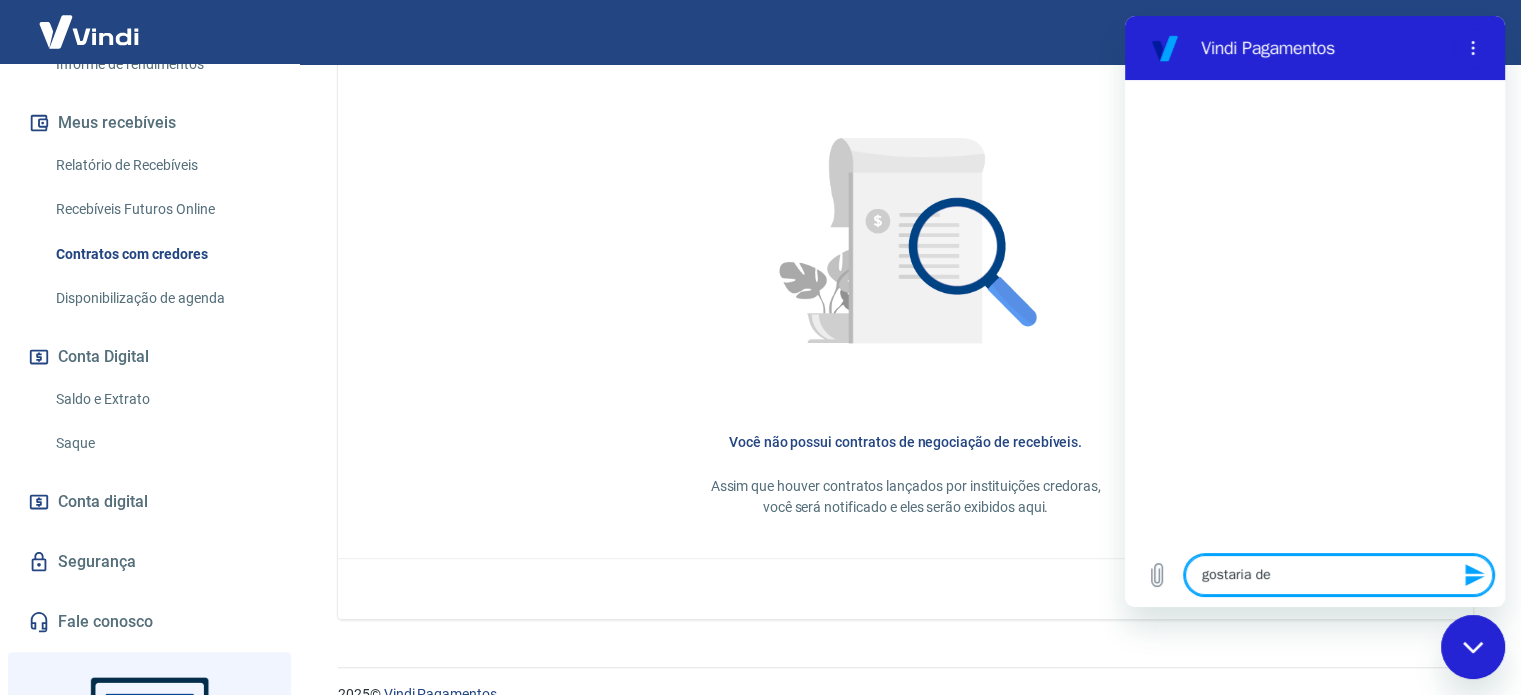 type on "gostaria de" 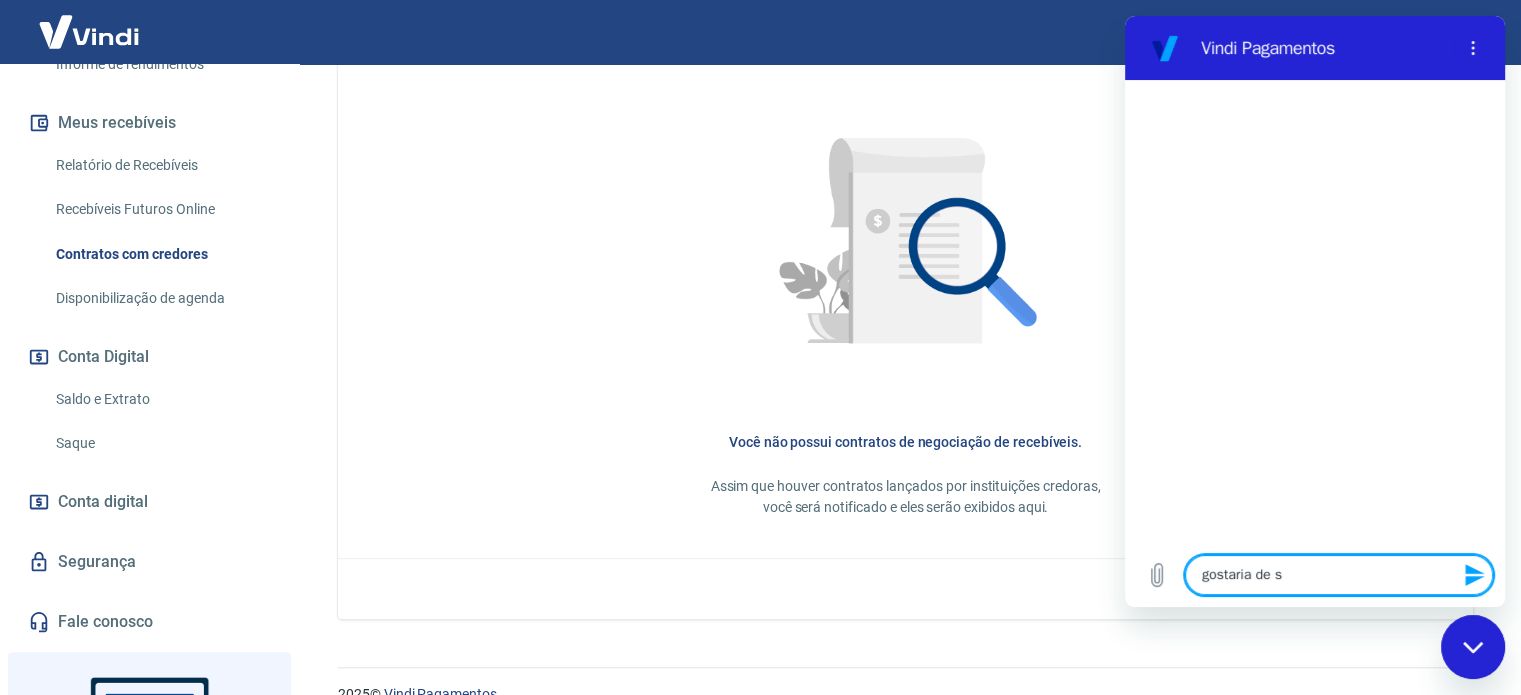 type on "gostaria de sa" 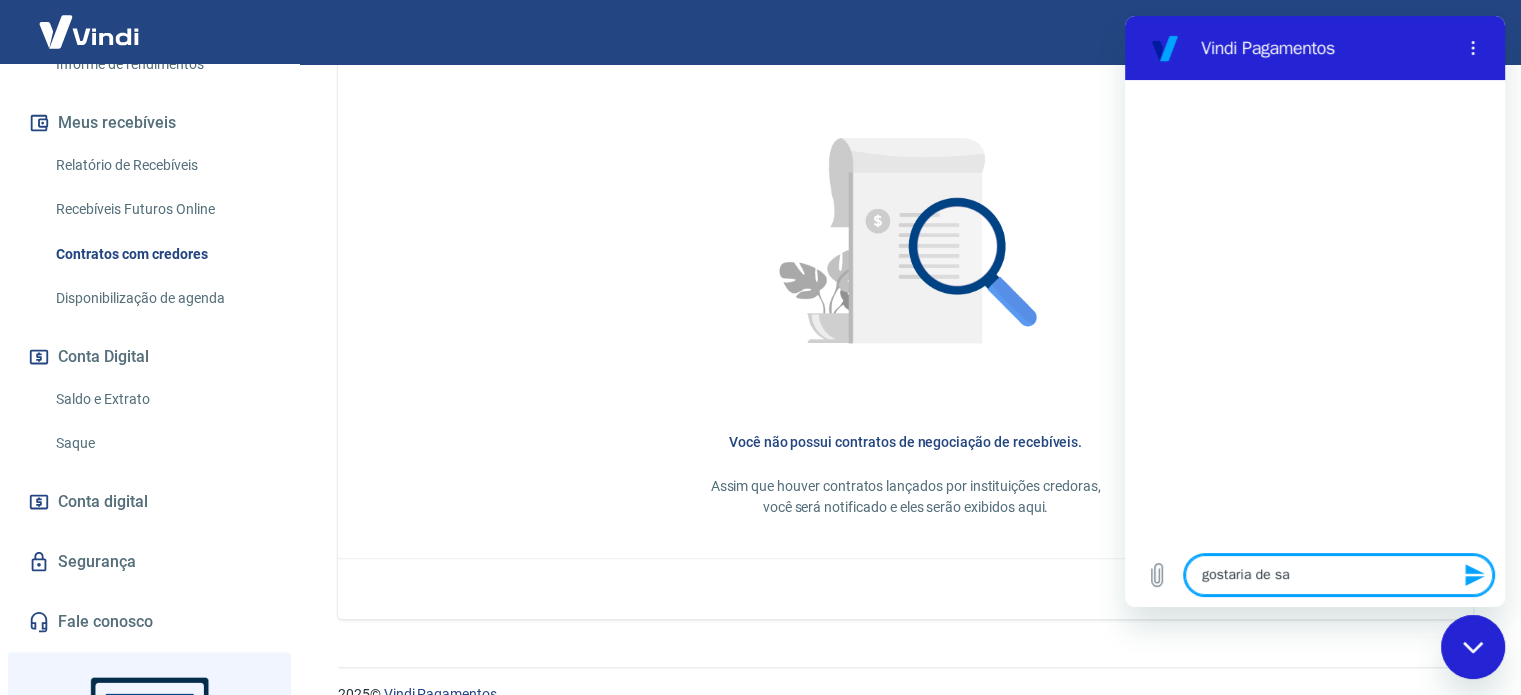 type on "gostaria de sab" 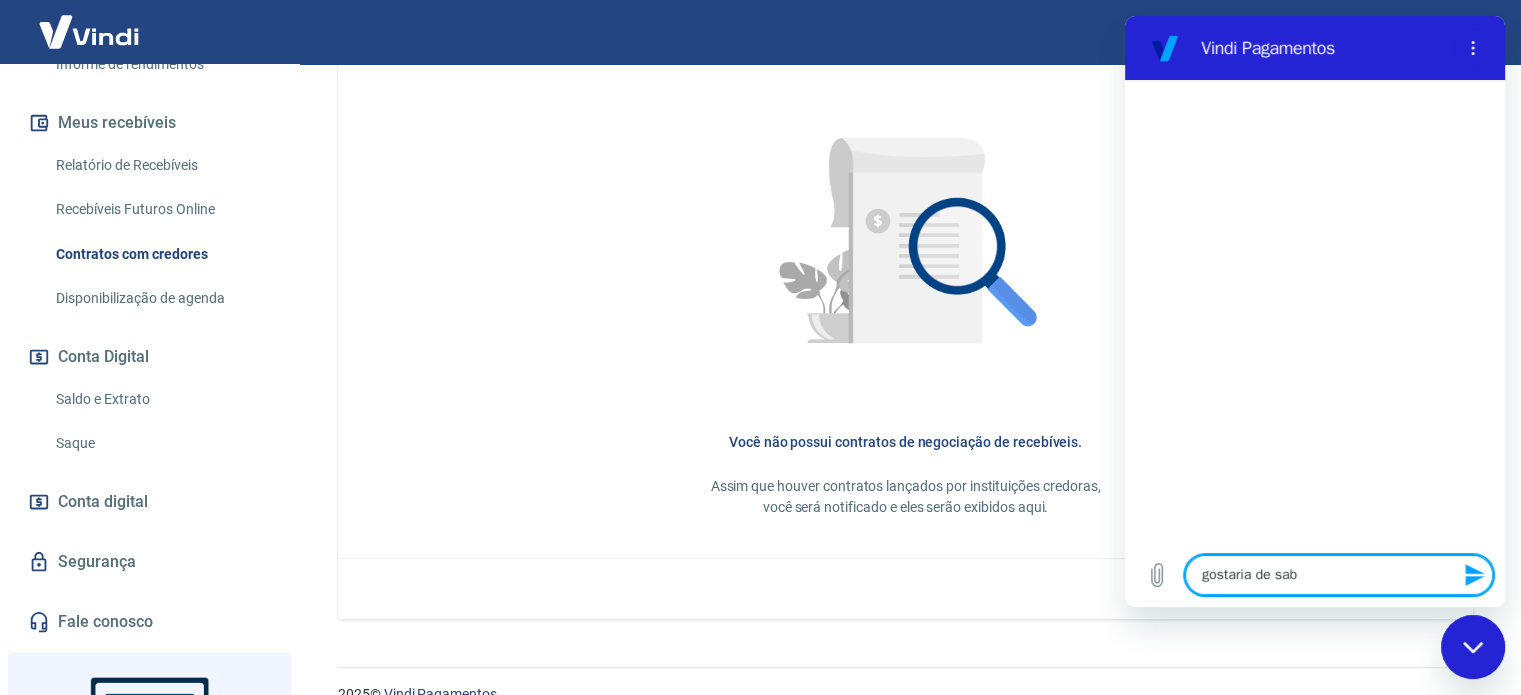 type on "gostaria de sabe" 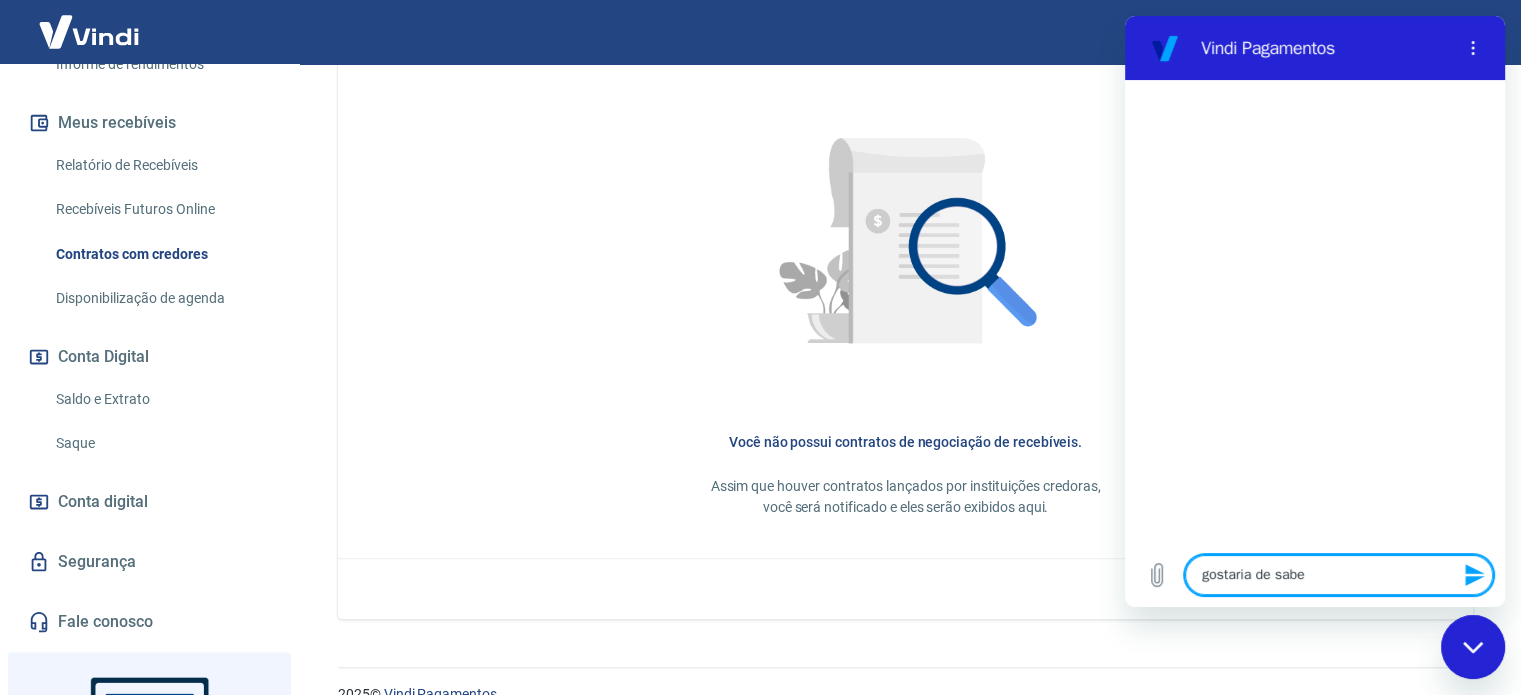 type on "gostaria de saber" 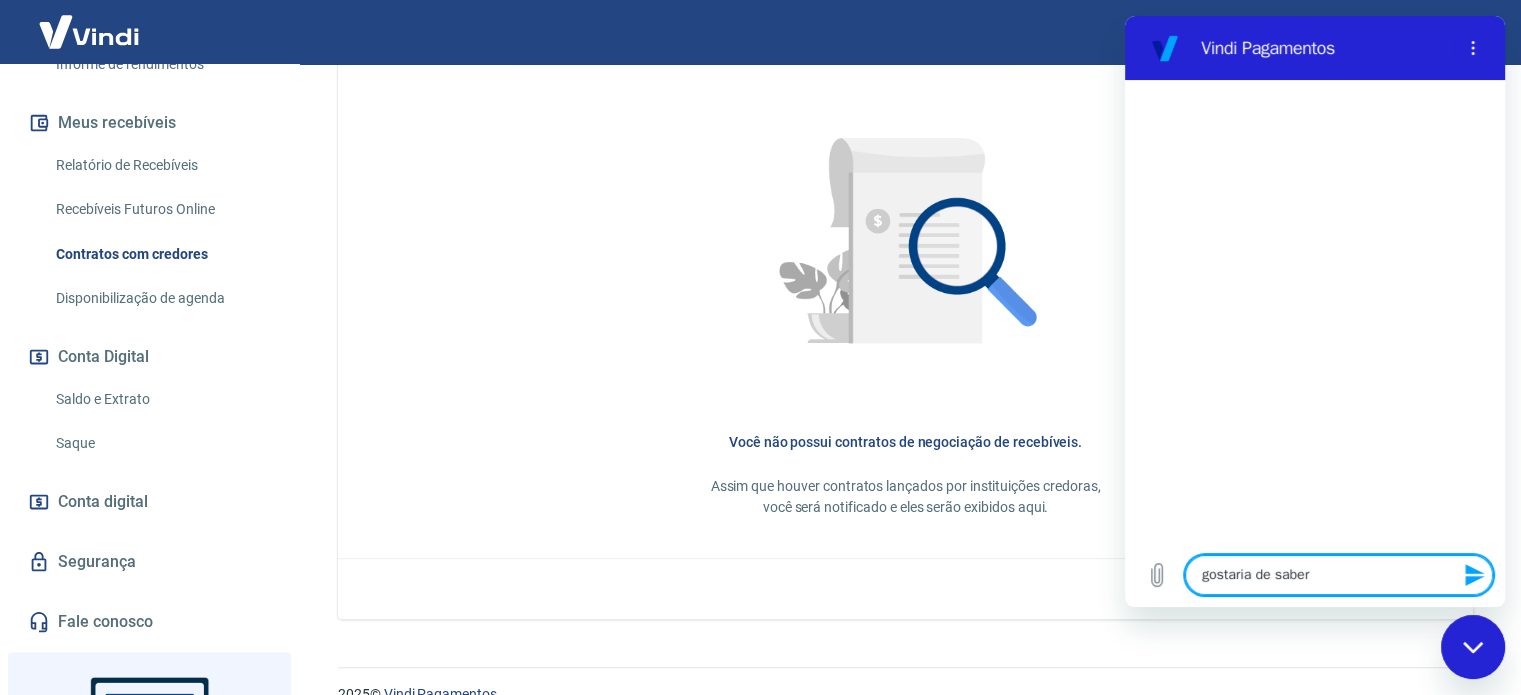 type on "x" 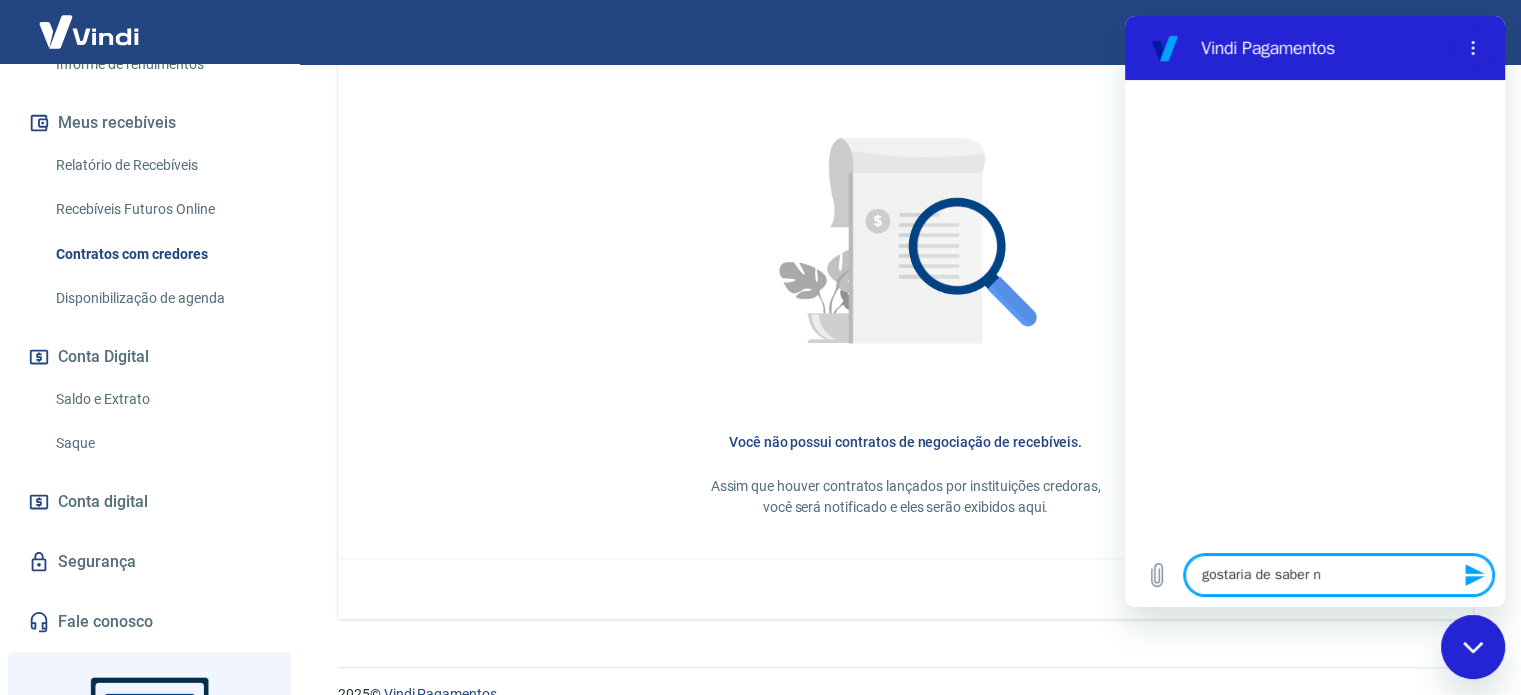 type on "gostaria de saber no" 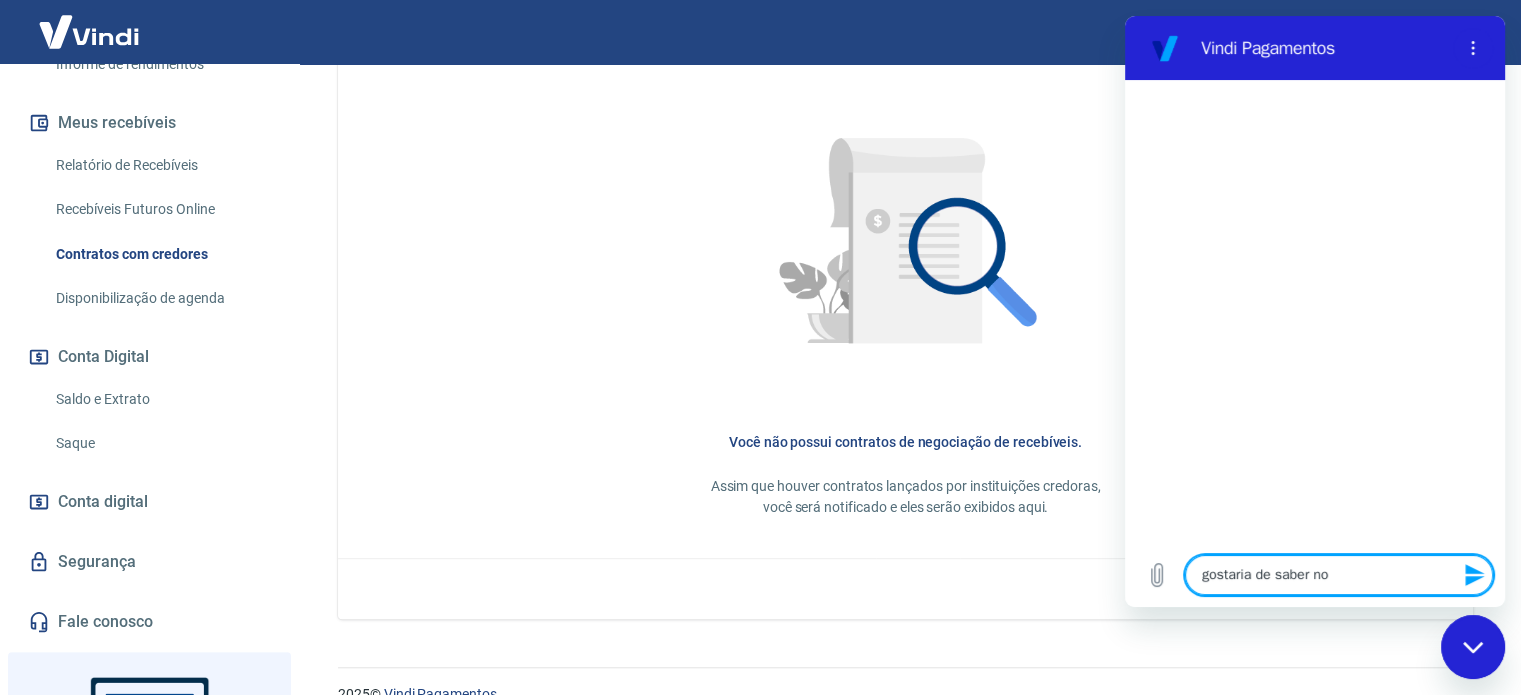 type on "gostaria de saber nov" 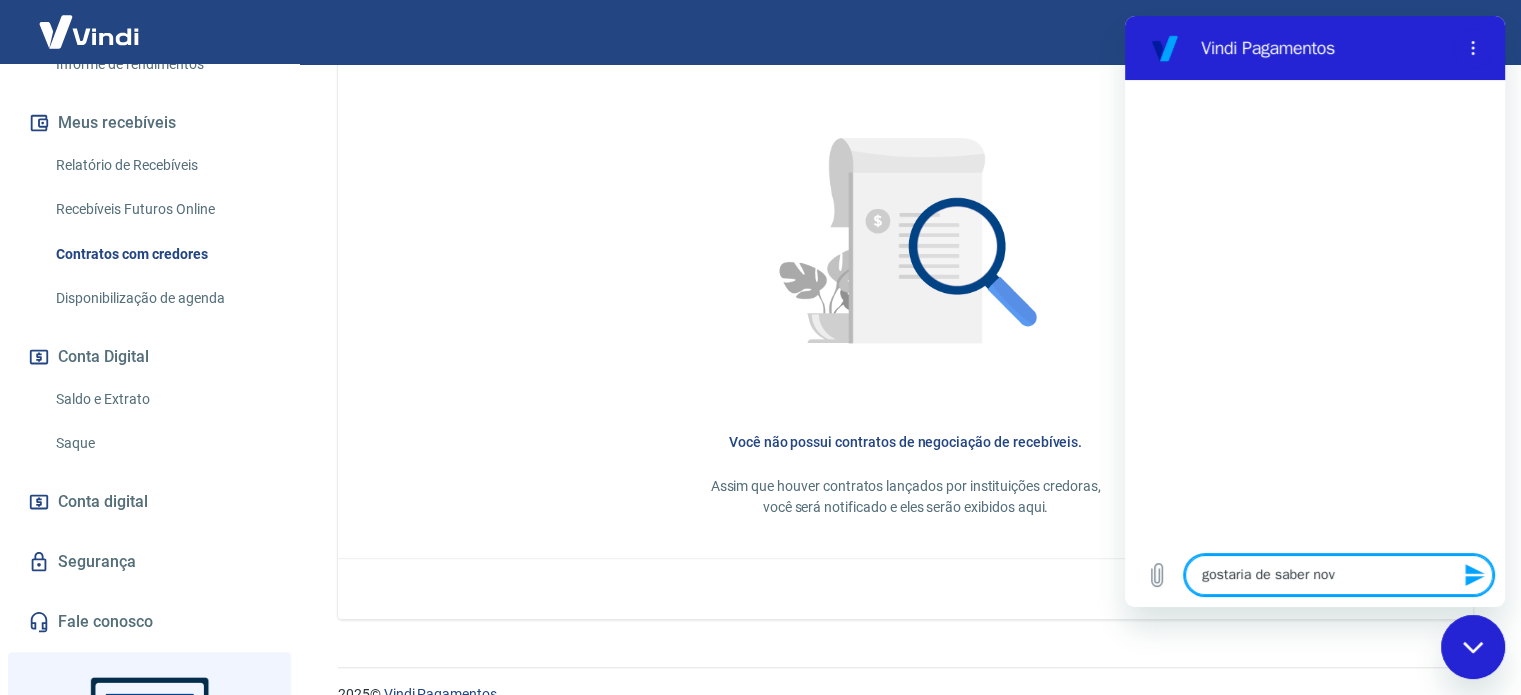 type on "gostaria de saber novo" 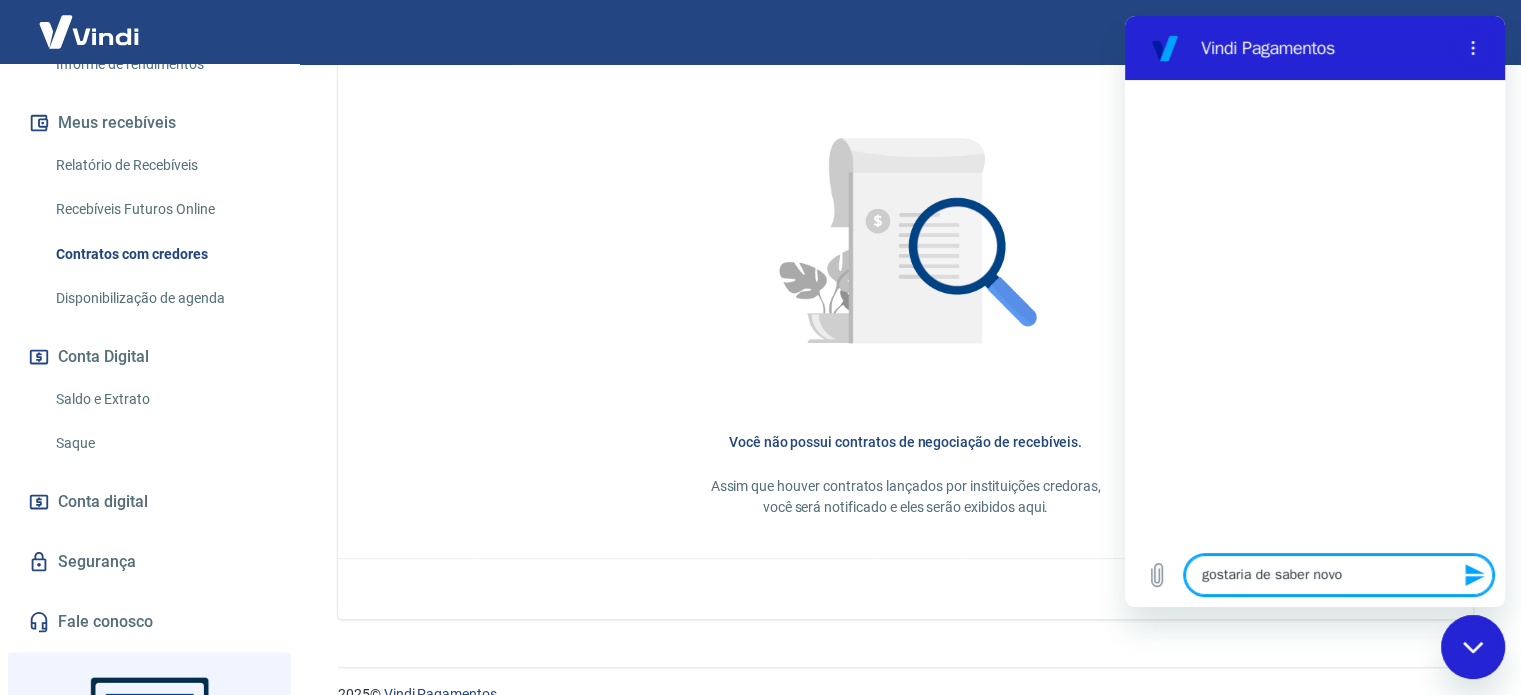 type on "gostaria de saber novos" 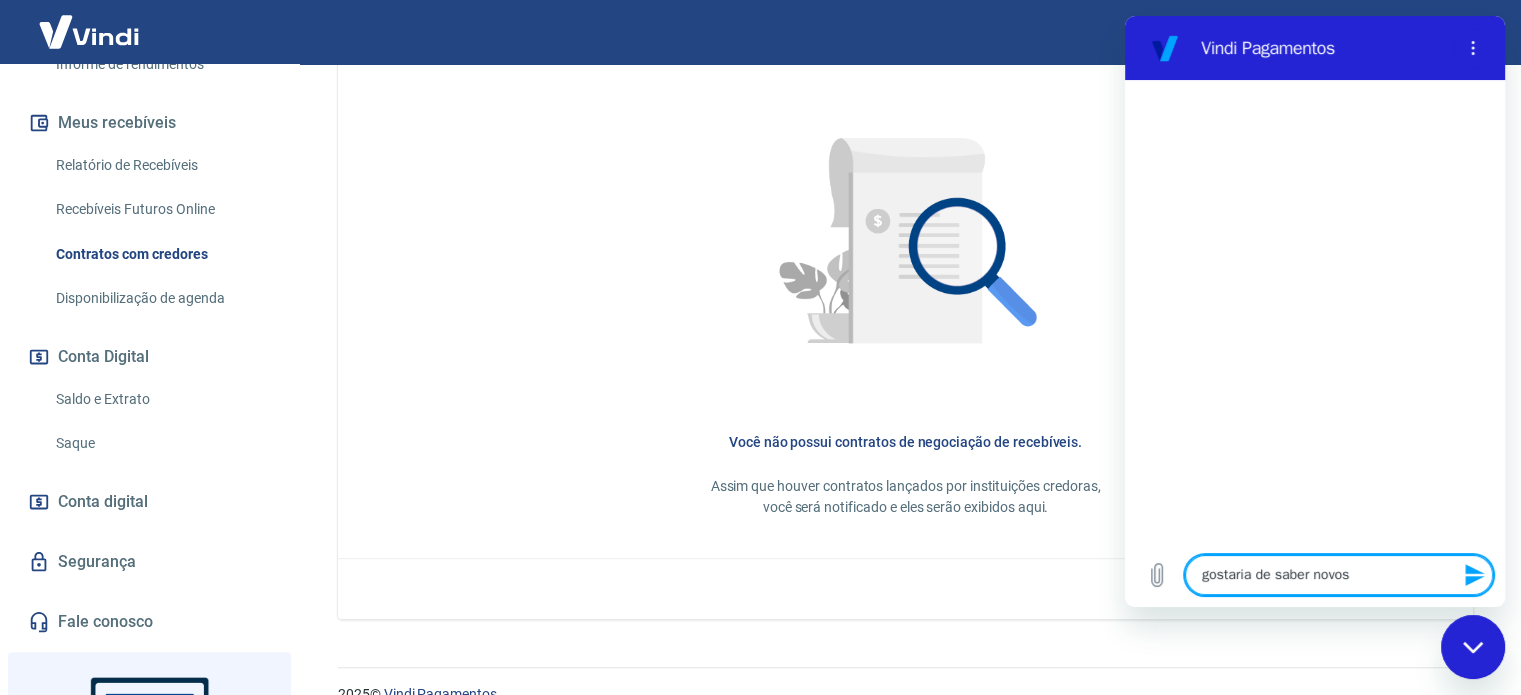 type on "gostaria de saber novos" 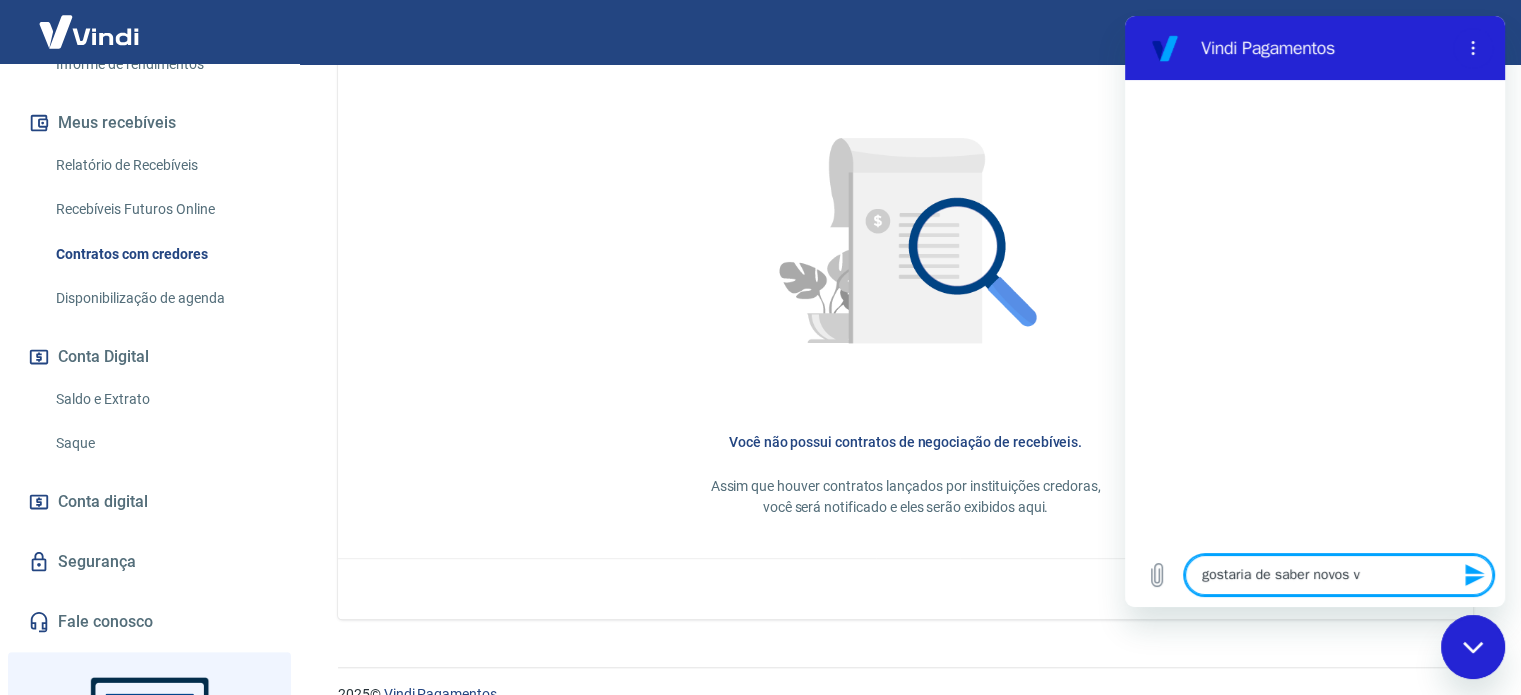 type on "gostaria de saber novos va" 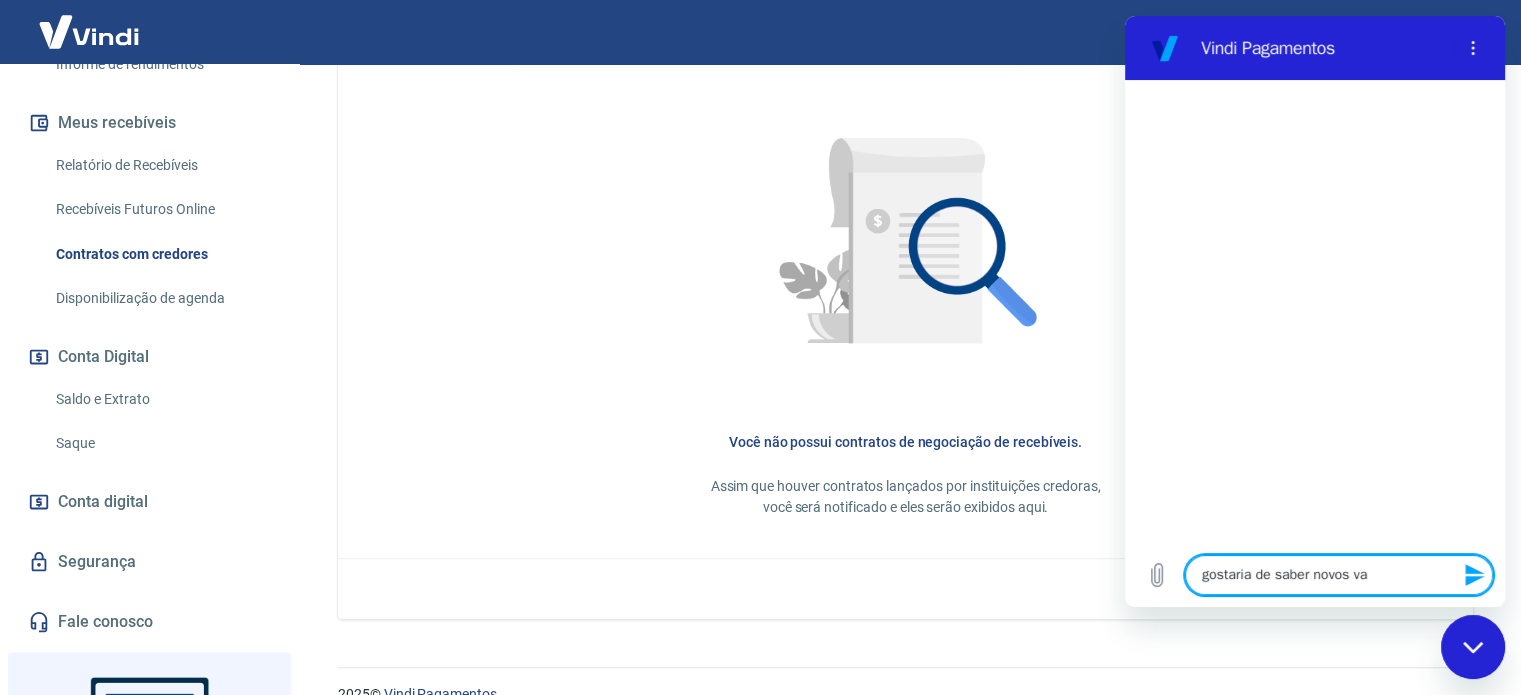 type on "gostaria de saber novos val" 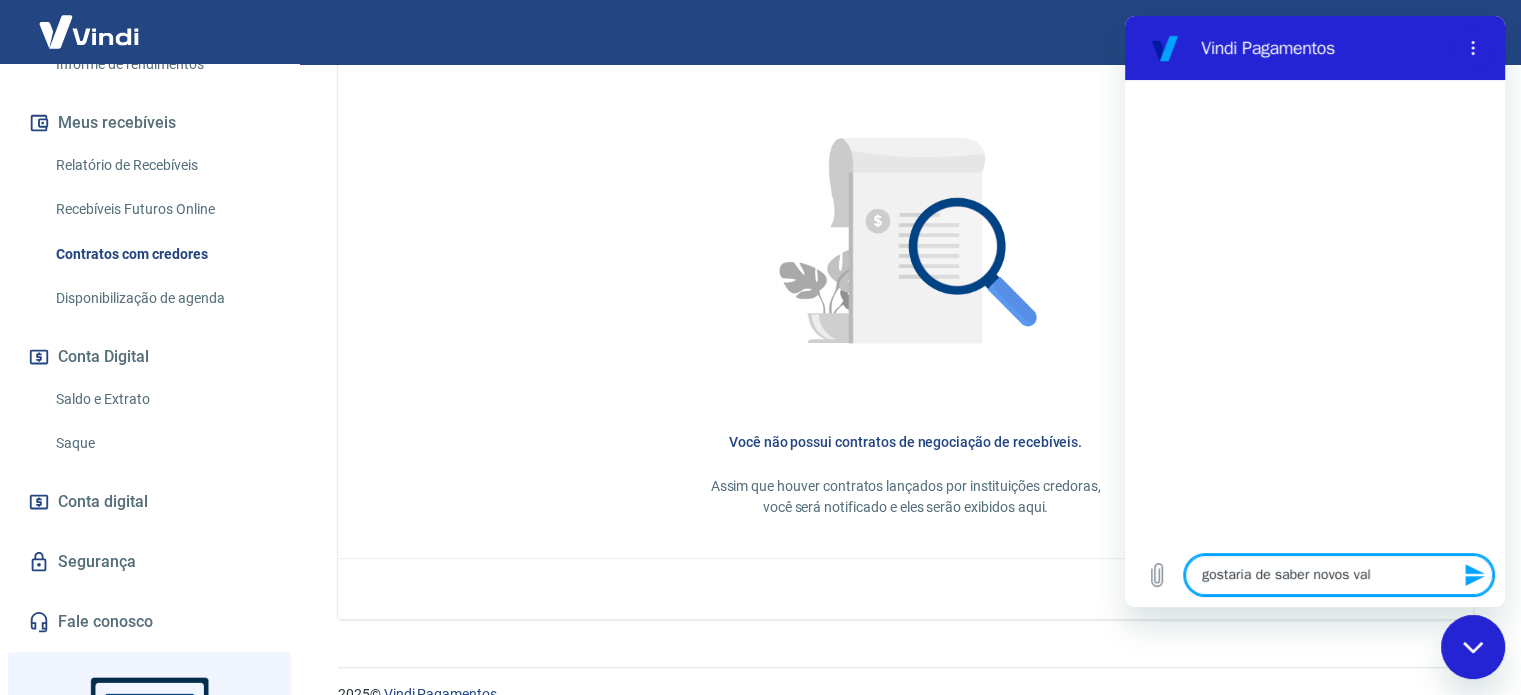 type on "gostaria de saber novos valo" 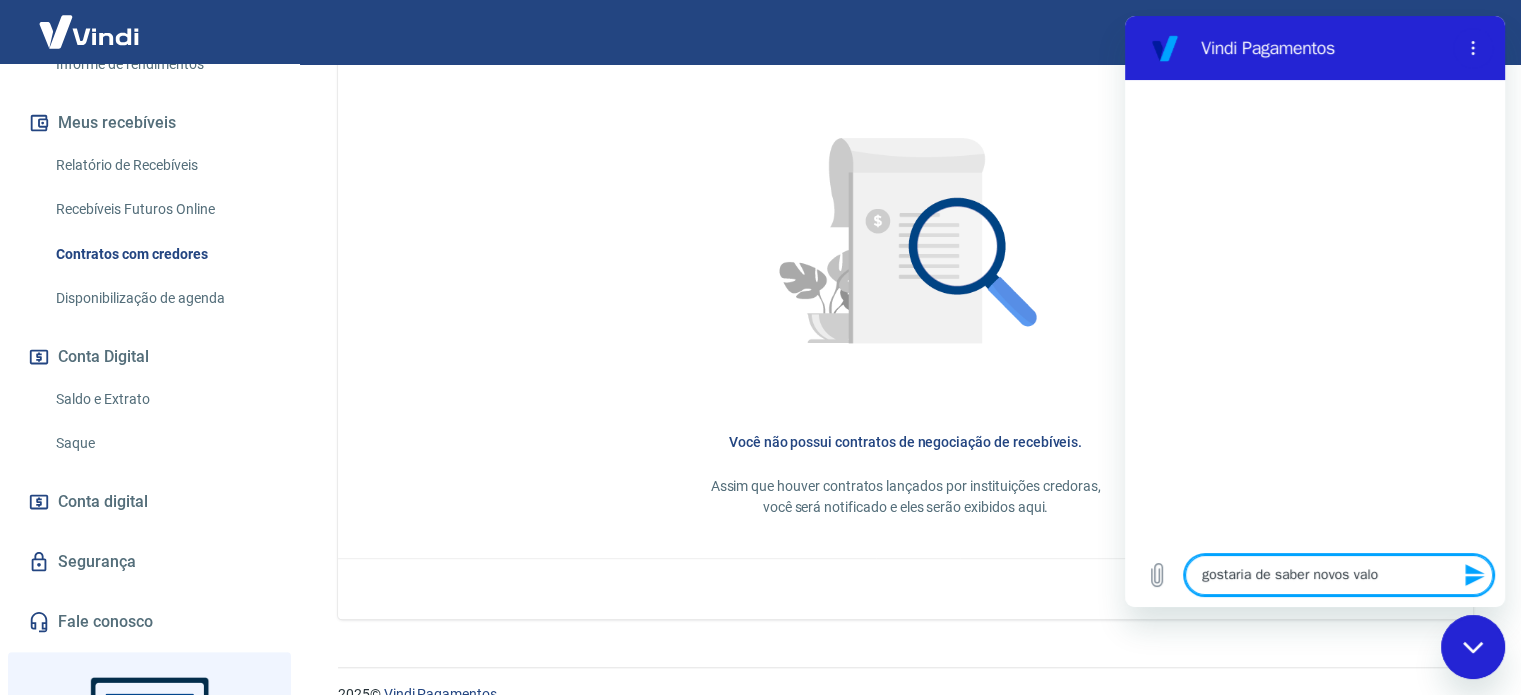 type on "gostaria de saber novos valor" 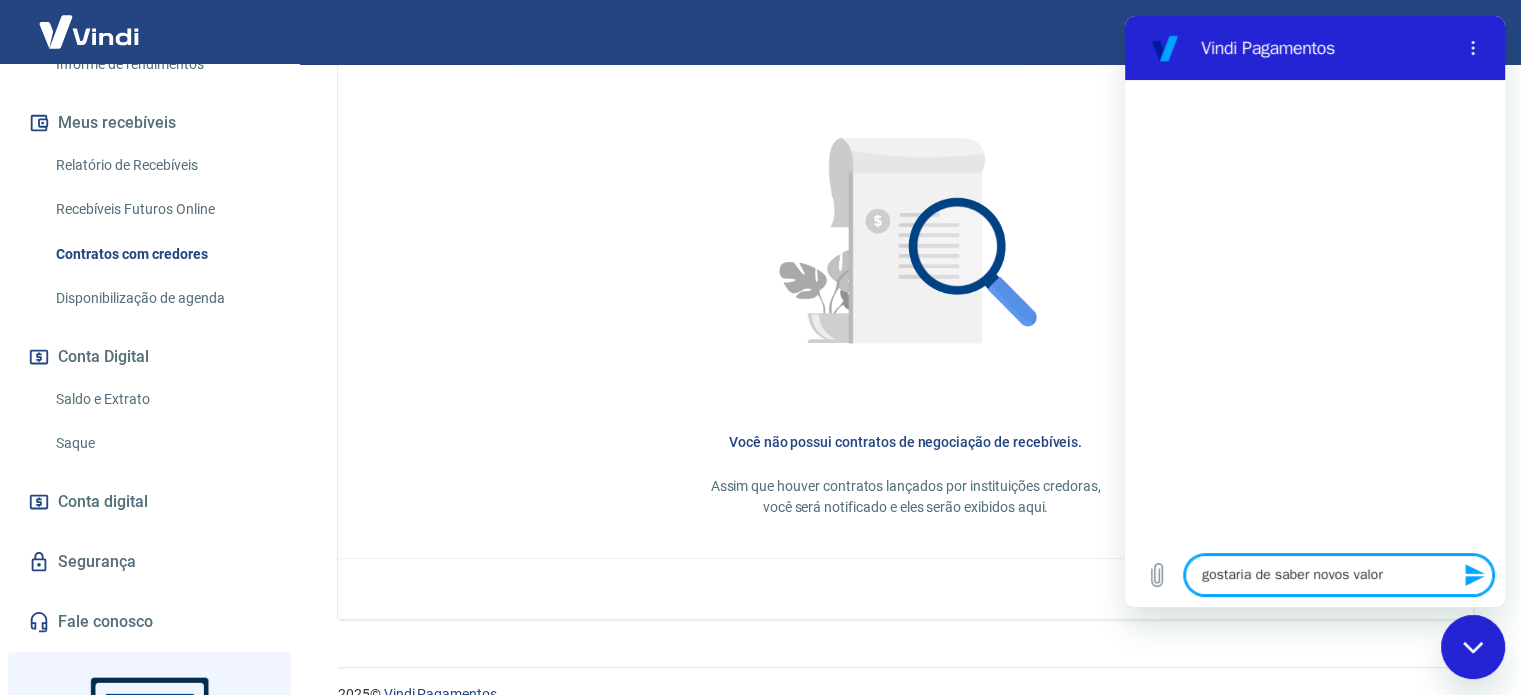 type on "gostaria de saber novos valore" 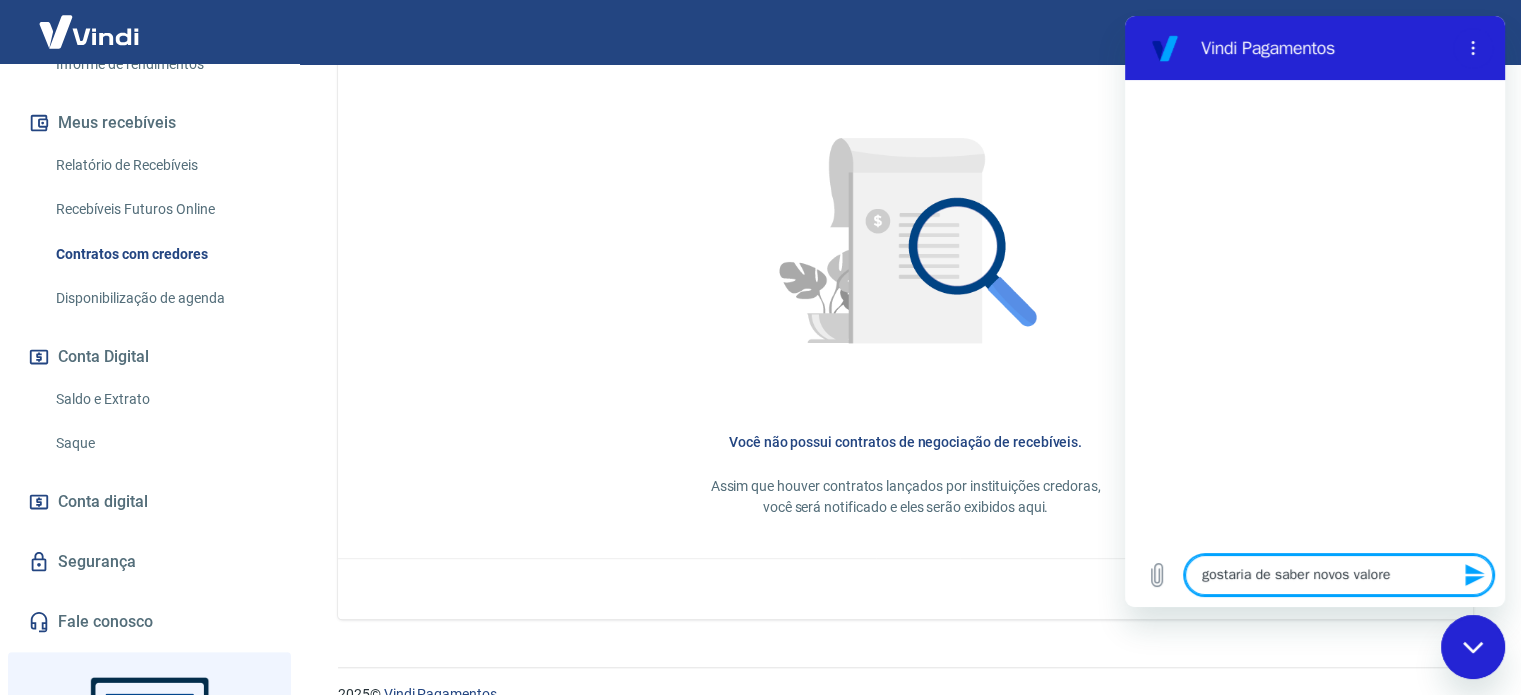 type on "gostaria de saber novos valores" 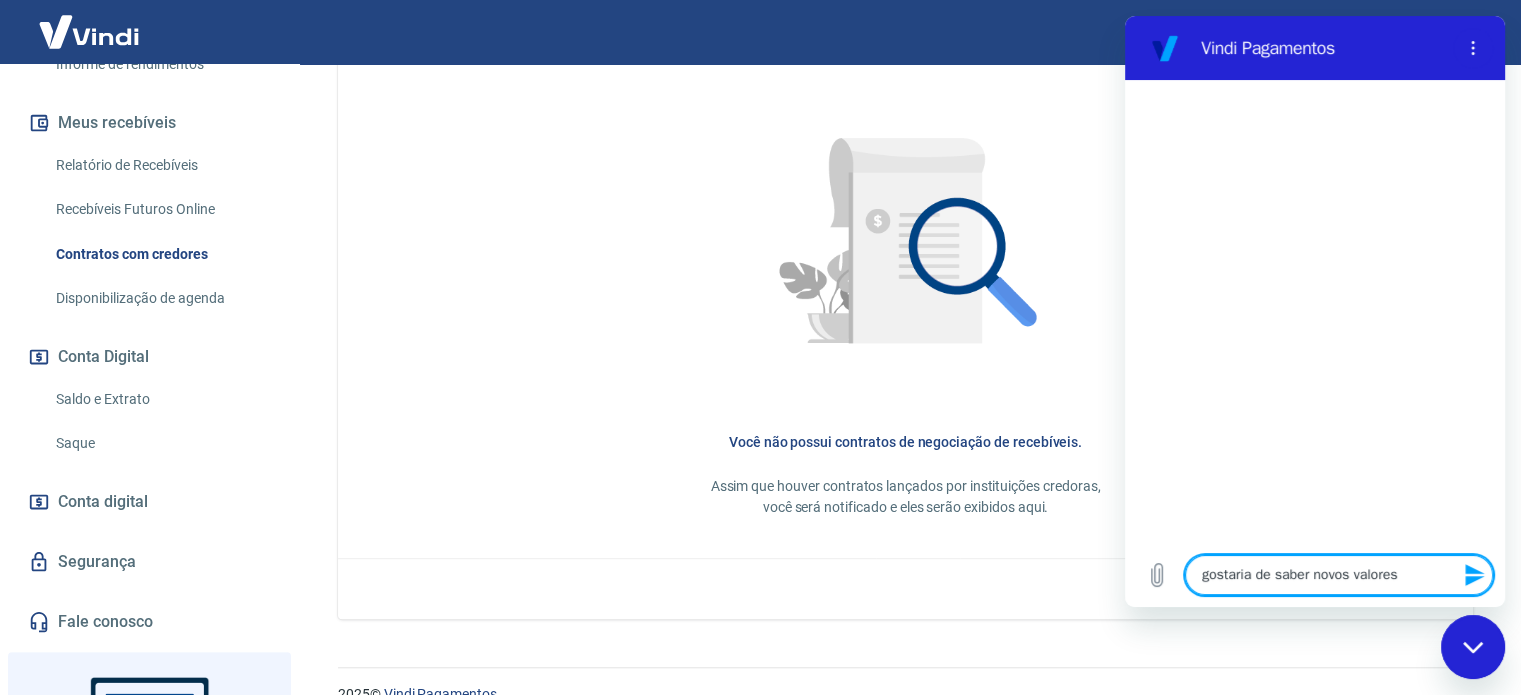type on "gostaria de saber novos valores" 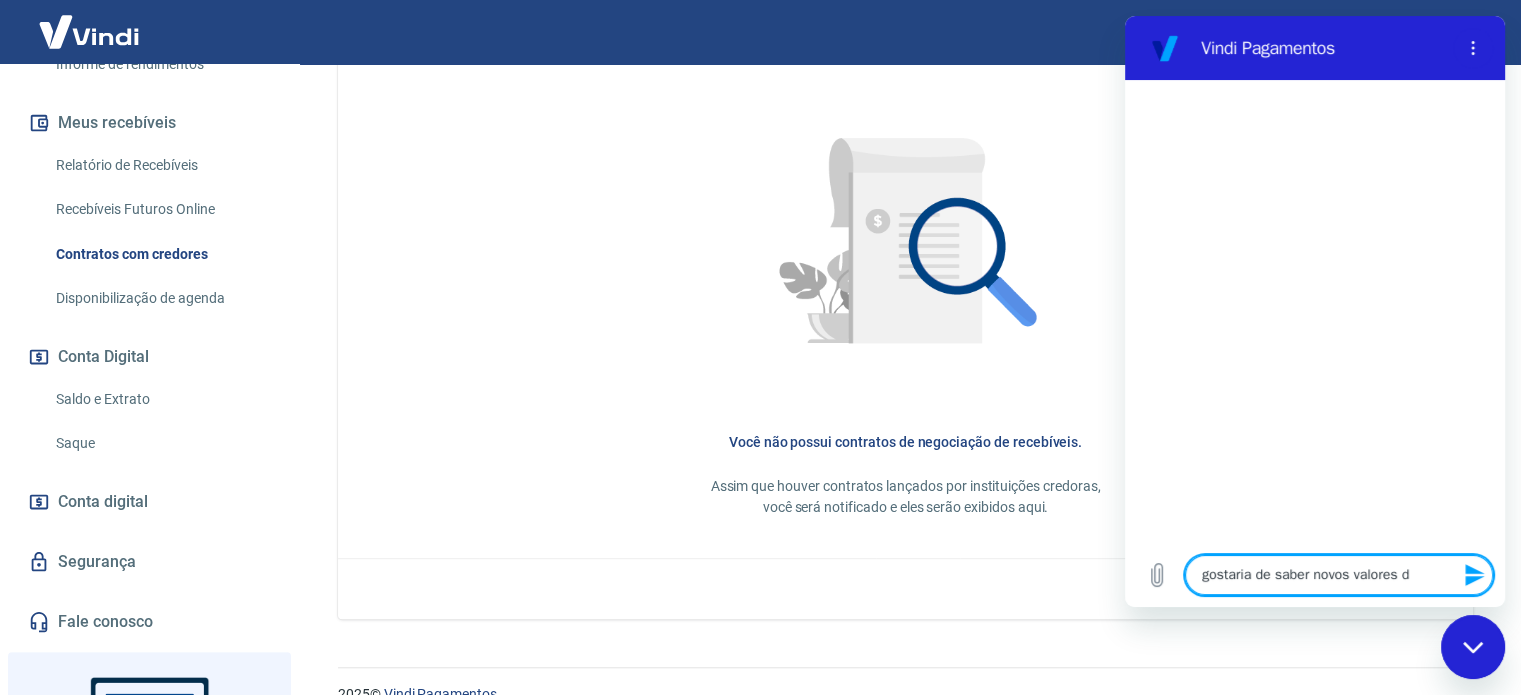type on "gostaria de saber novos valores de" 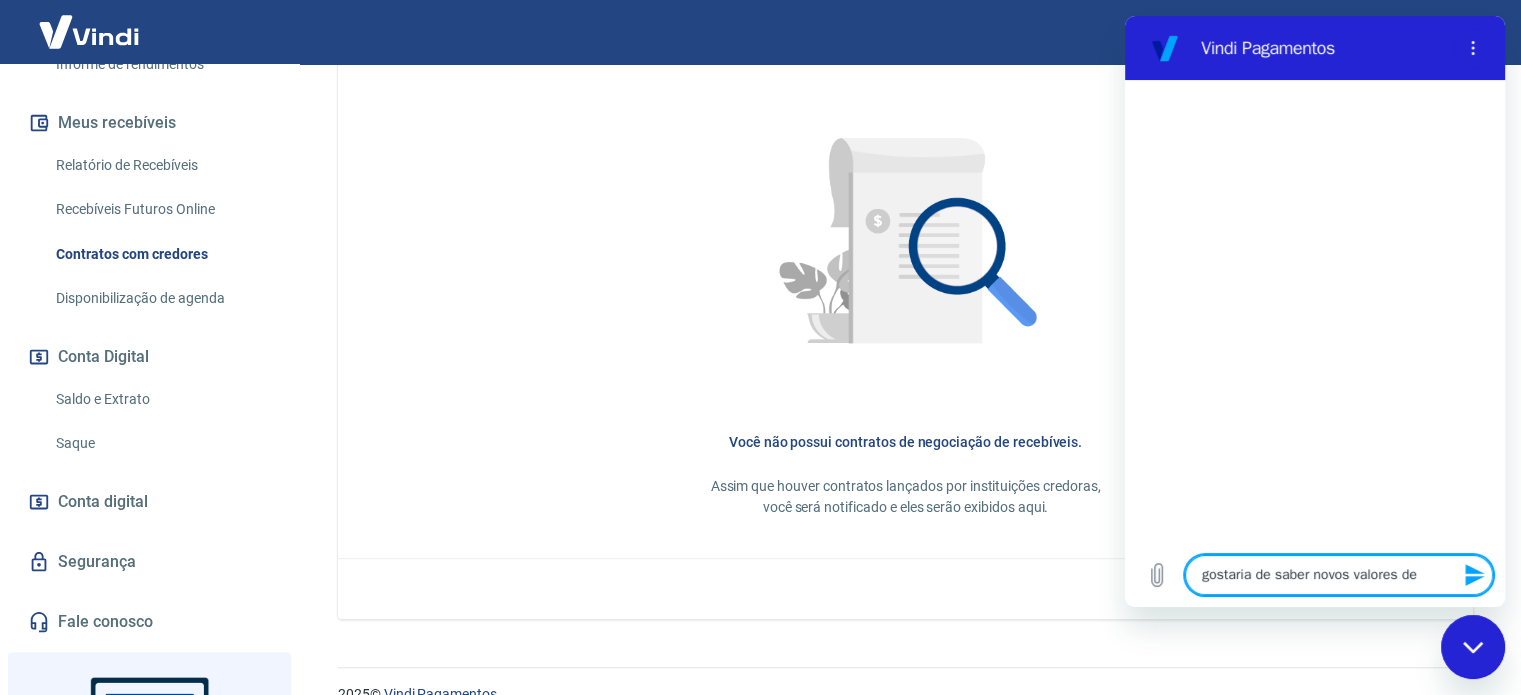 type on "gostaria de saber novos valores de" 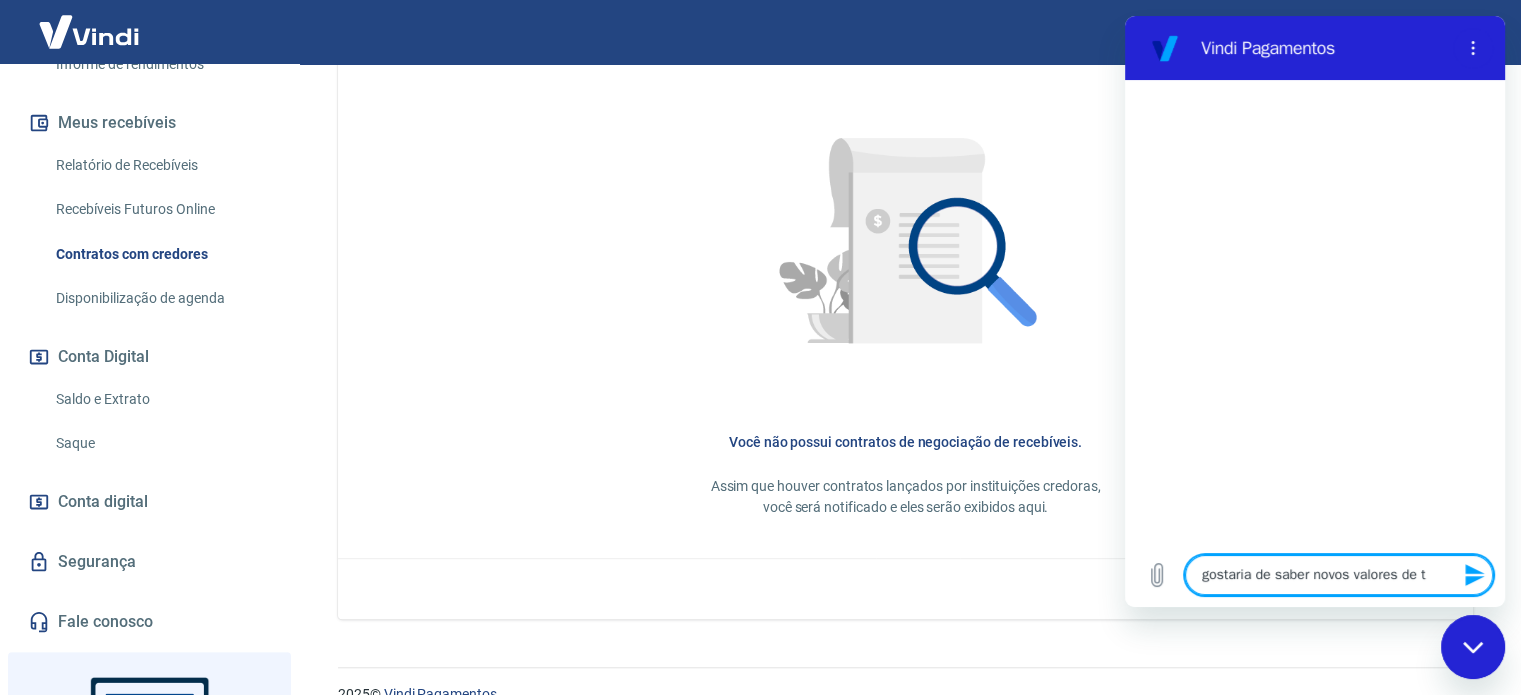 type on "gostaria de saber novos valores de ta" 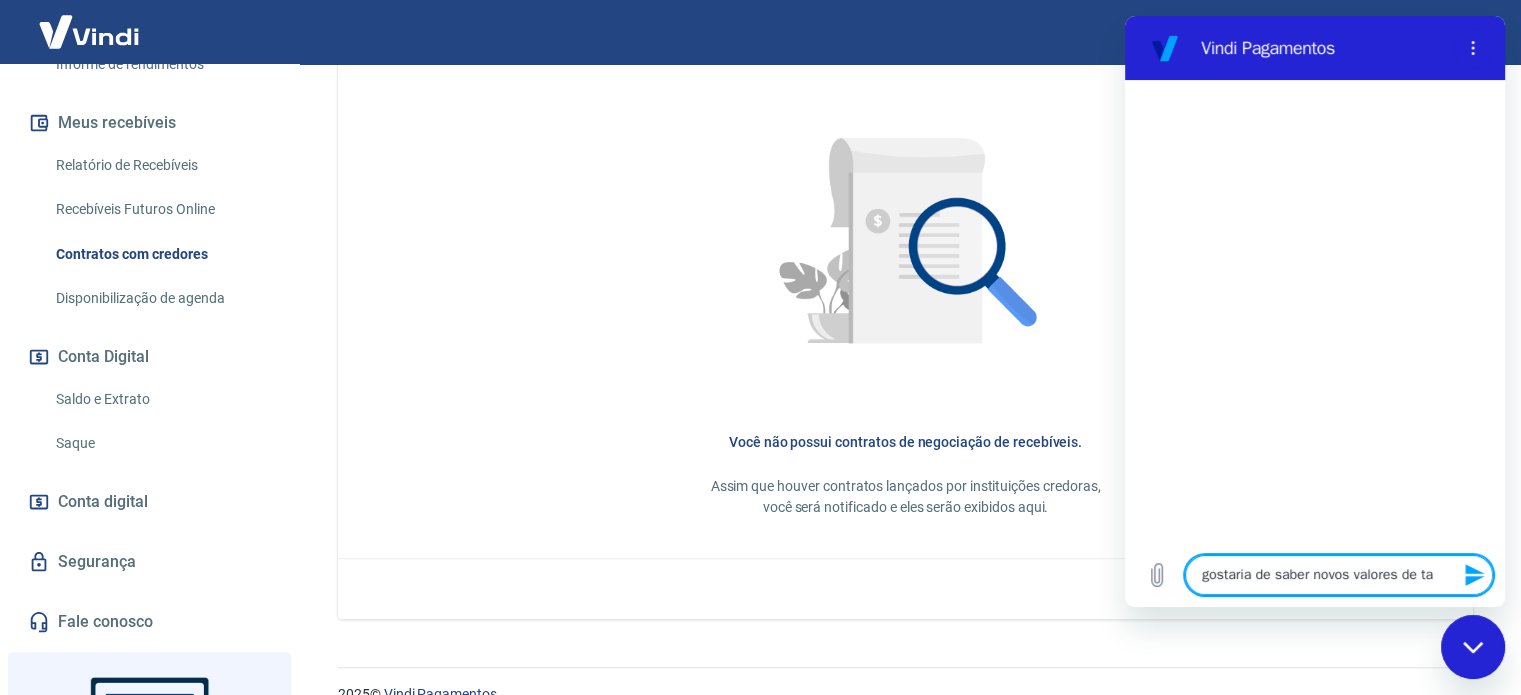 type on "gostaria de saber novos valores de tax" 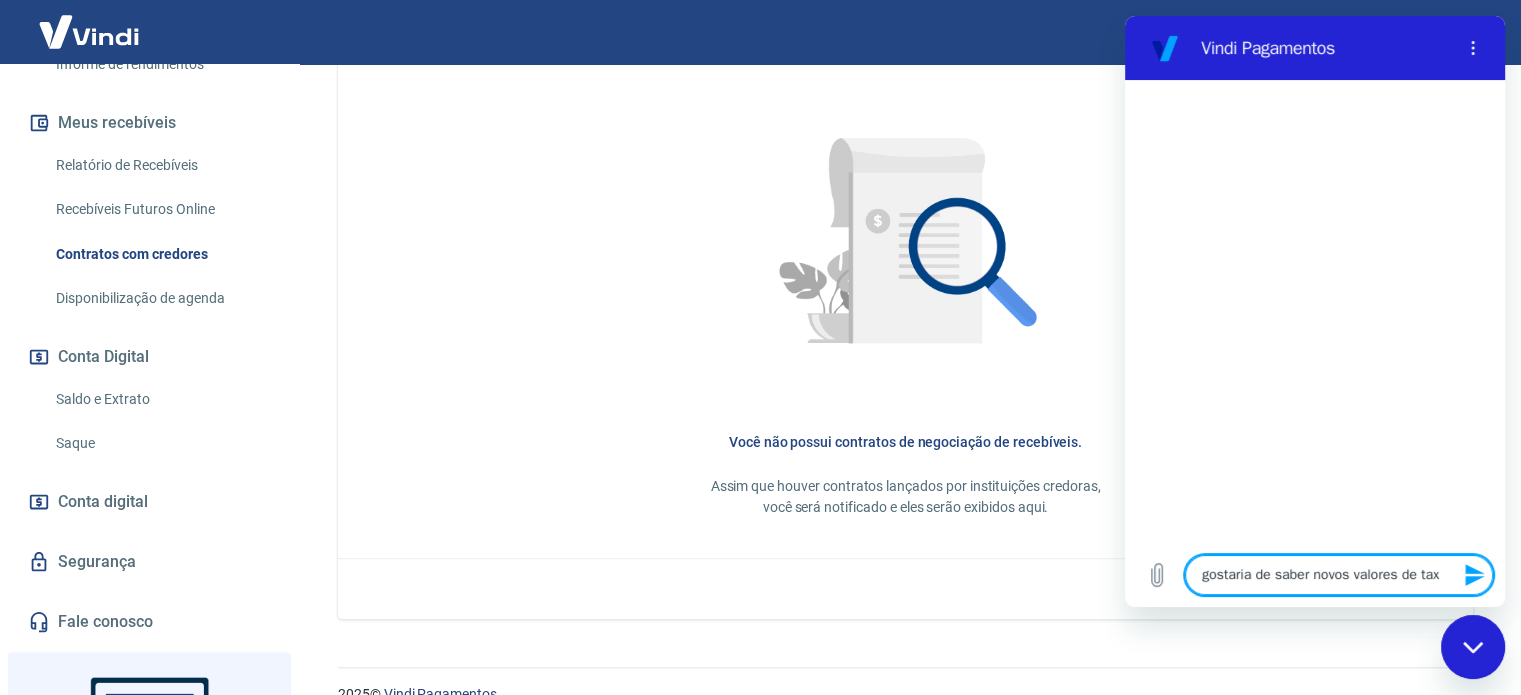 type on "gostaria de saber novos valores de taxa" 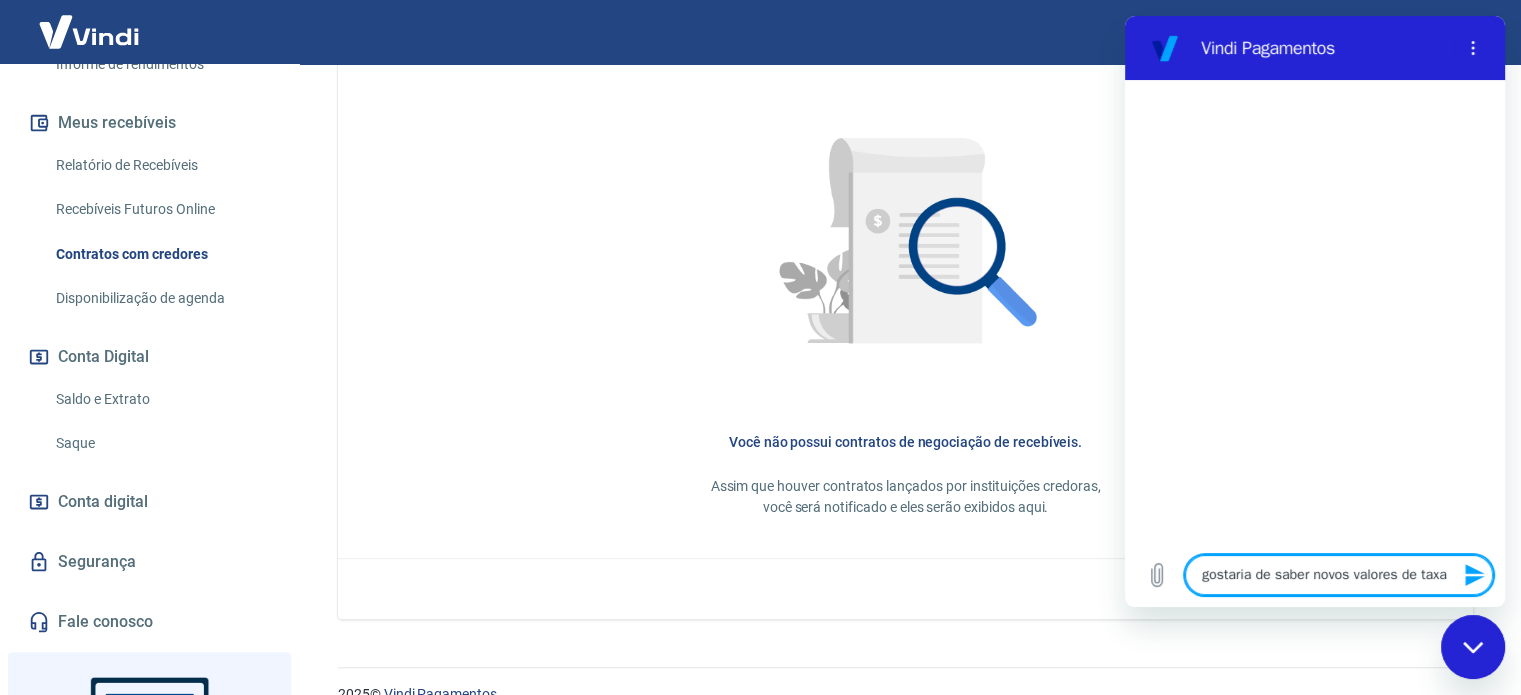 type on "gostaria de saber novos valores de taxas" 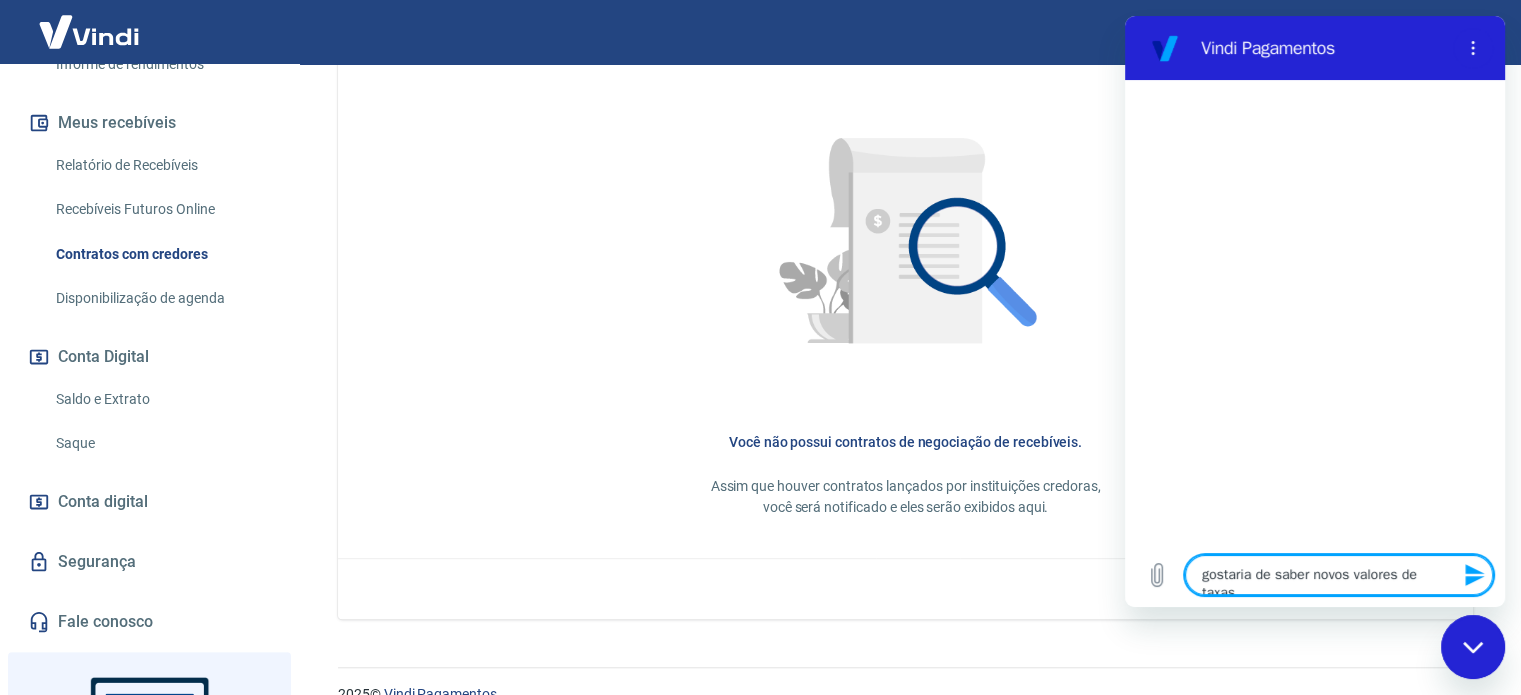 type on "gostaria de saber novos valores de taxas" 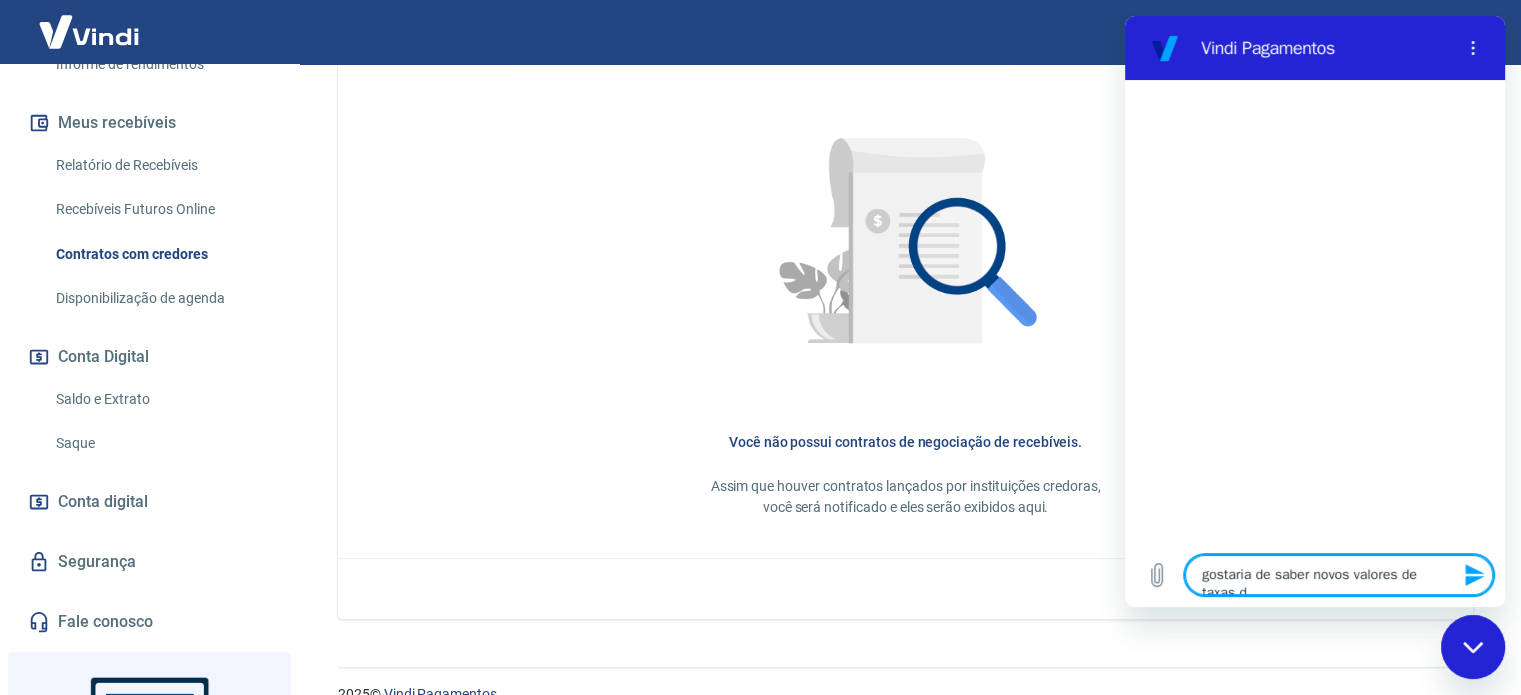 type on "gostaria de saber novos valores de taxas de" 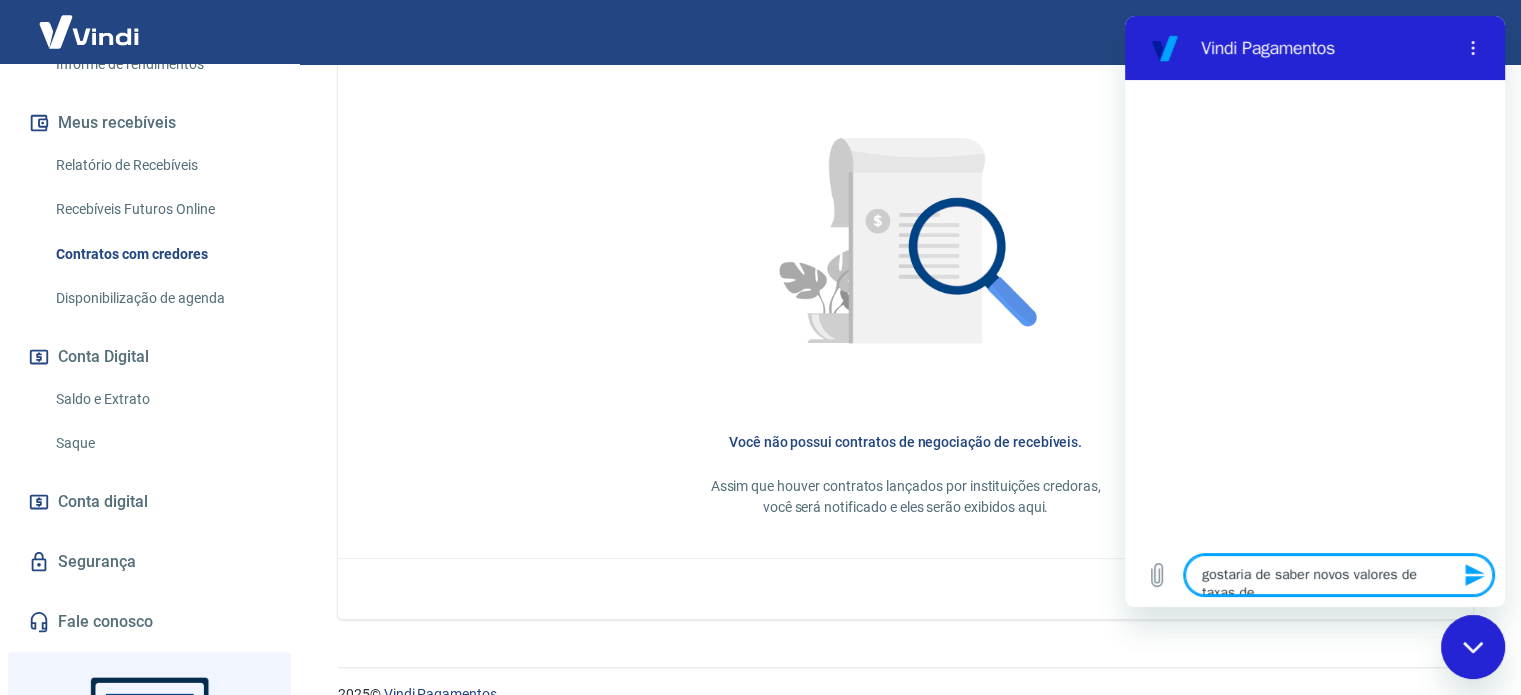 type on "gostaria de saber novos valores de taxas de" 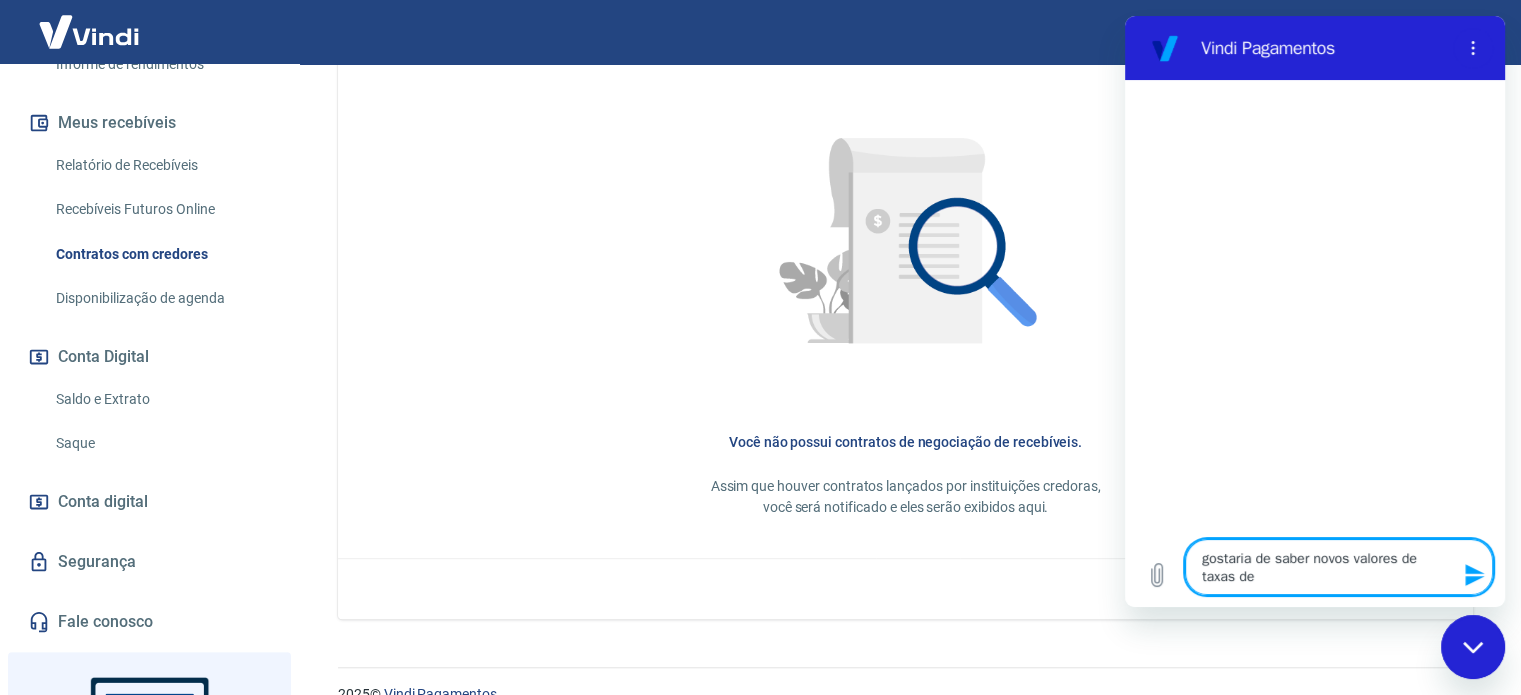 type on "gostaria de saber novos valores de taxas de j" 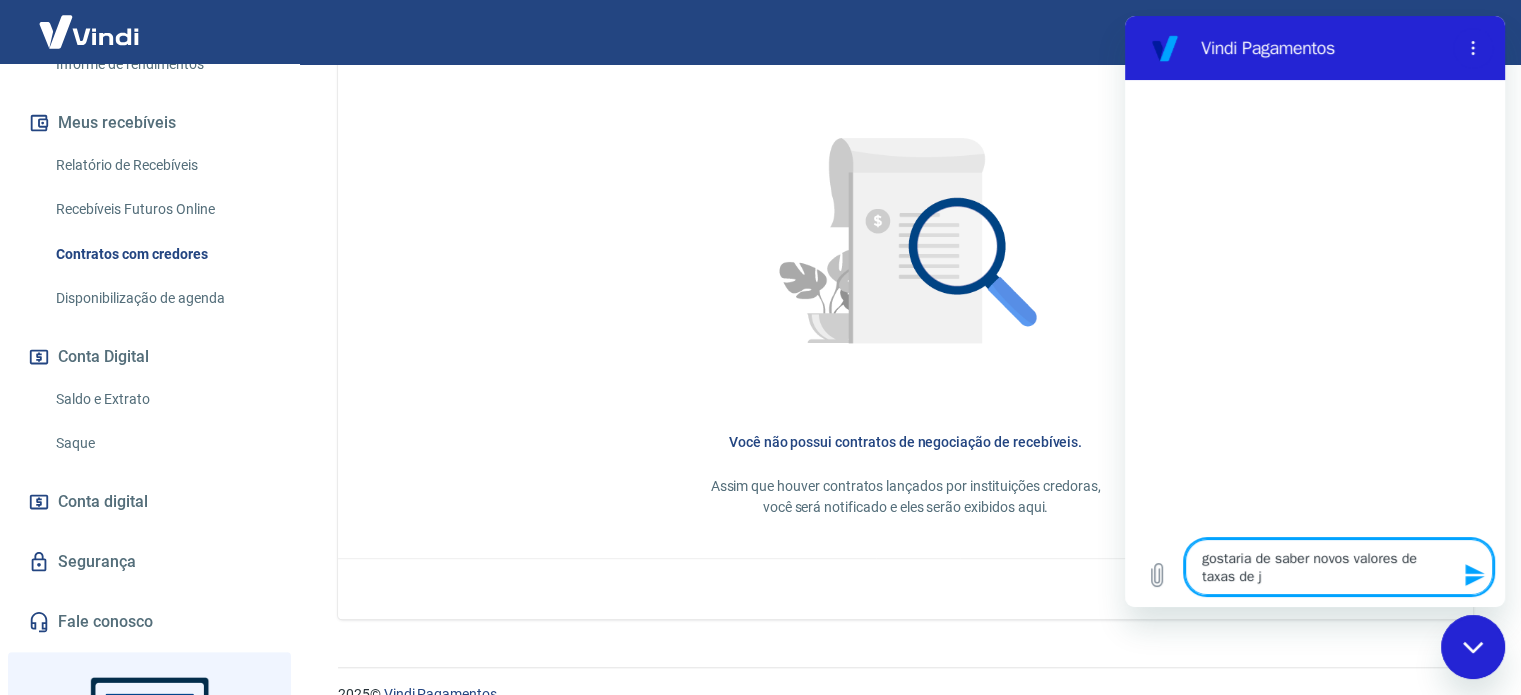 type on "gostaria de saber novos valores de taxas de ju" 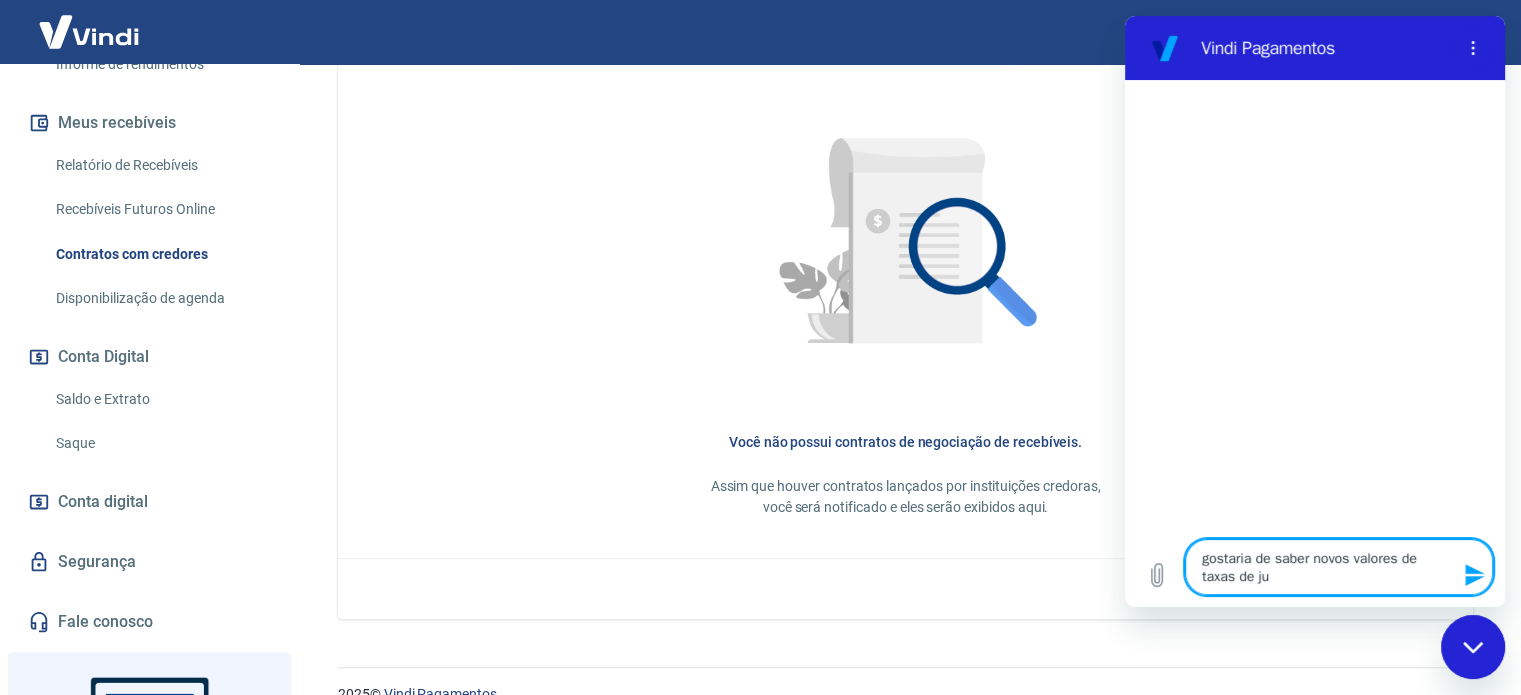 type on "gostaria de saber novos valores de taxas de jur" 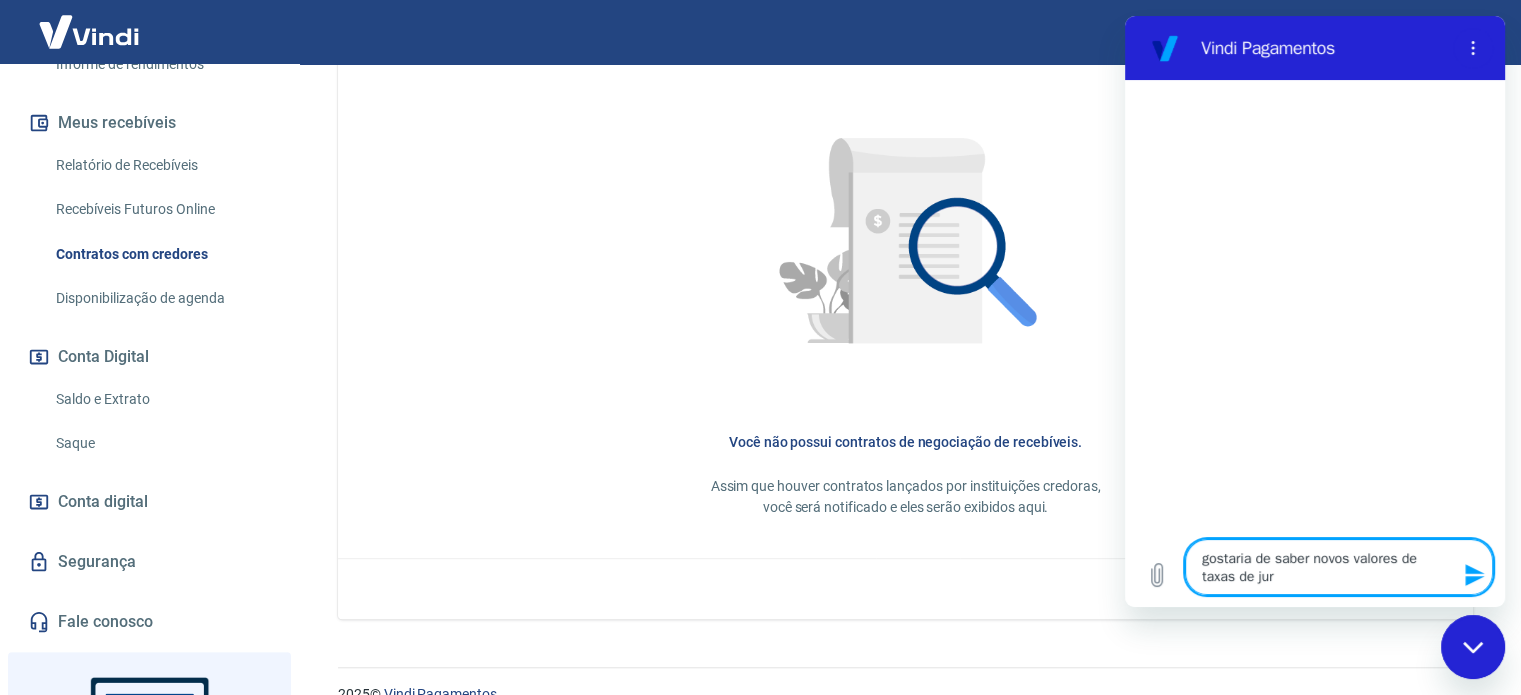type on "gostaria de saber novos valores de taxas de juro" 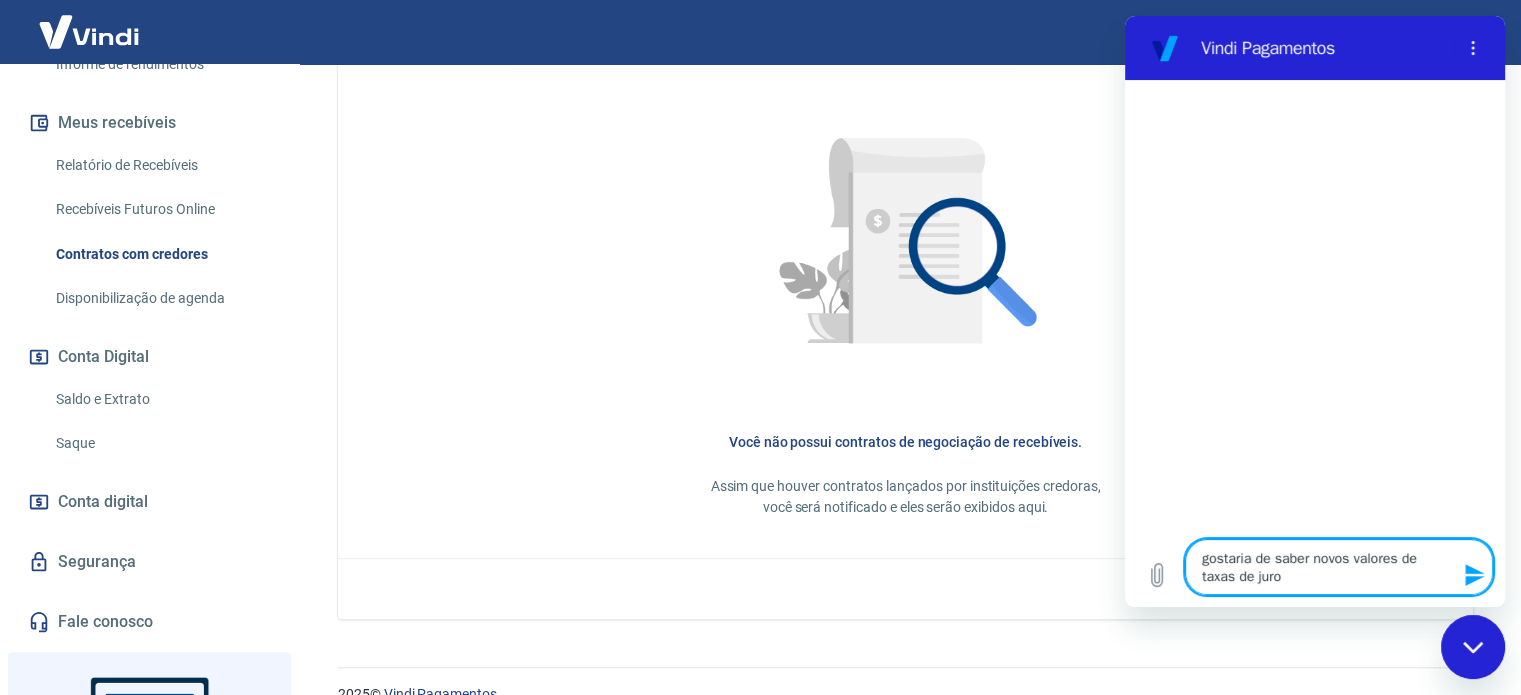 type on "gostaria de saber novos valores de taxas de juros" 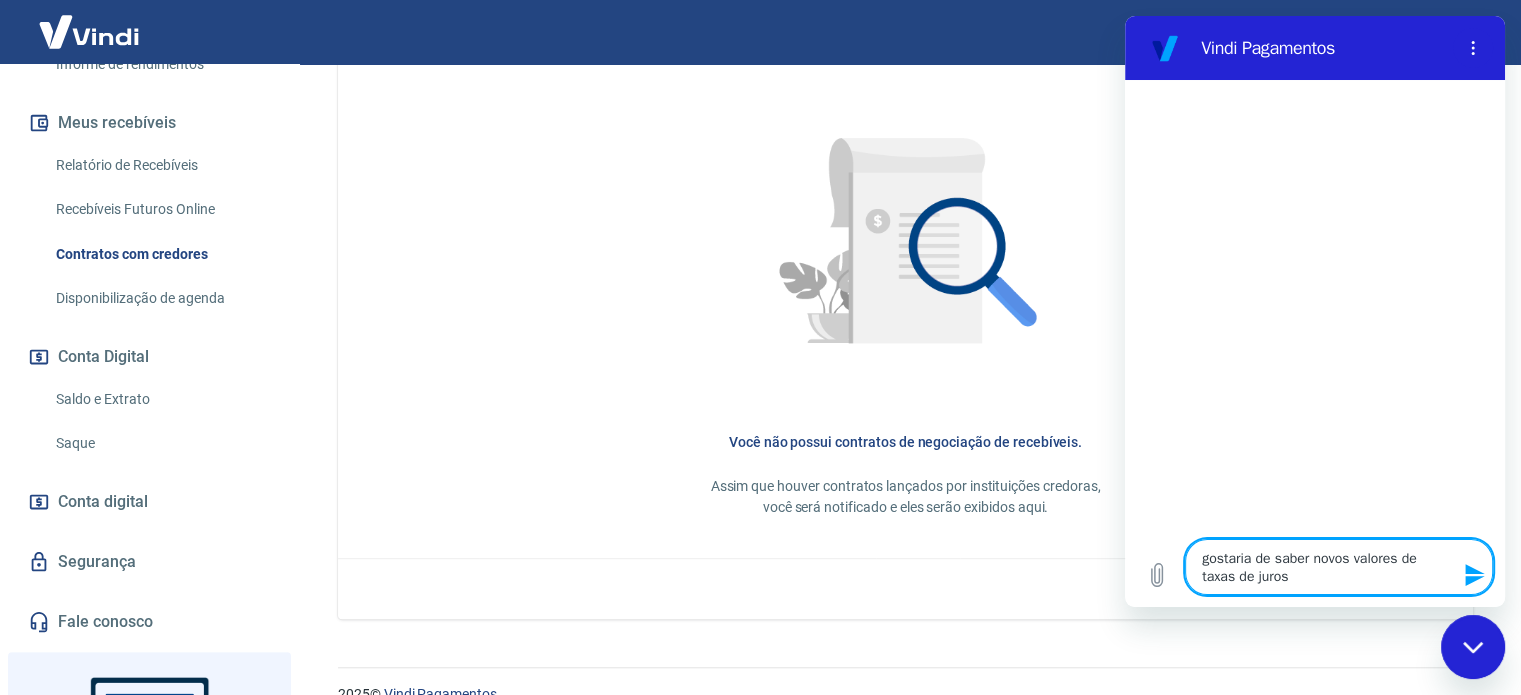 type 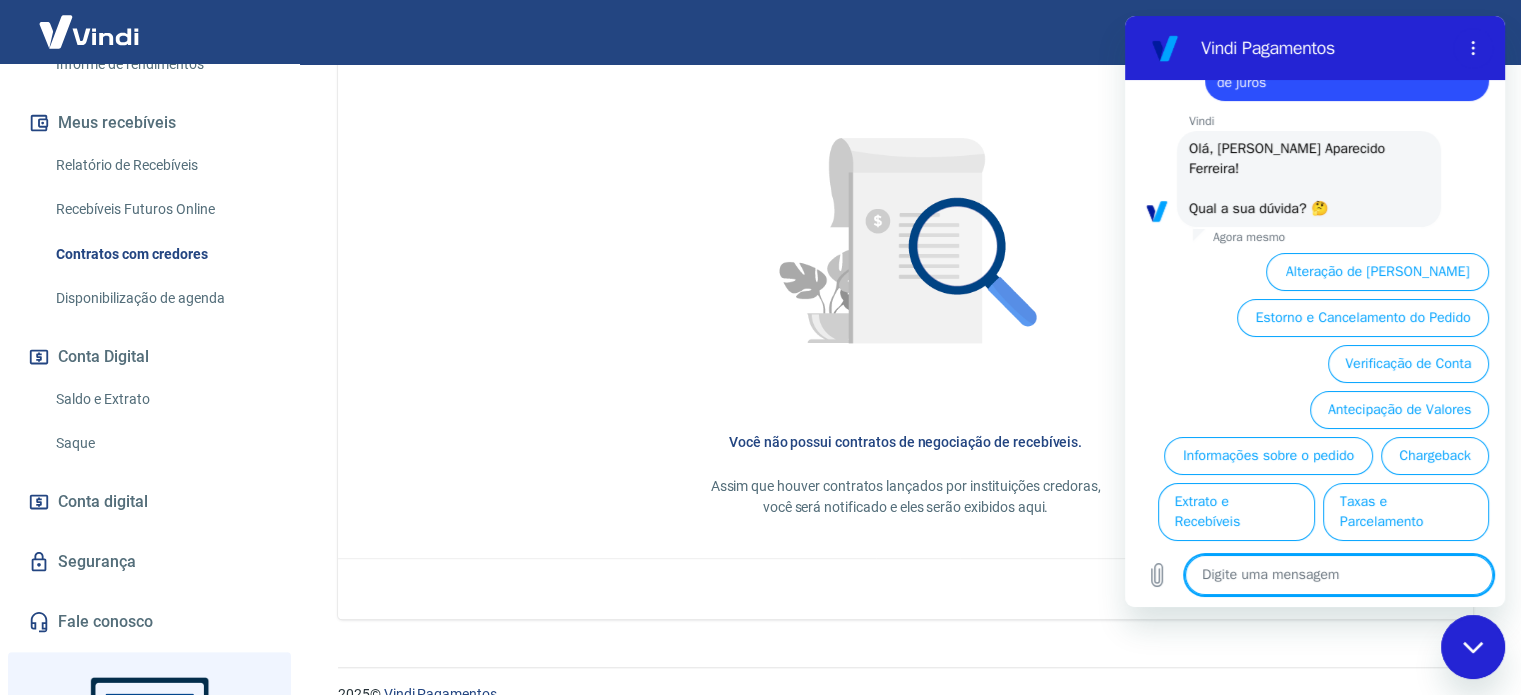 scroll, scrollTop: 126, scrollLeft: 0, axis: vertical 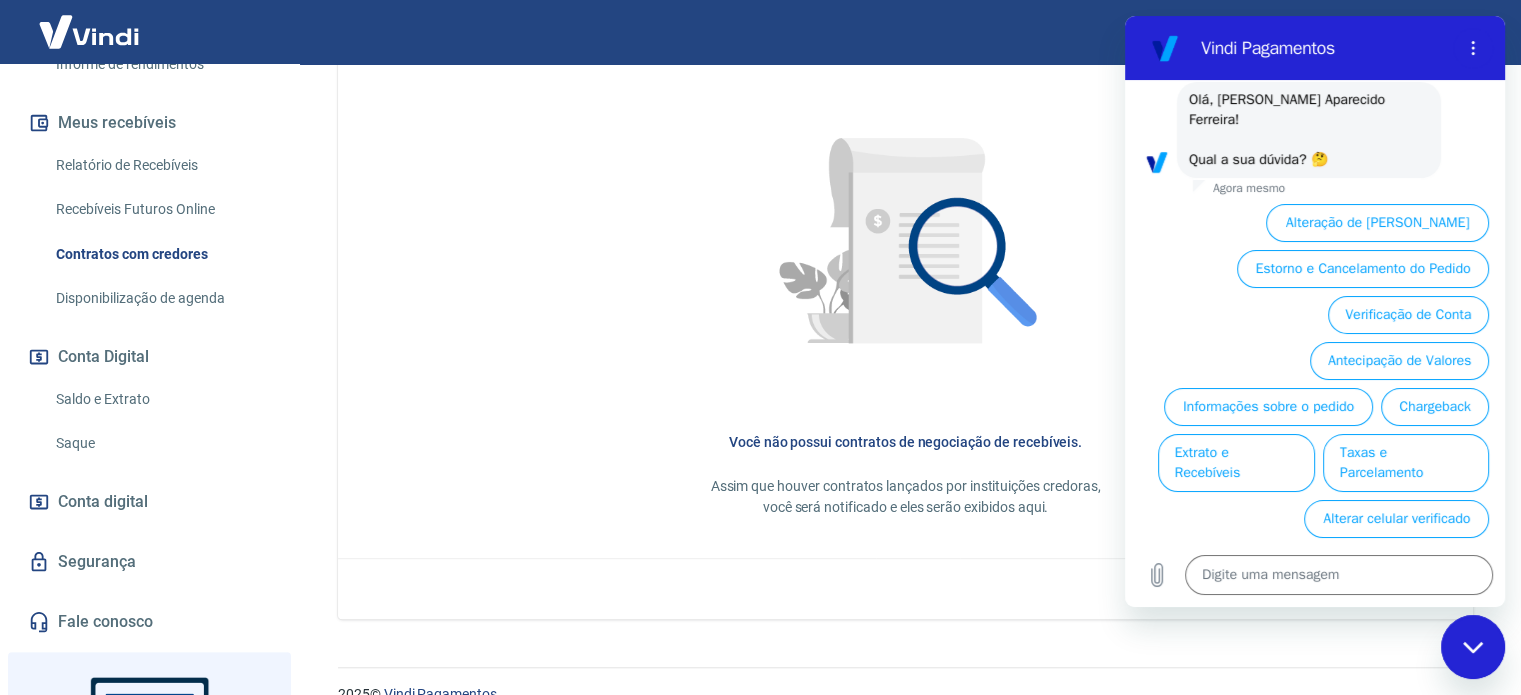 click on "Taxas e Parcelamento" at bounding box center [1406, 463] 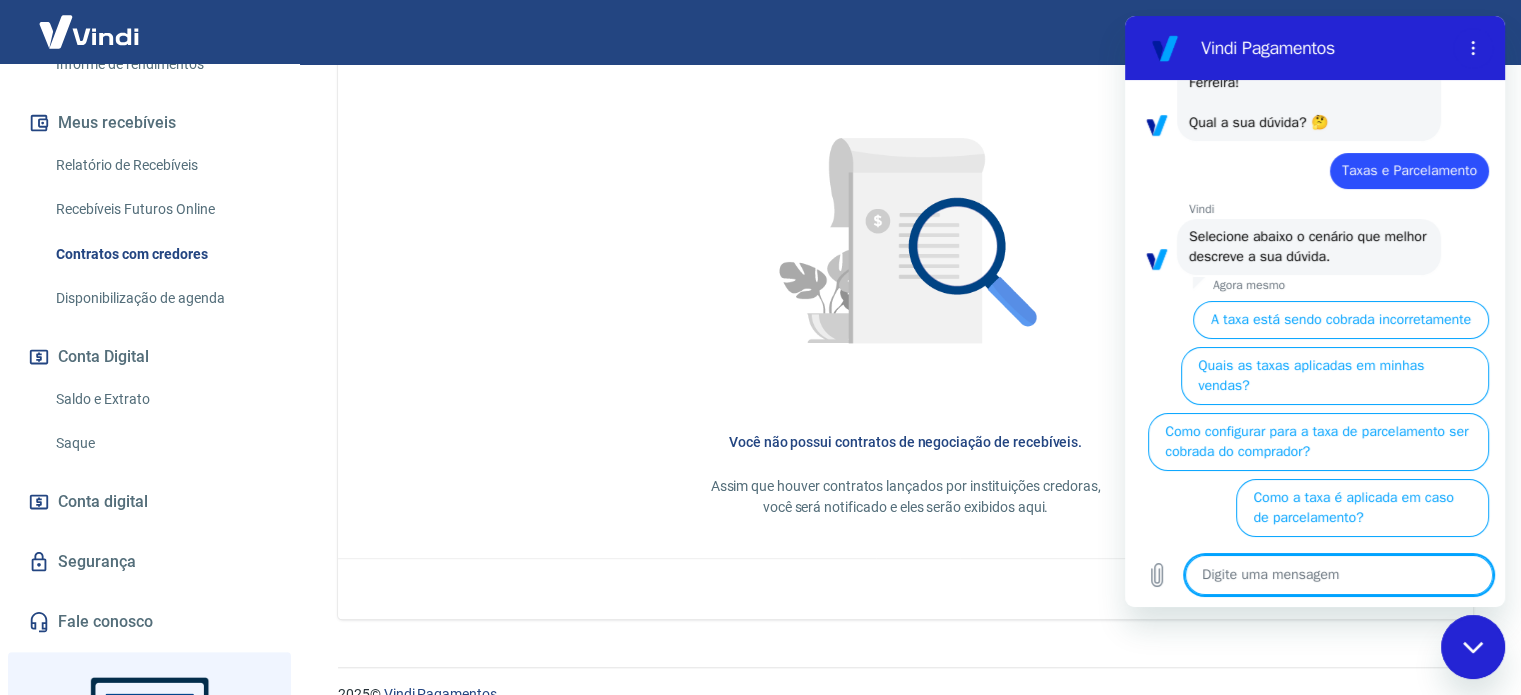 scroll, scrollTop: 164, scrollLeft: 0, axis: vertical 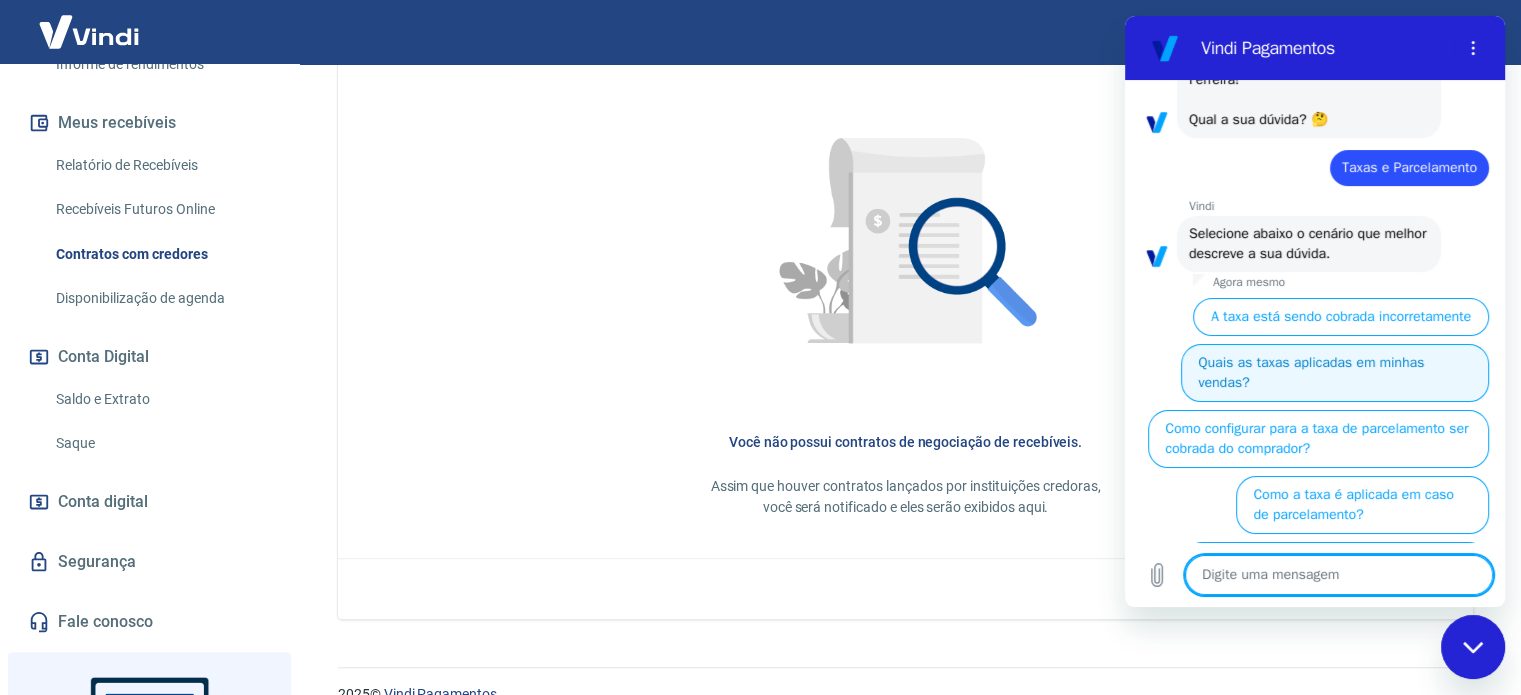 click on "Quais as taxas aplicadas em minhas vendas?" at bounding box center [1335, 373] 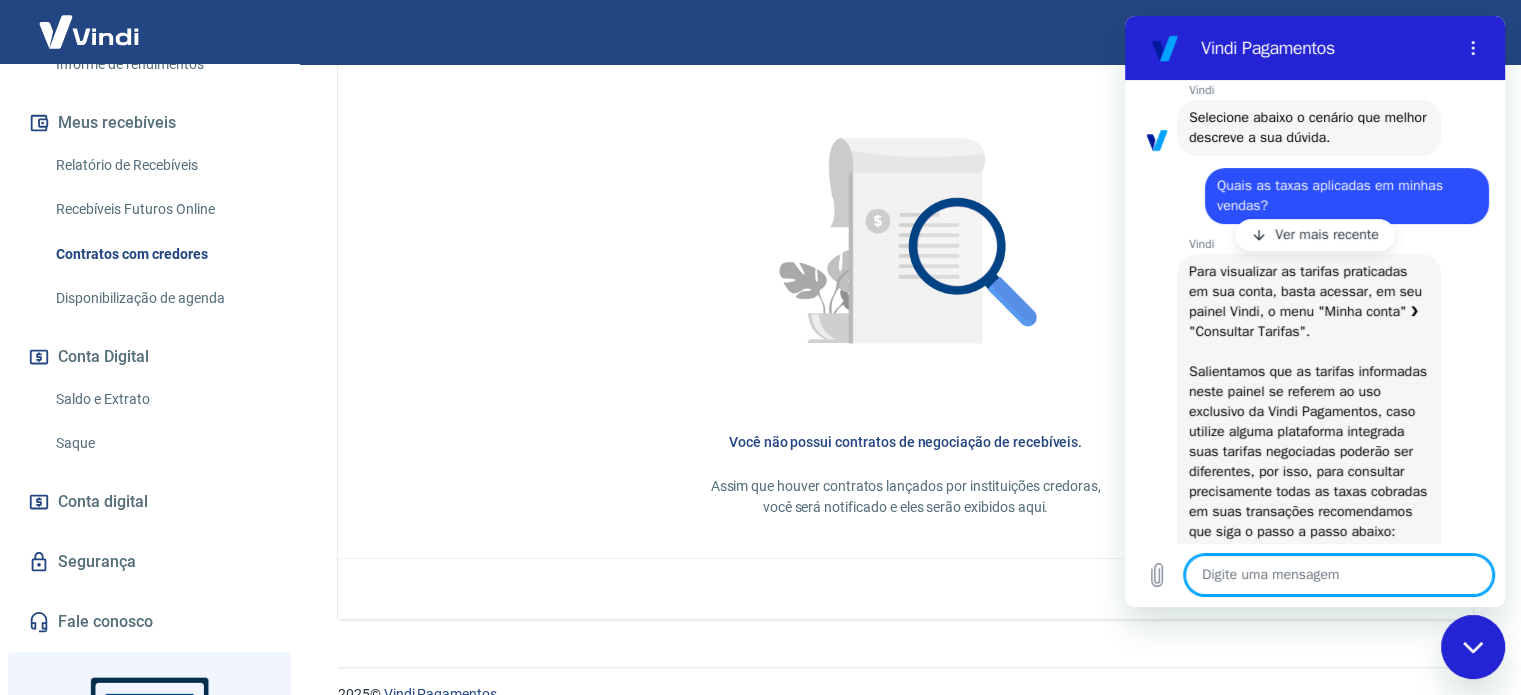 scroll, scrollTop: 268, scrollLeft: 0, axis: vertical 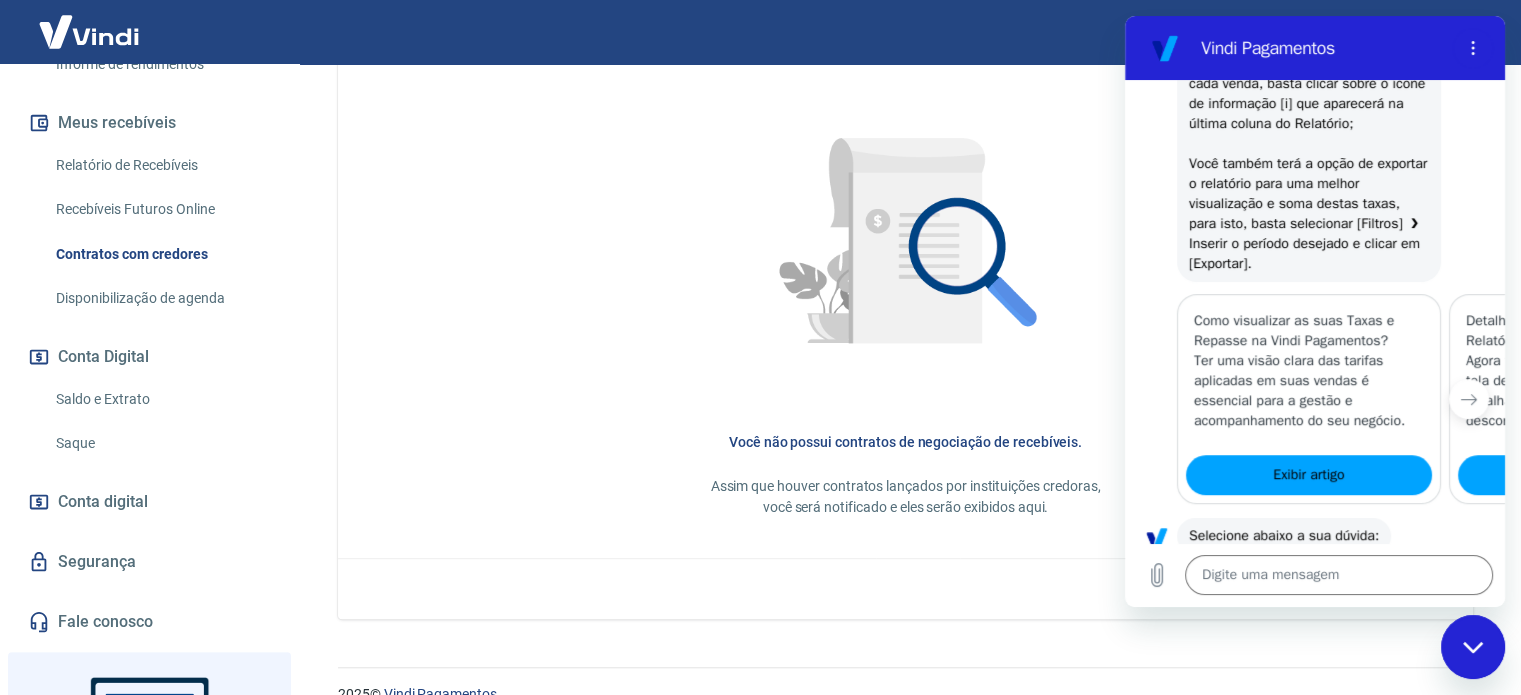 type on "x" 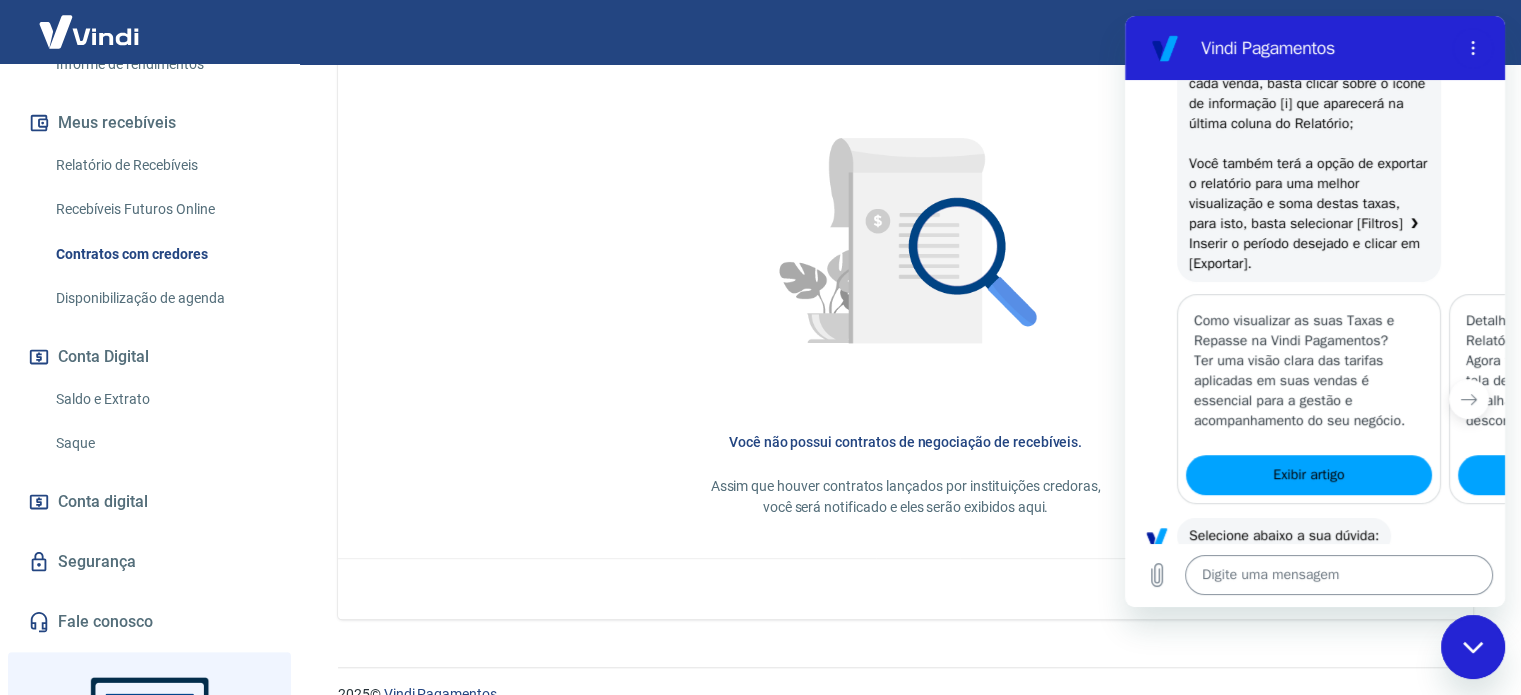 click at bounding box center [1339, 575] 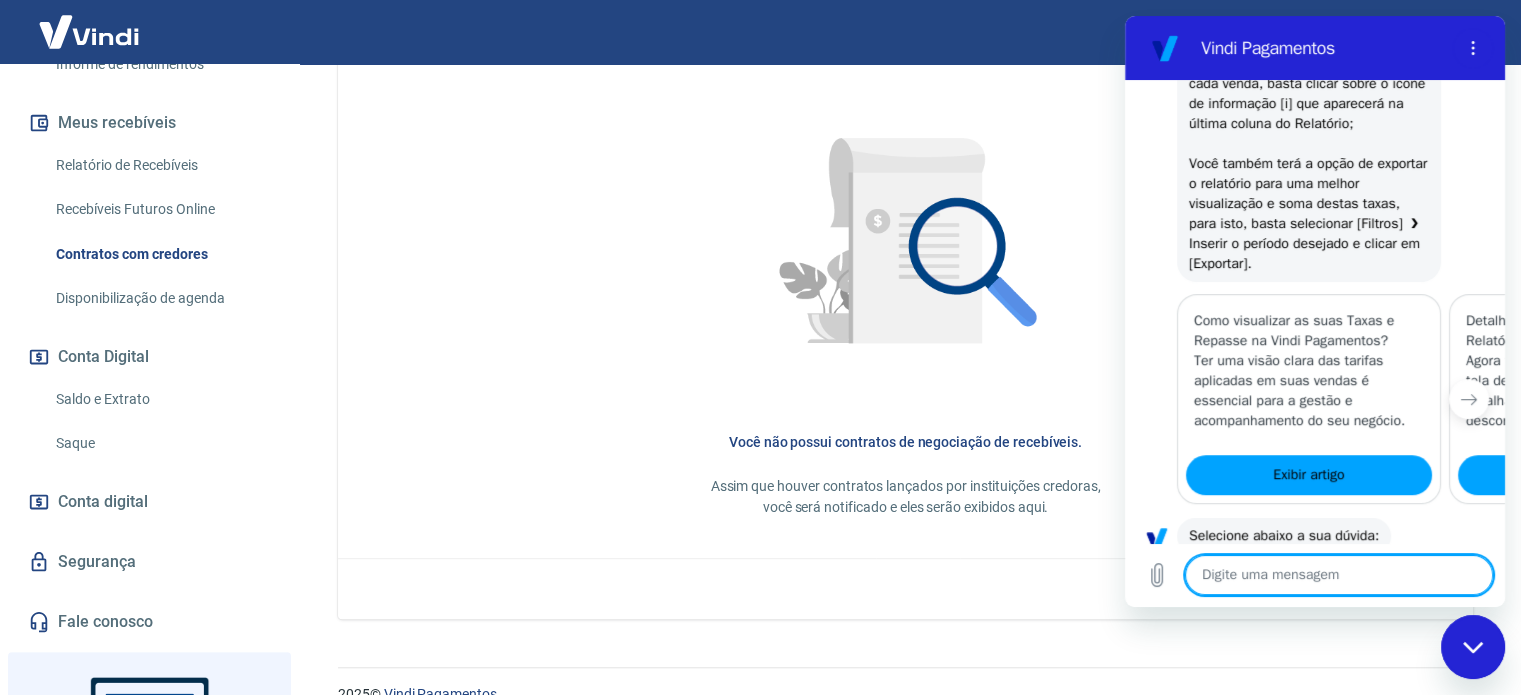 type on "f" 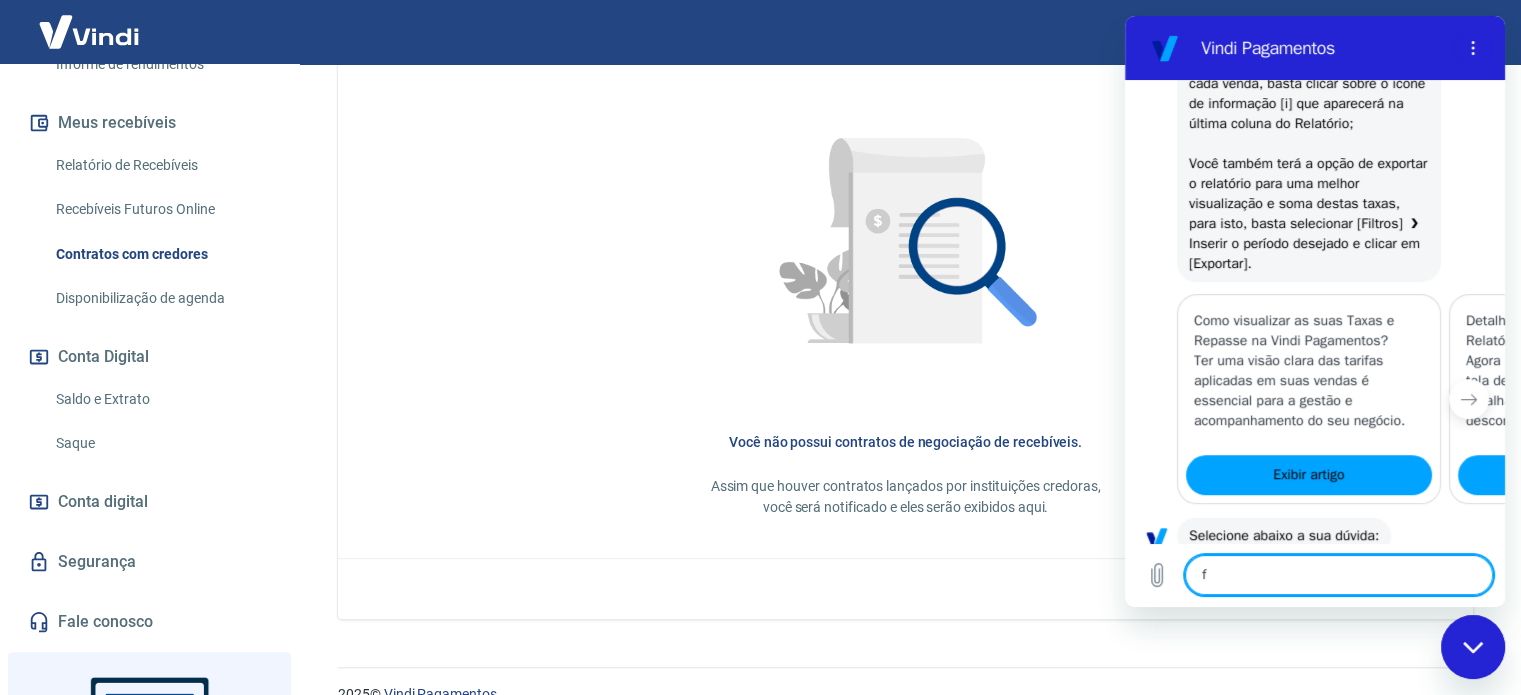 type on "fa" 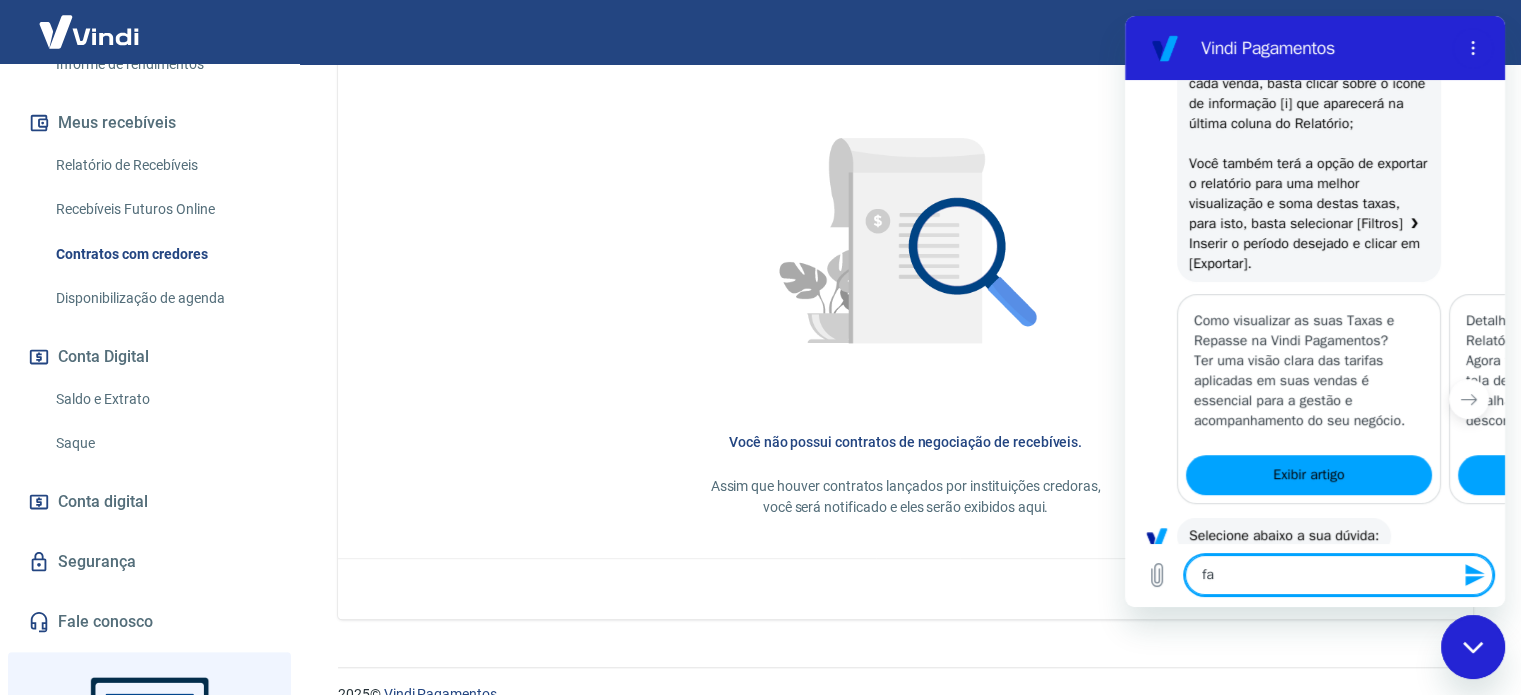 type on "fal" 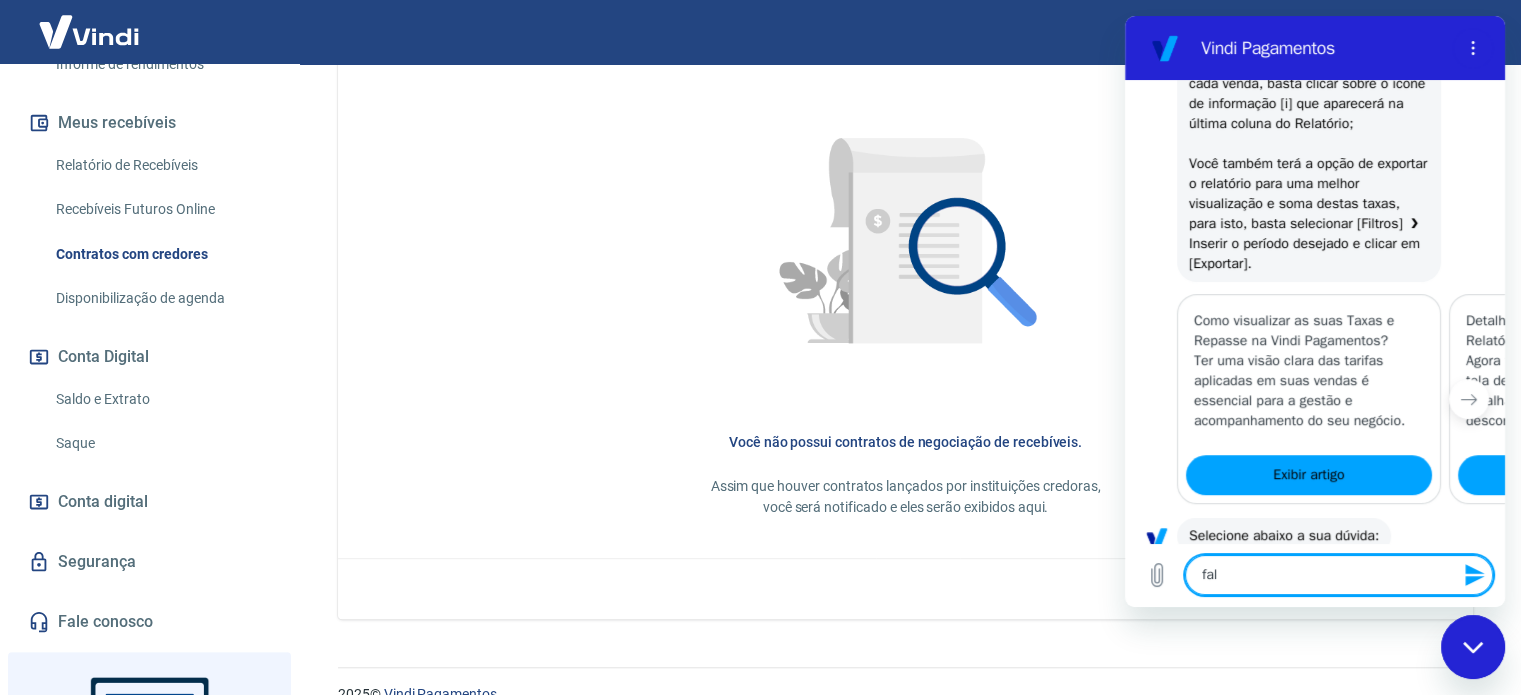 type on "fala" 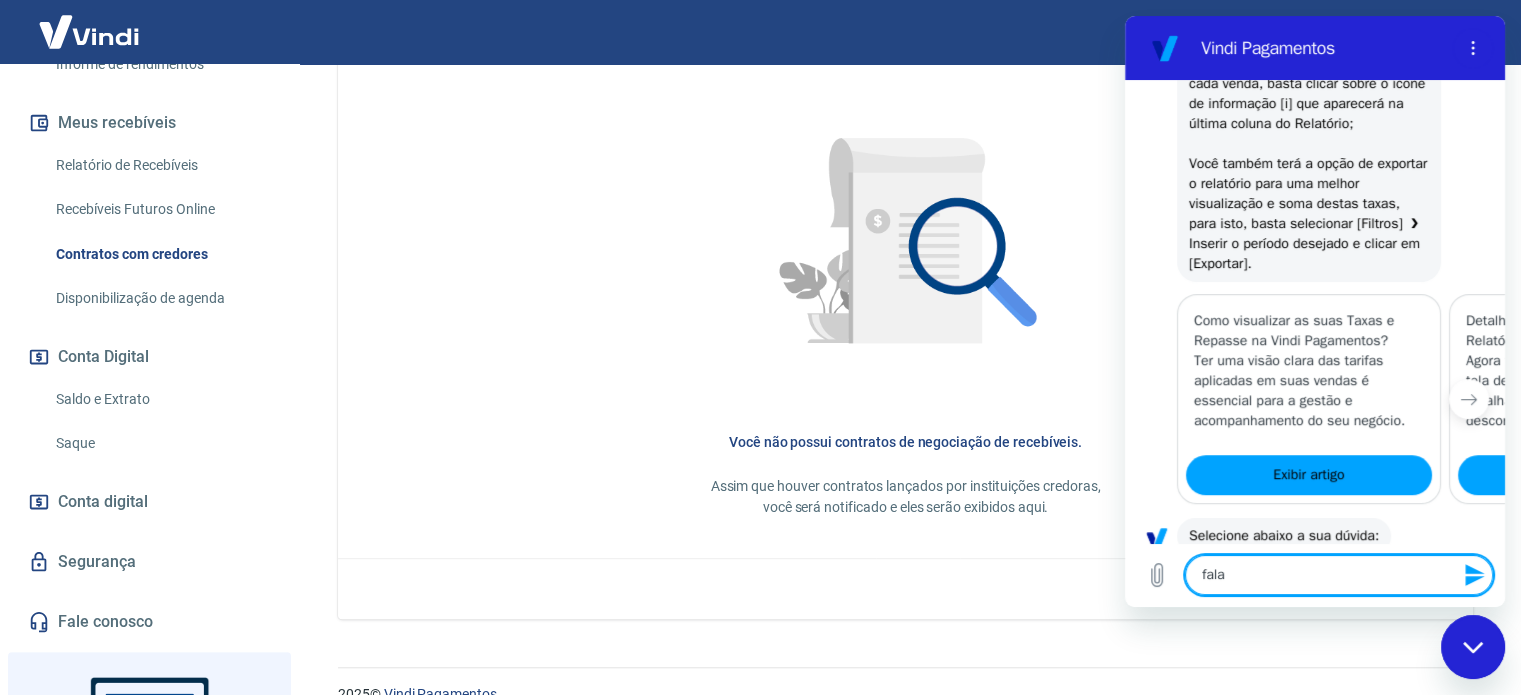 type on "falar" 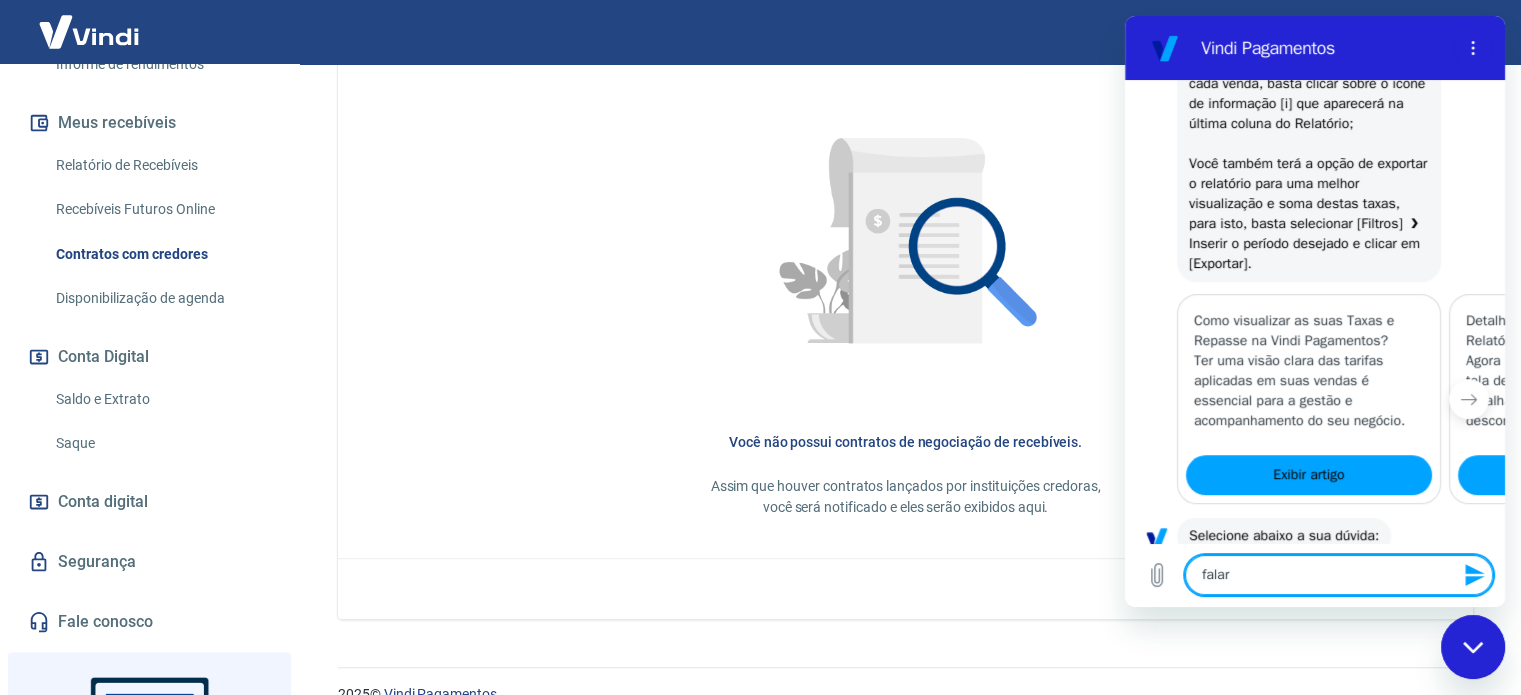 type on "falar" 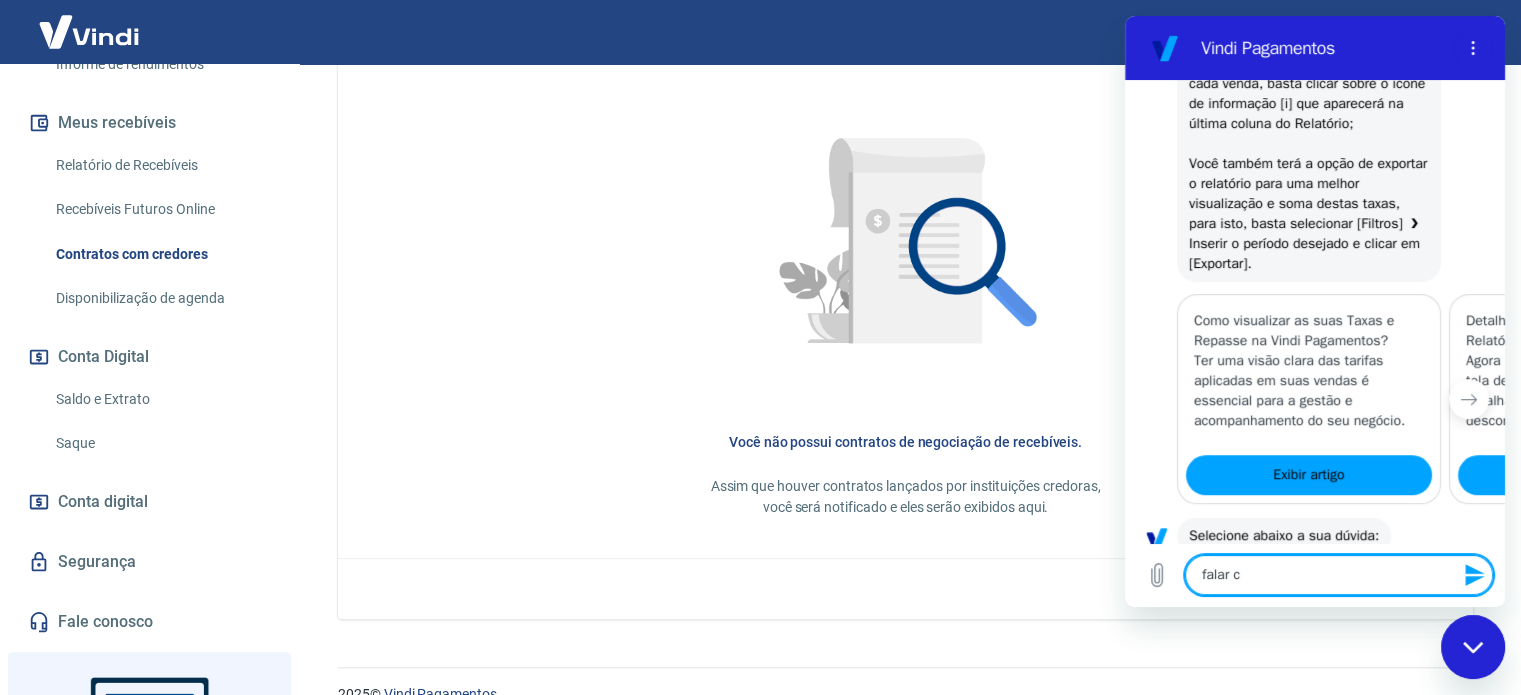 type on "falar co" 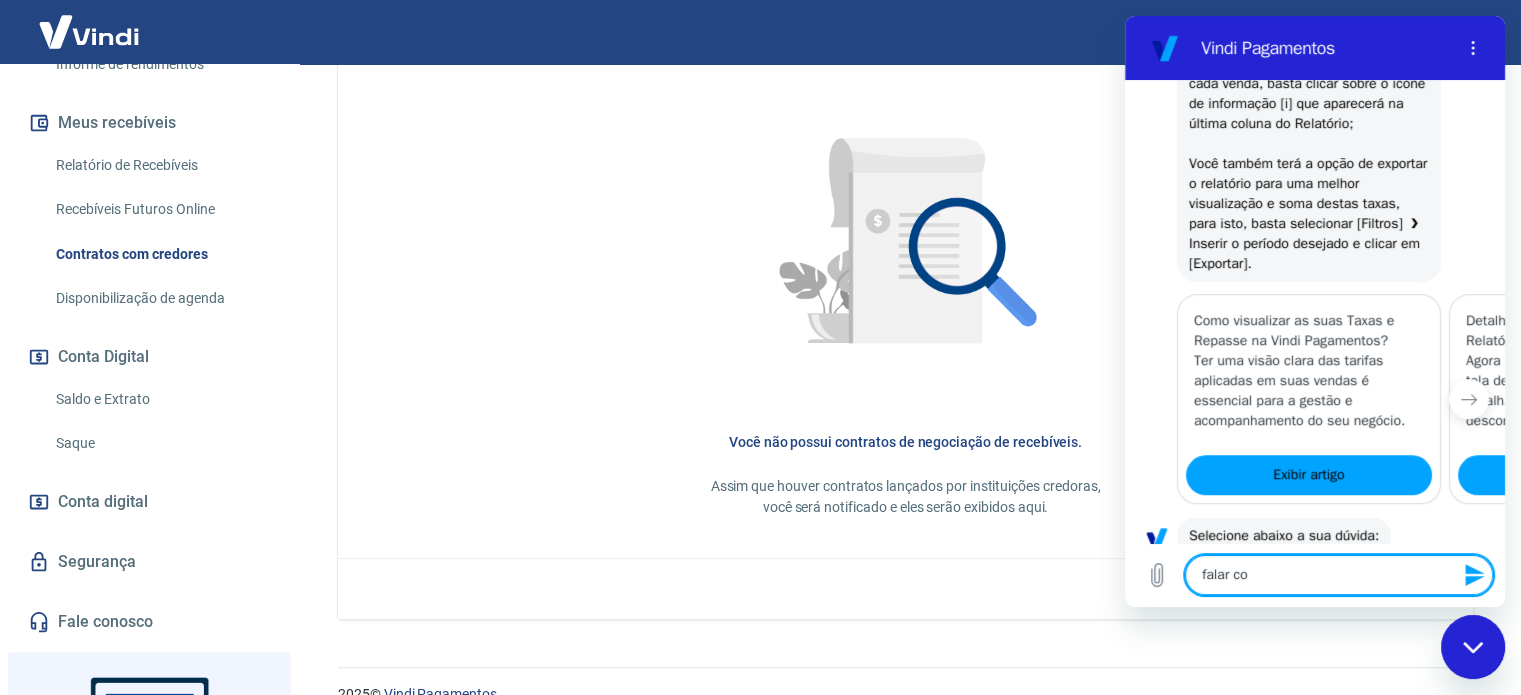 type on "falar com" 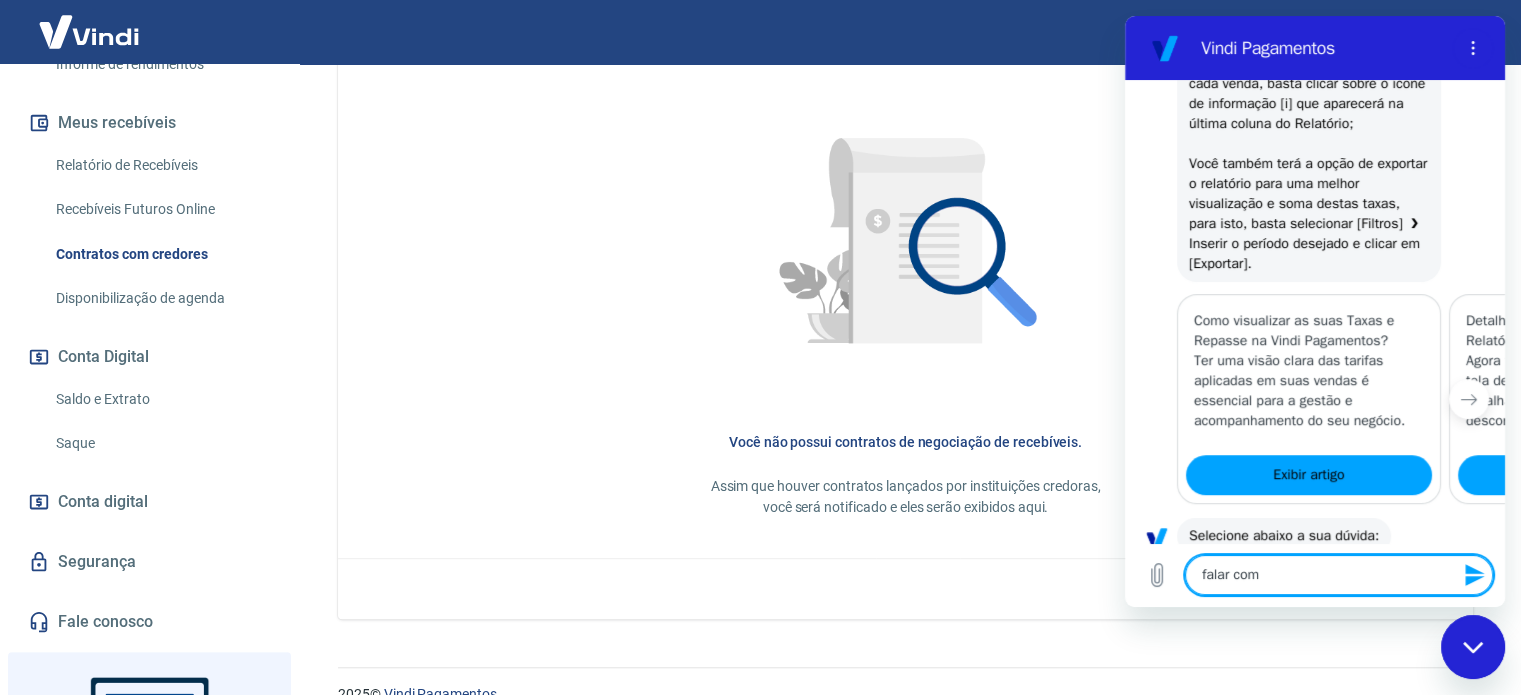 type on "falar com" 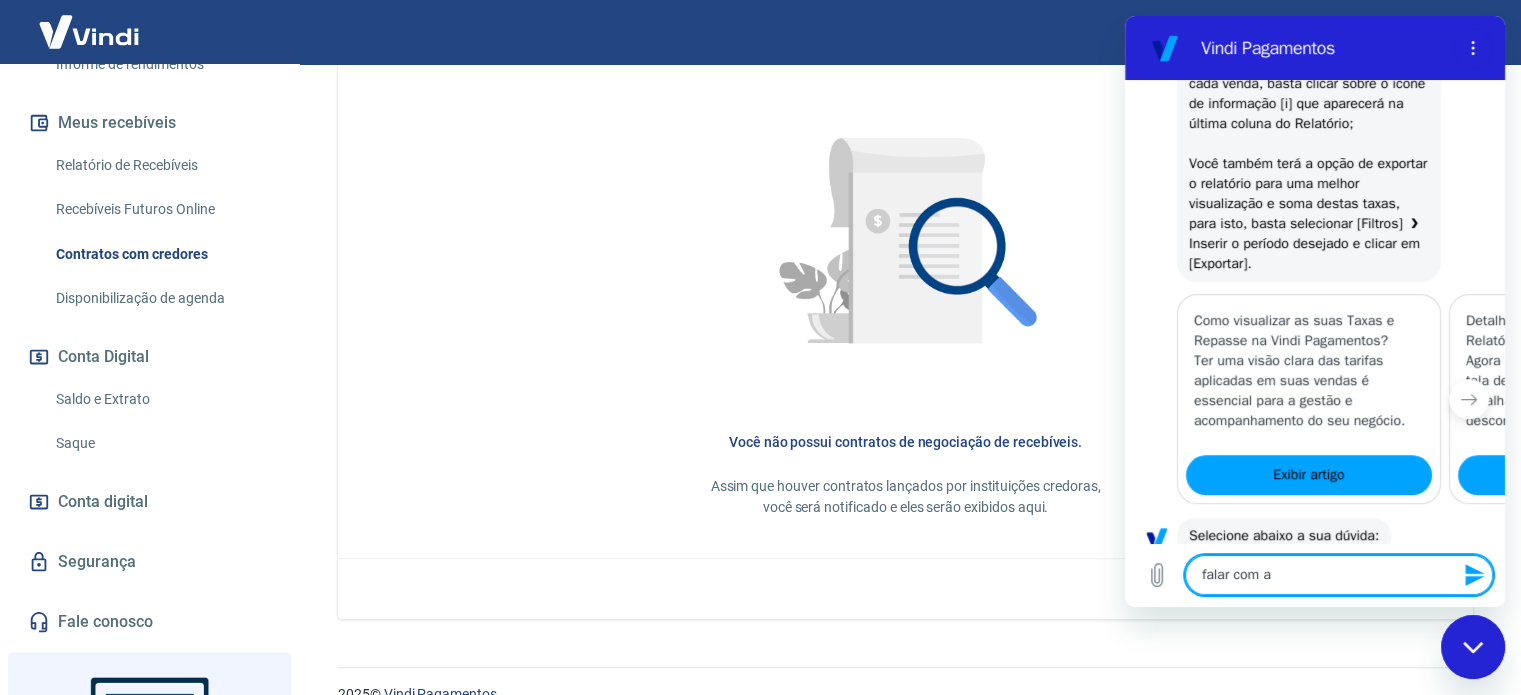 type on "falar com at" 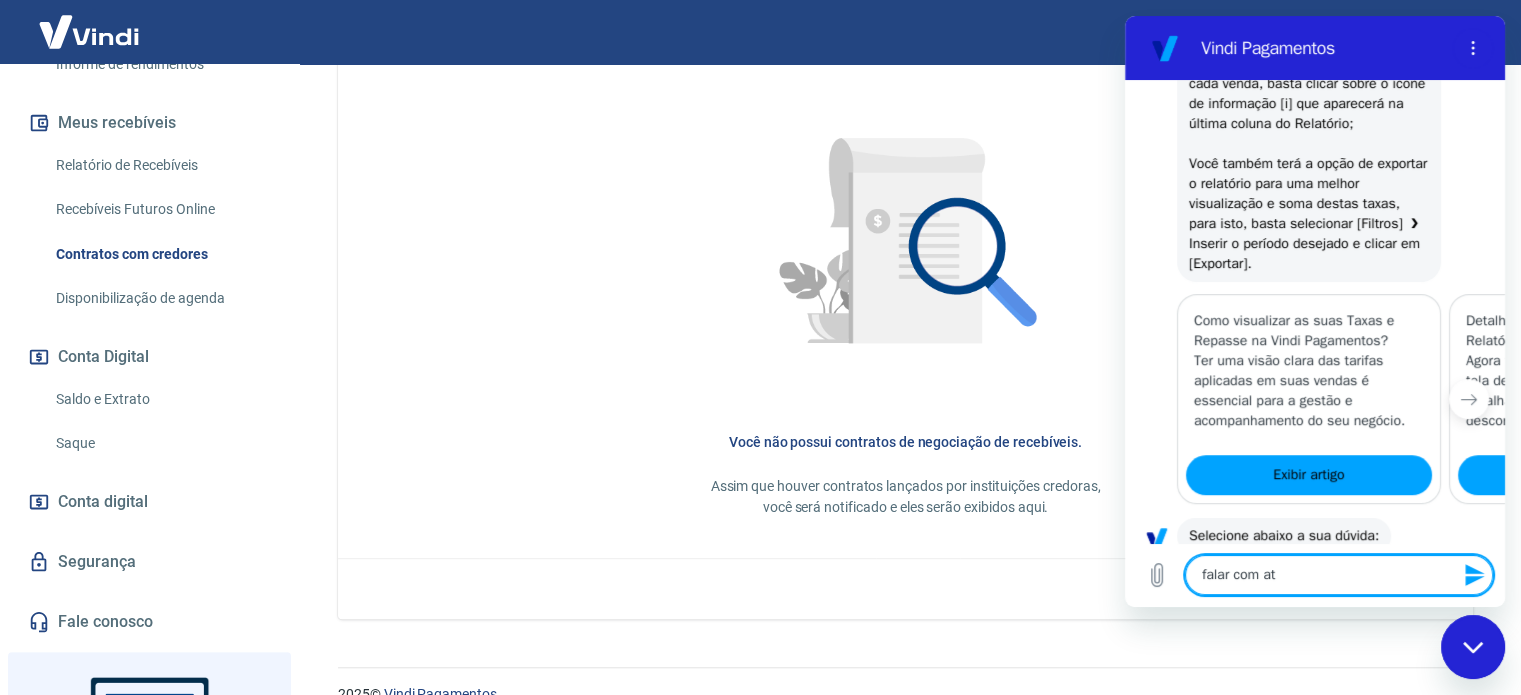type on "falar com ate" 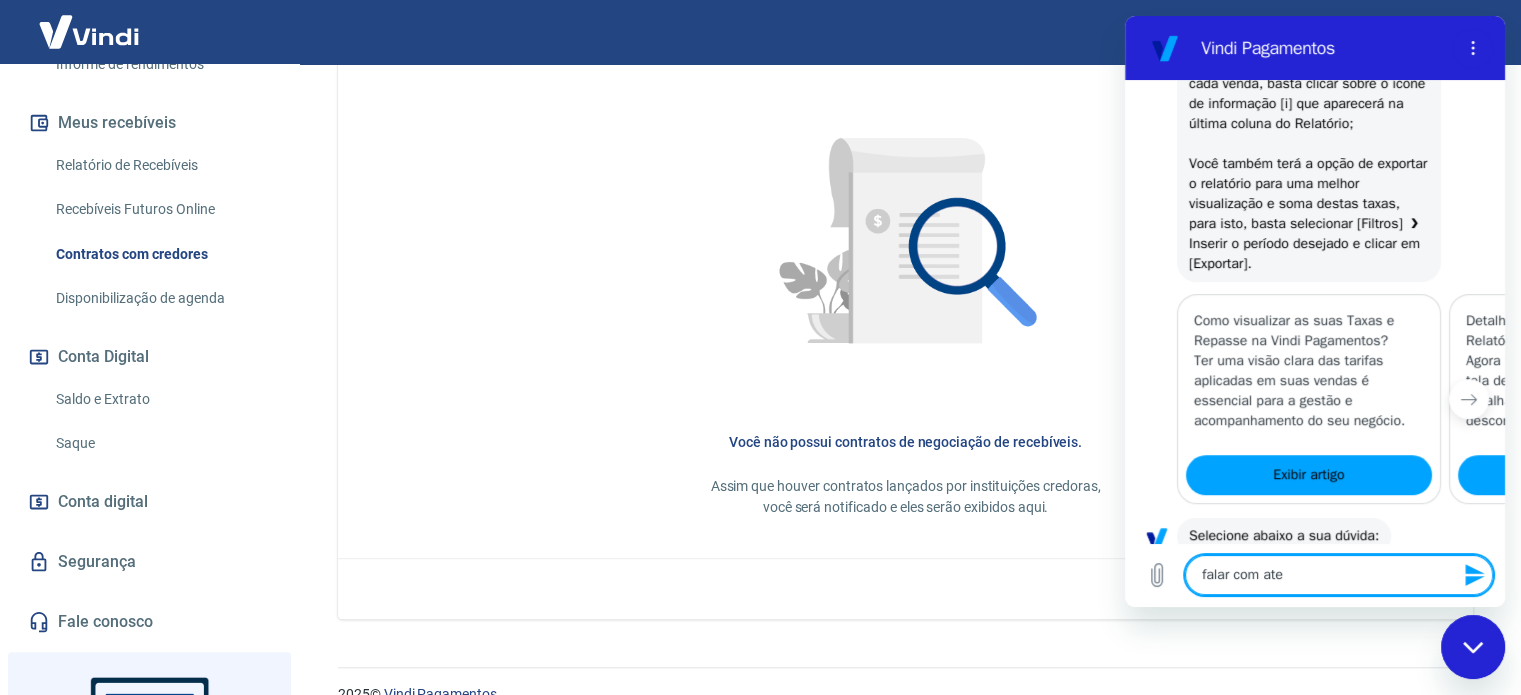type on "falar com [GEOGRAPHIC_DATA]" 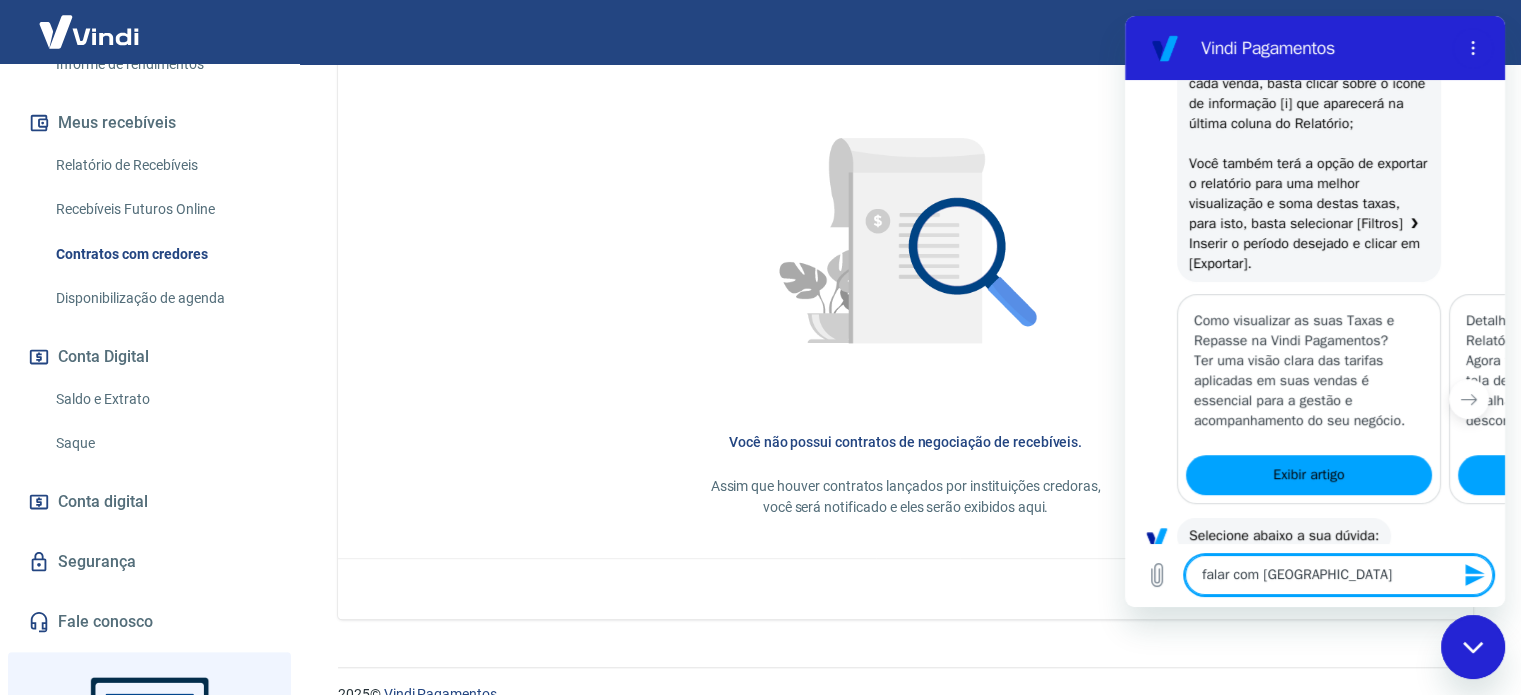 type on "falar com atend" 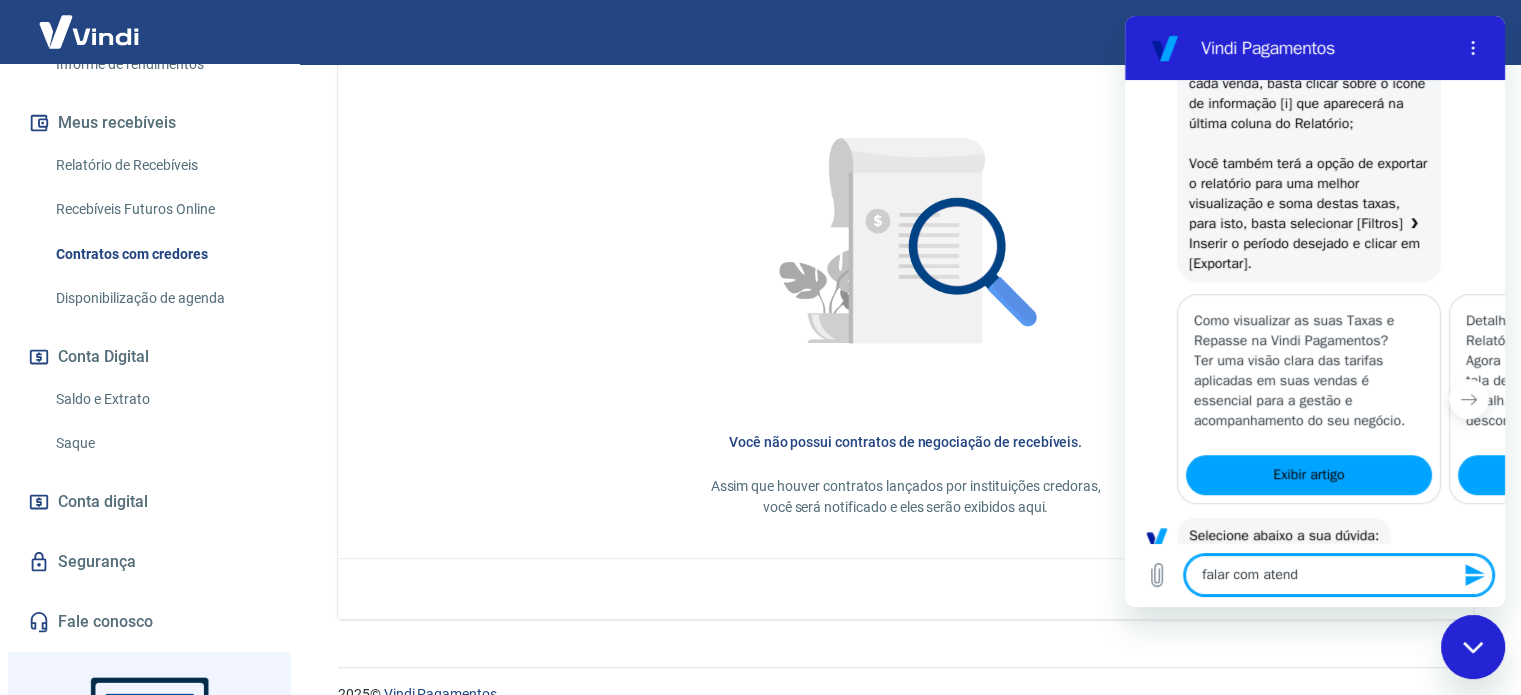 type on "falar com atende" 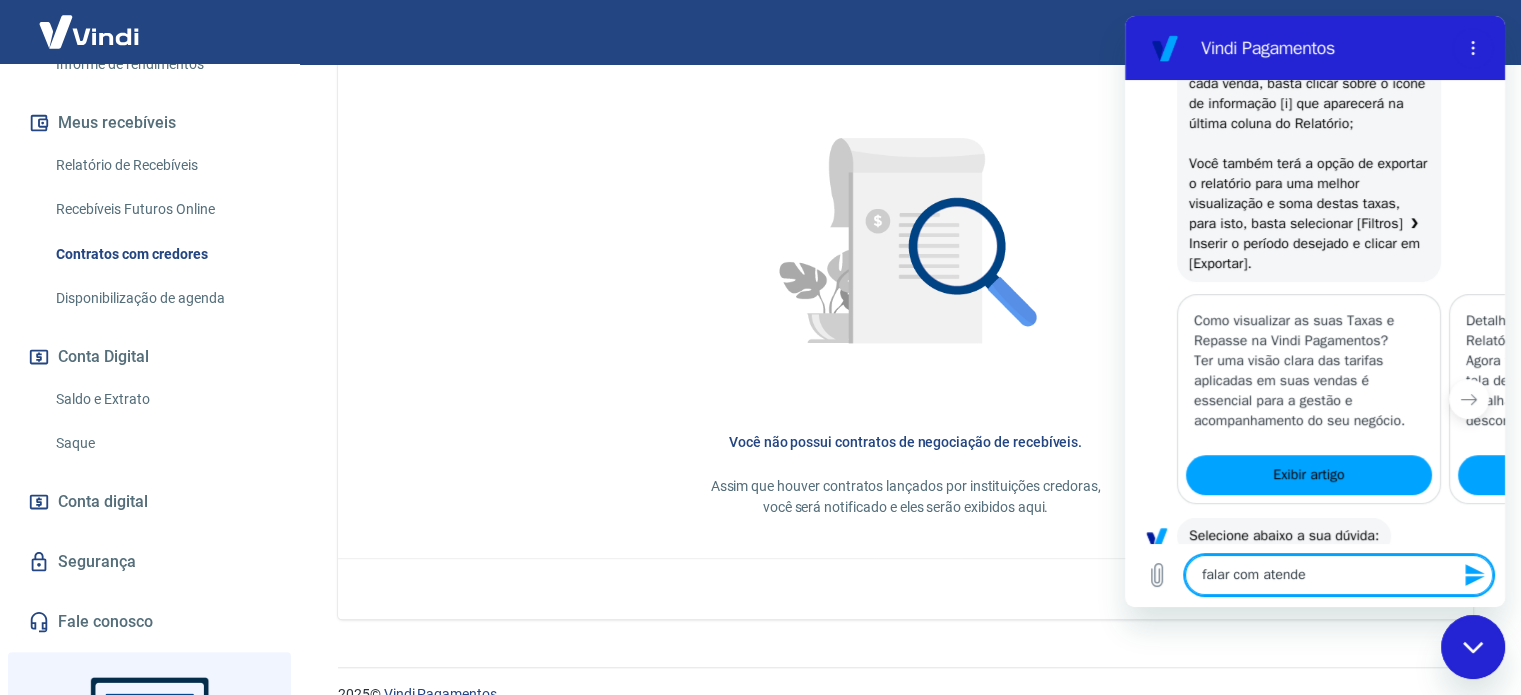 type on "falar com atenden" 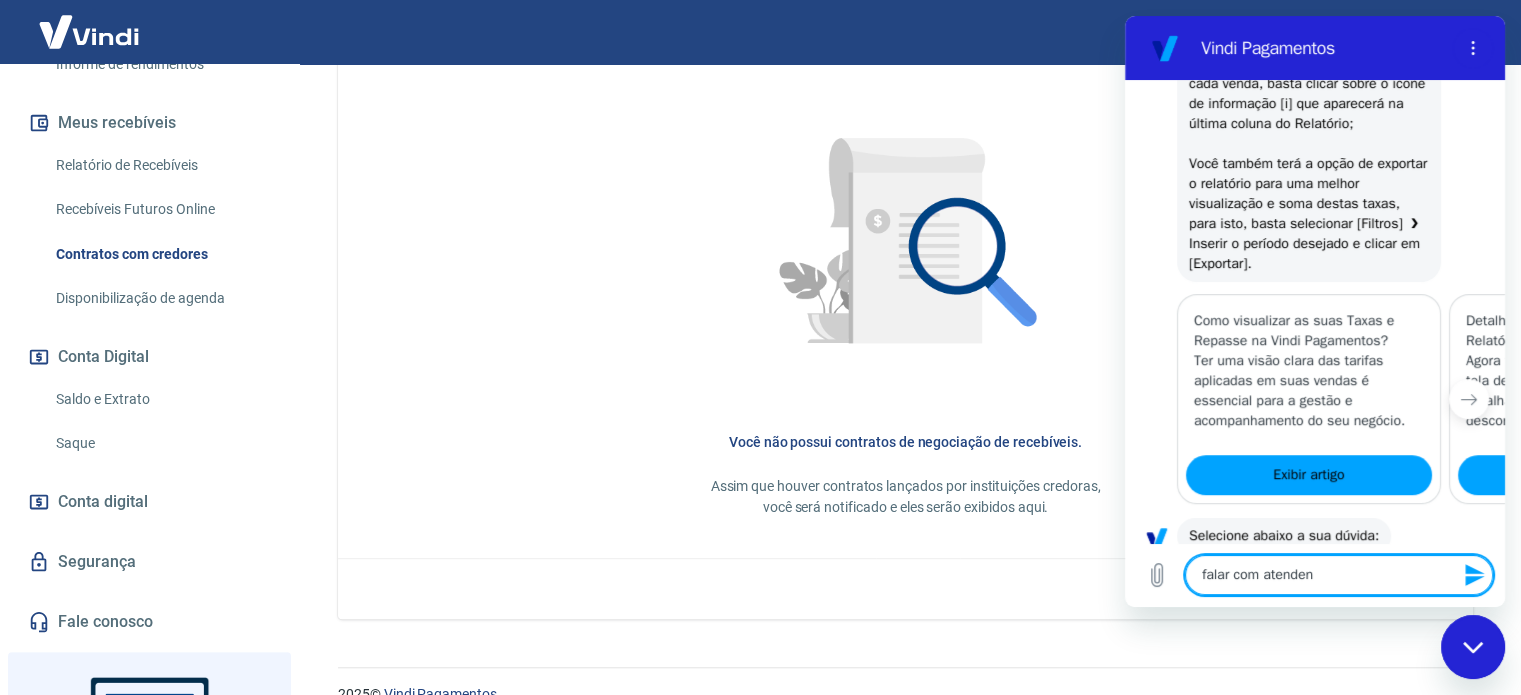 type on "falar com atendent" 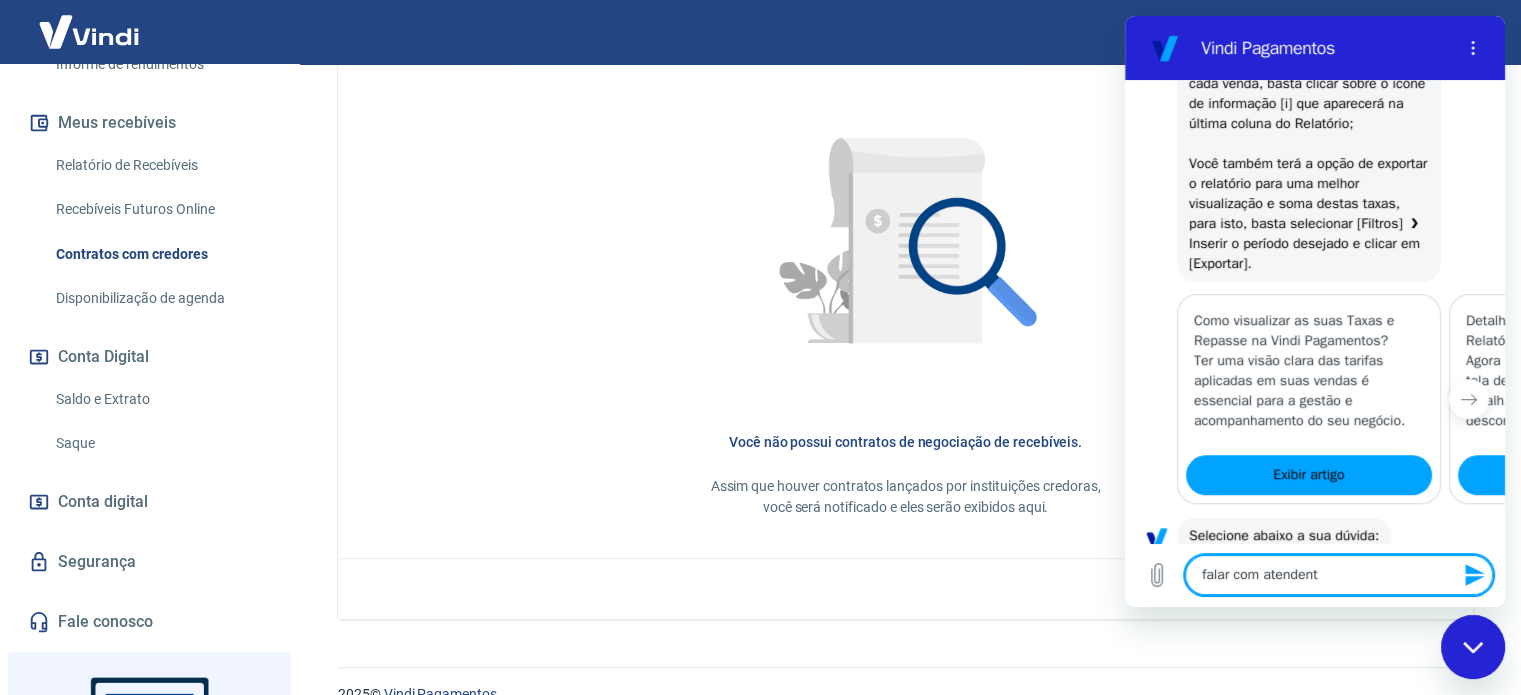 type on "falar com atendente" 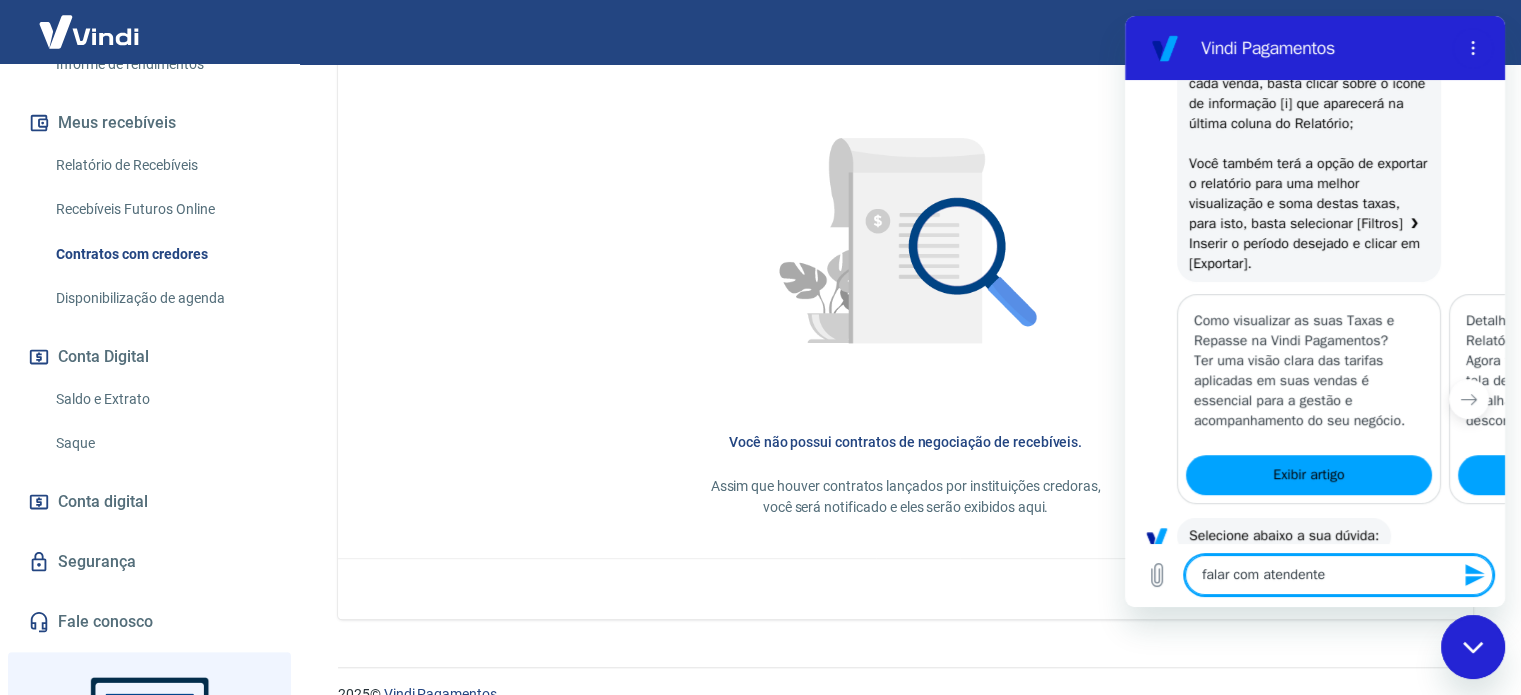 type 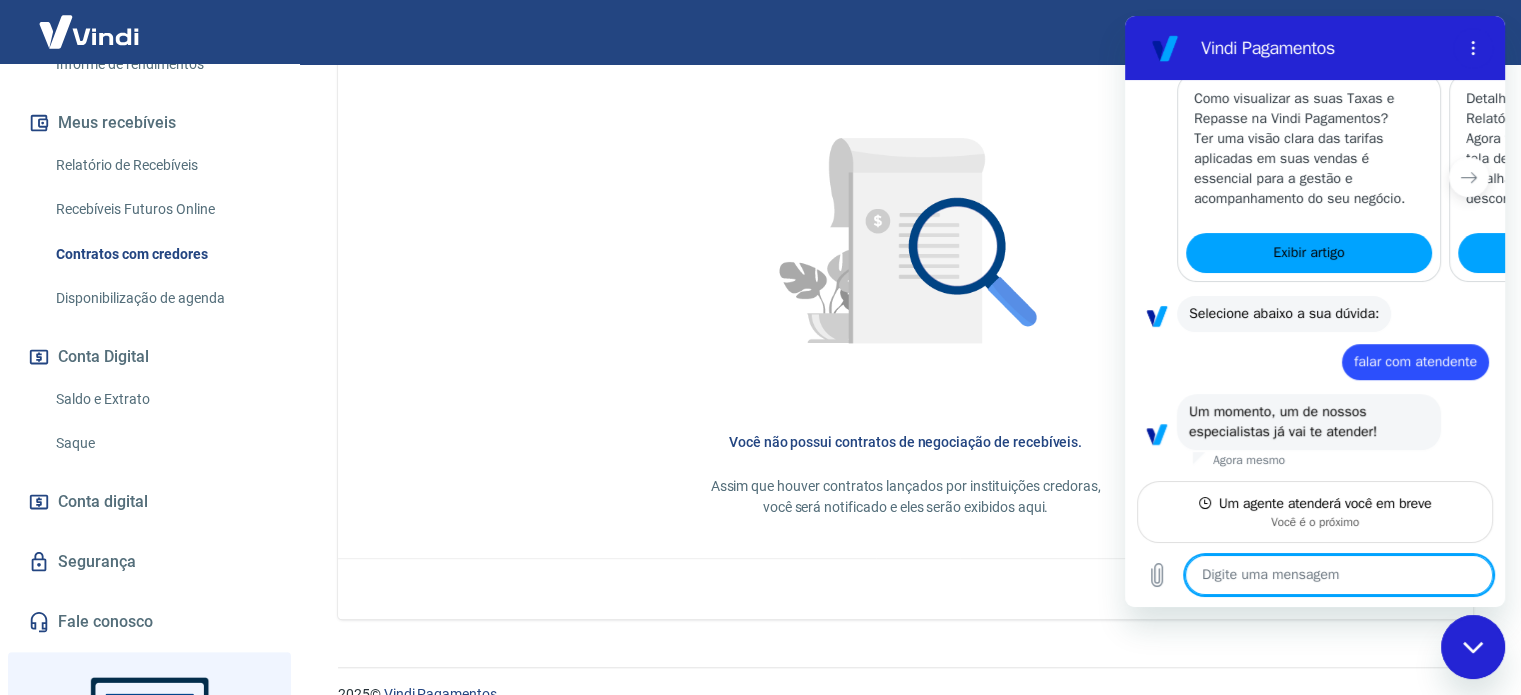 scroll, scrollTop: 1128, scrollLeft: 0, axis: vertical 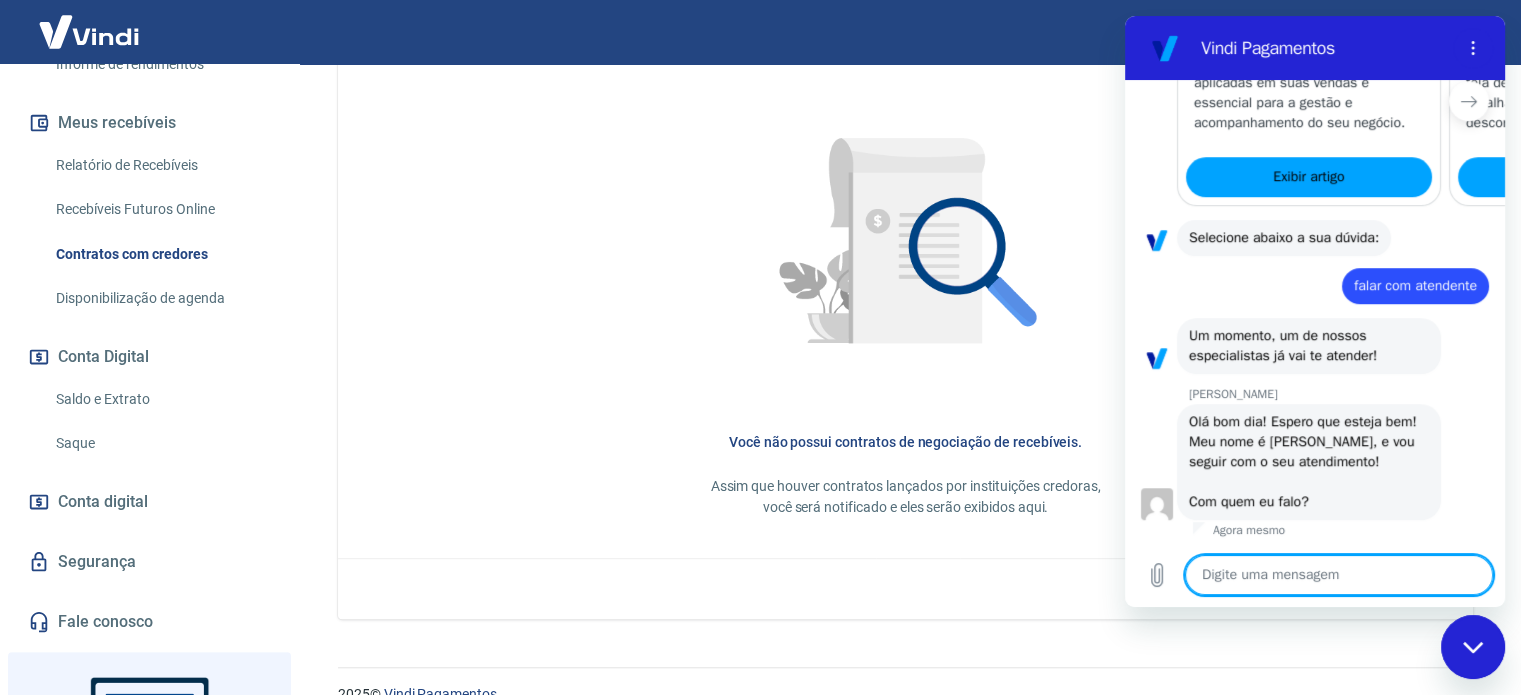 type on "x" 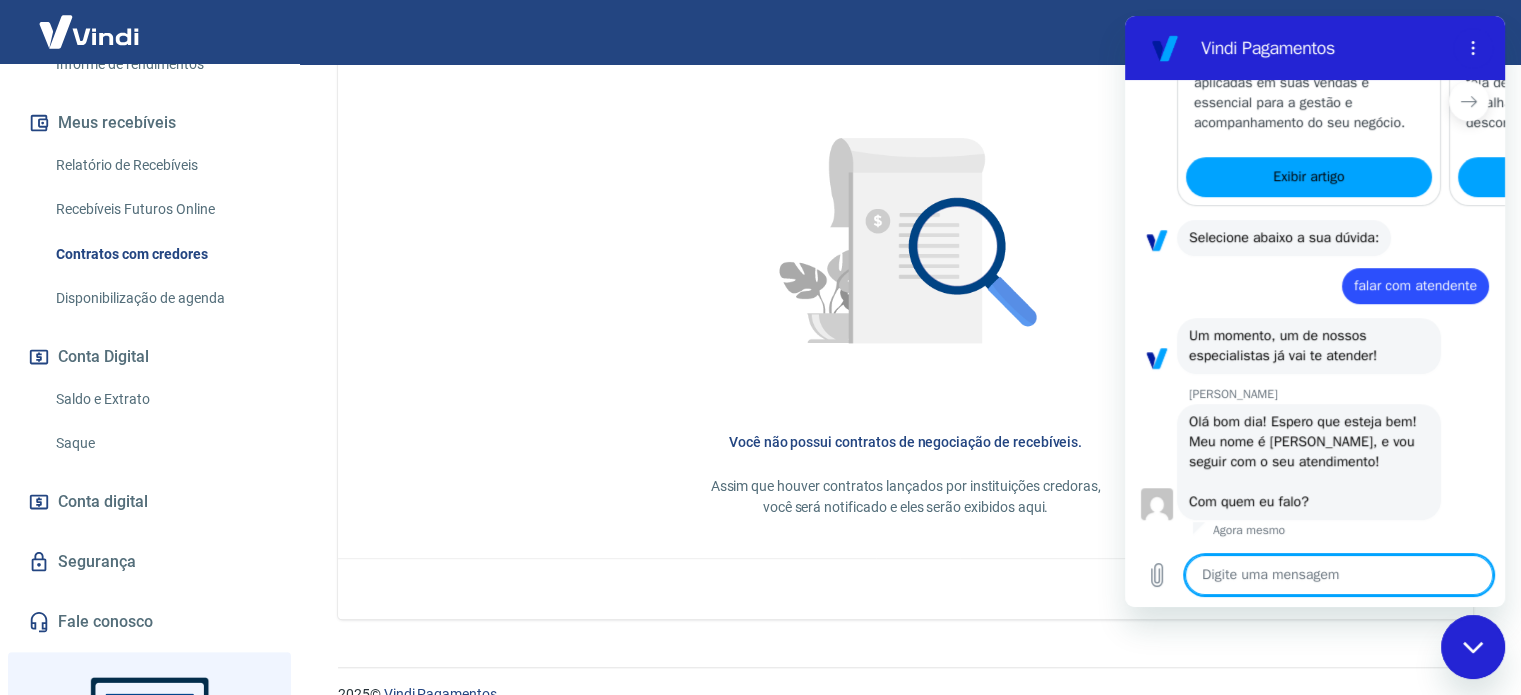 click at bounding box center (1339, 575) 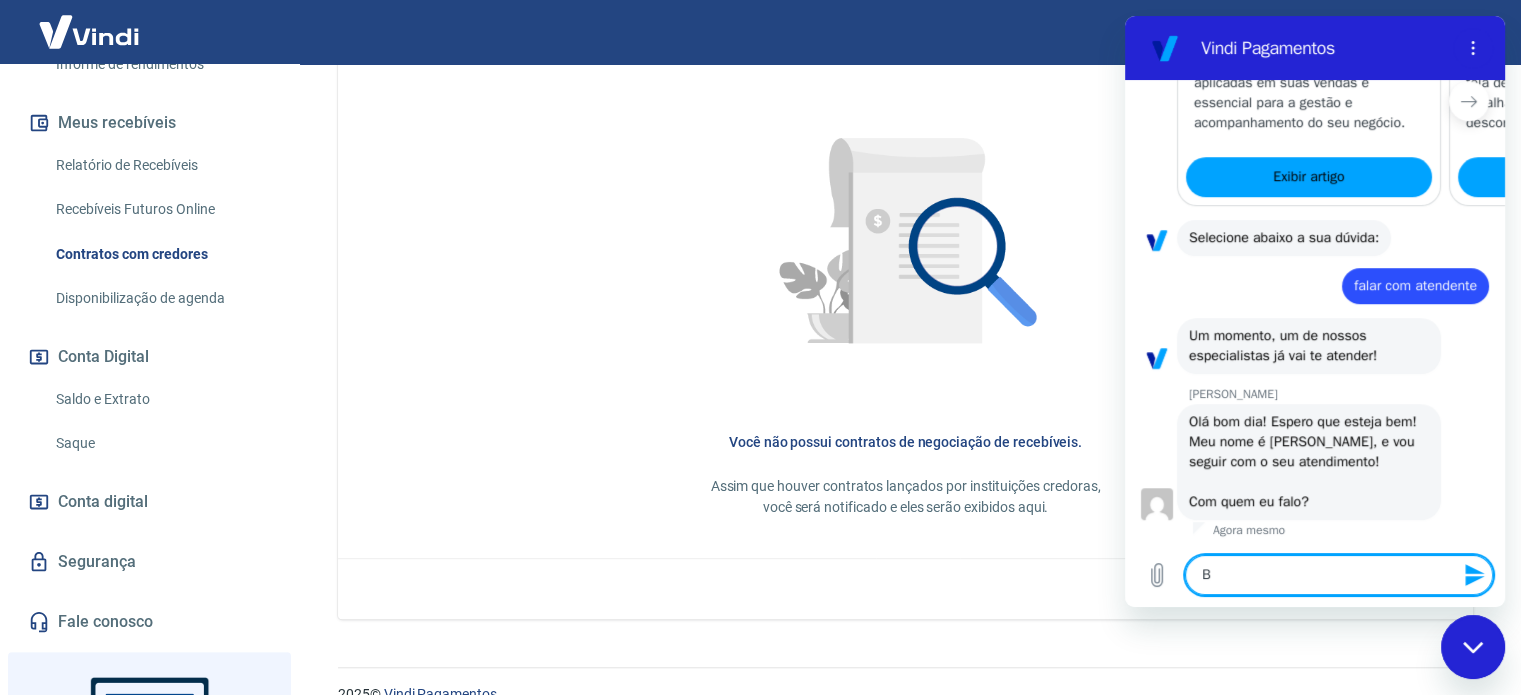 type on "Bo" 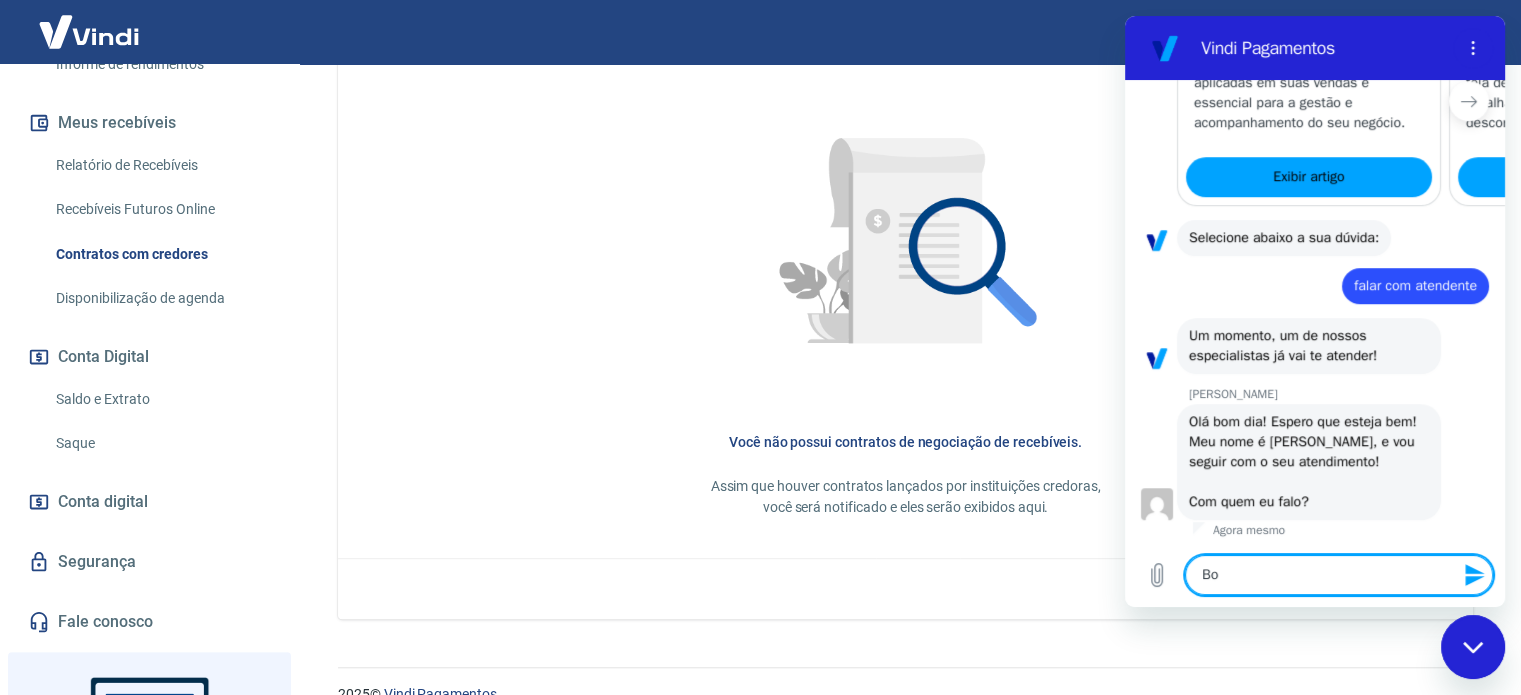 type on "Bom" 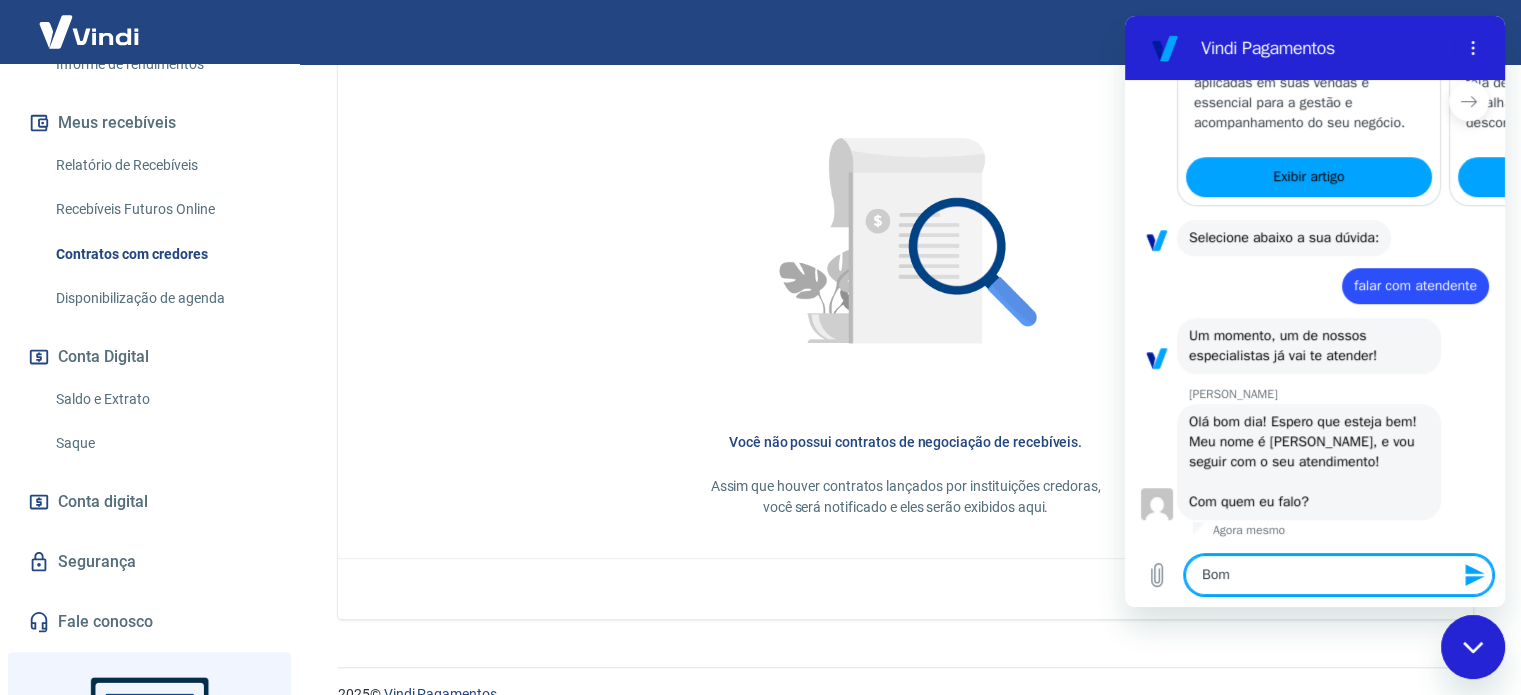 type on "Bom" 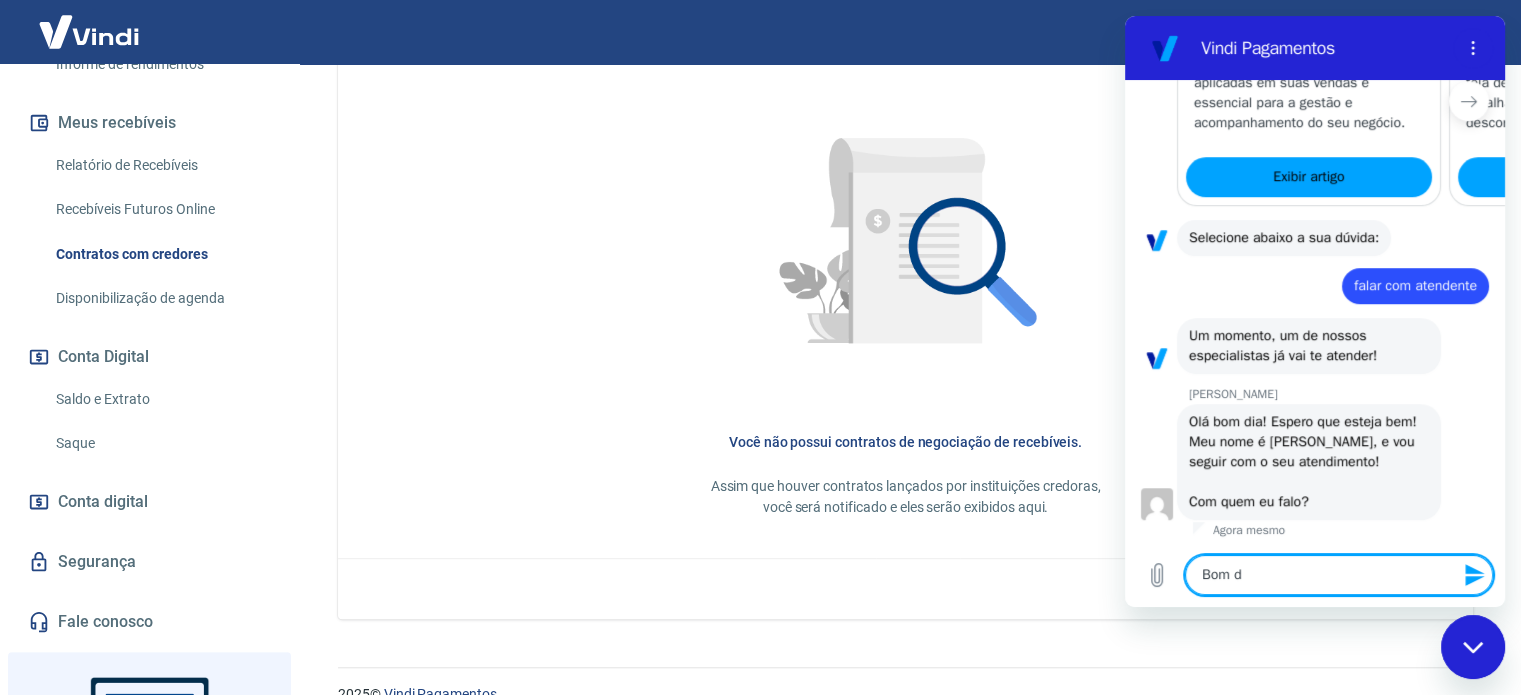 type on "Bom di" 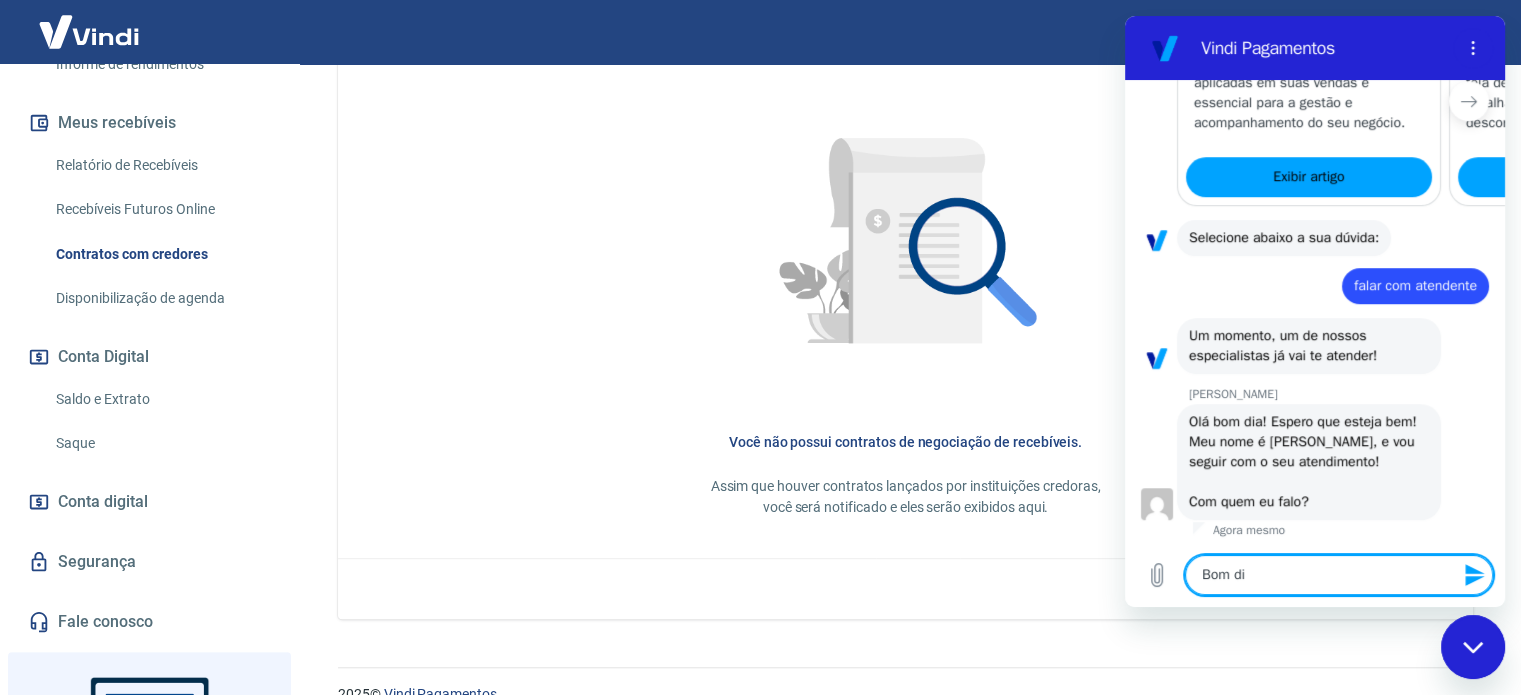 type on "Bom dia" 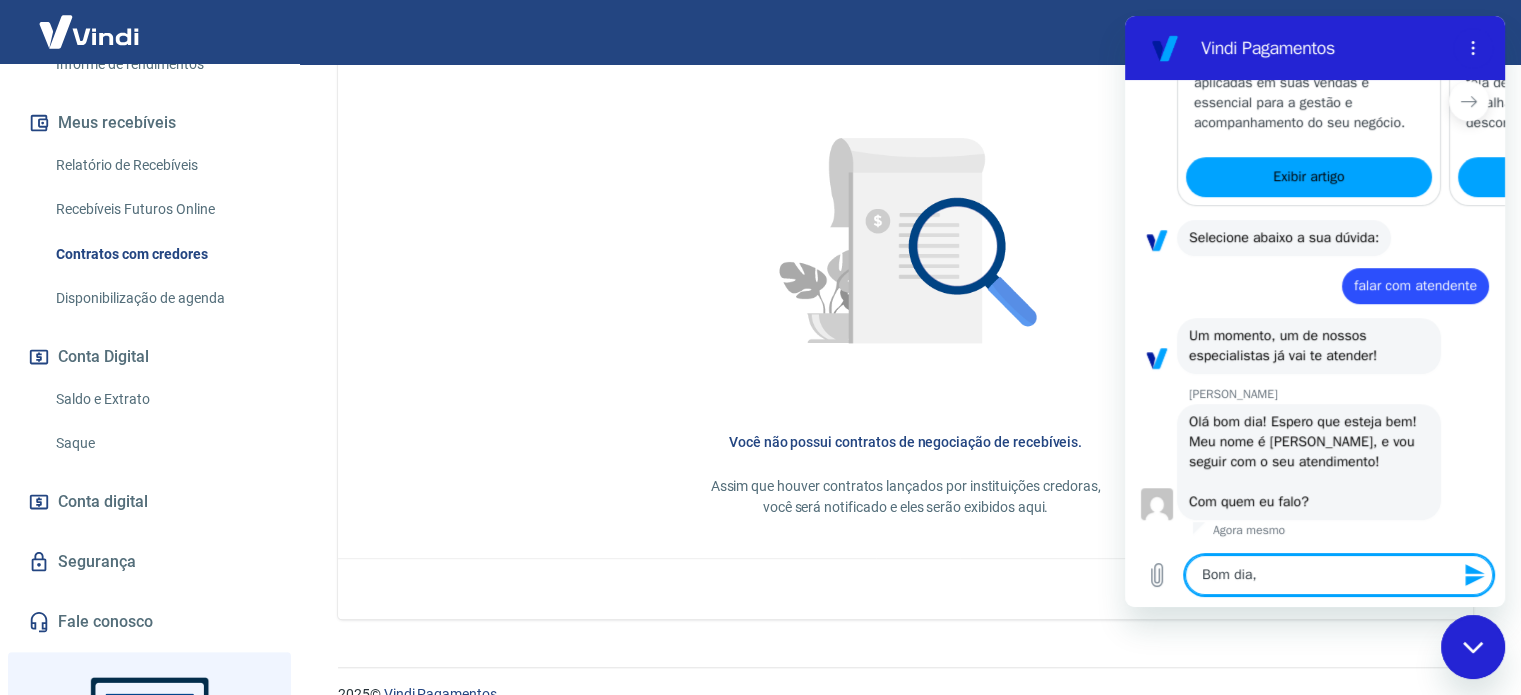 type on "Bom dia," 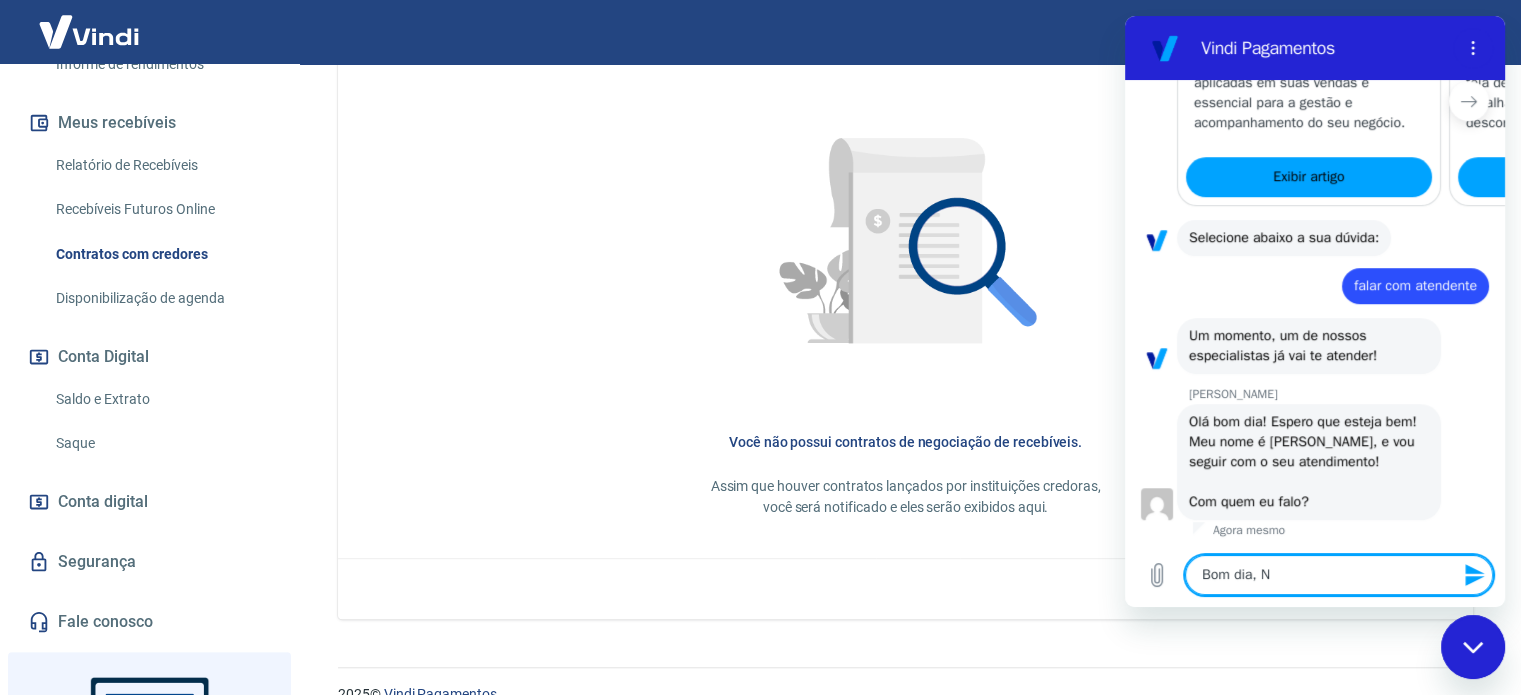 type on "Bom dia, Na" 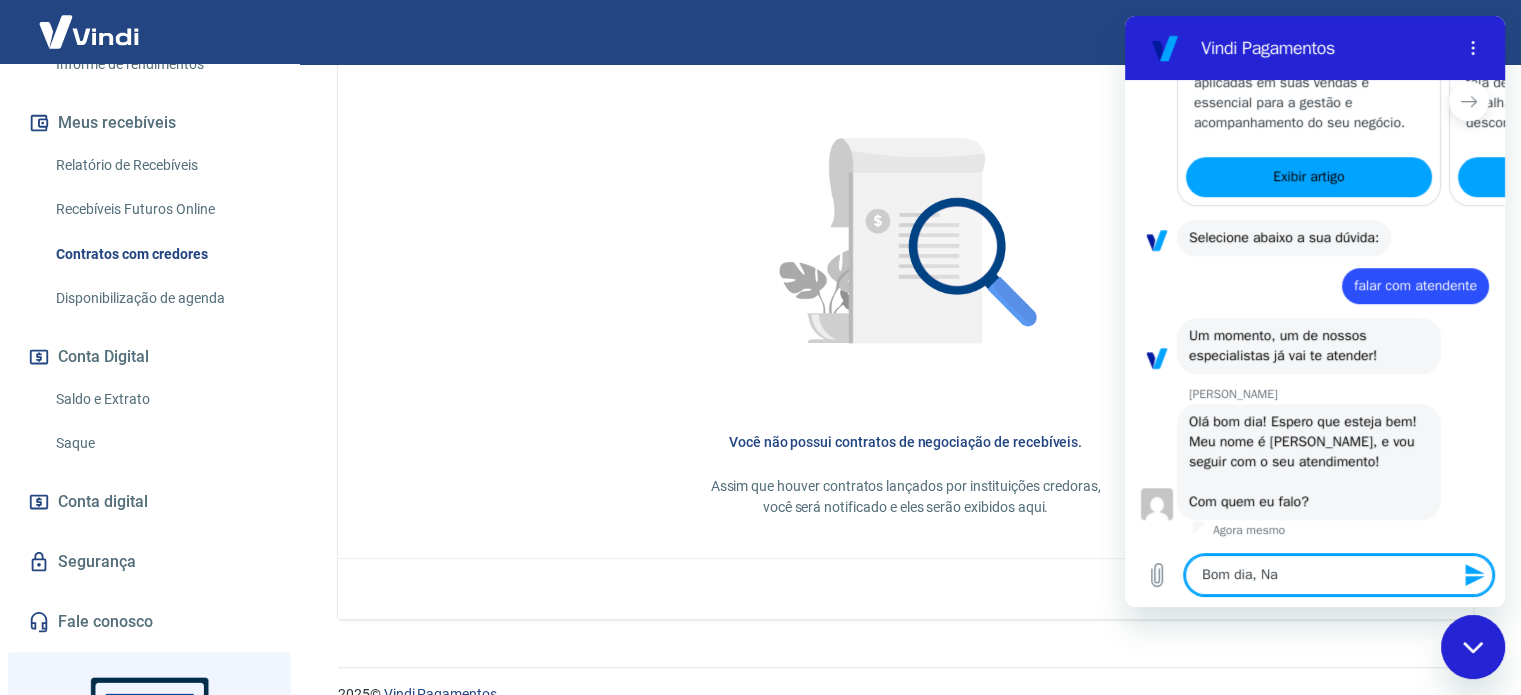 type on "Bom dia, Nan" 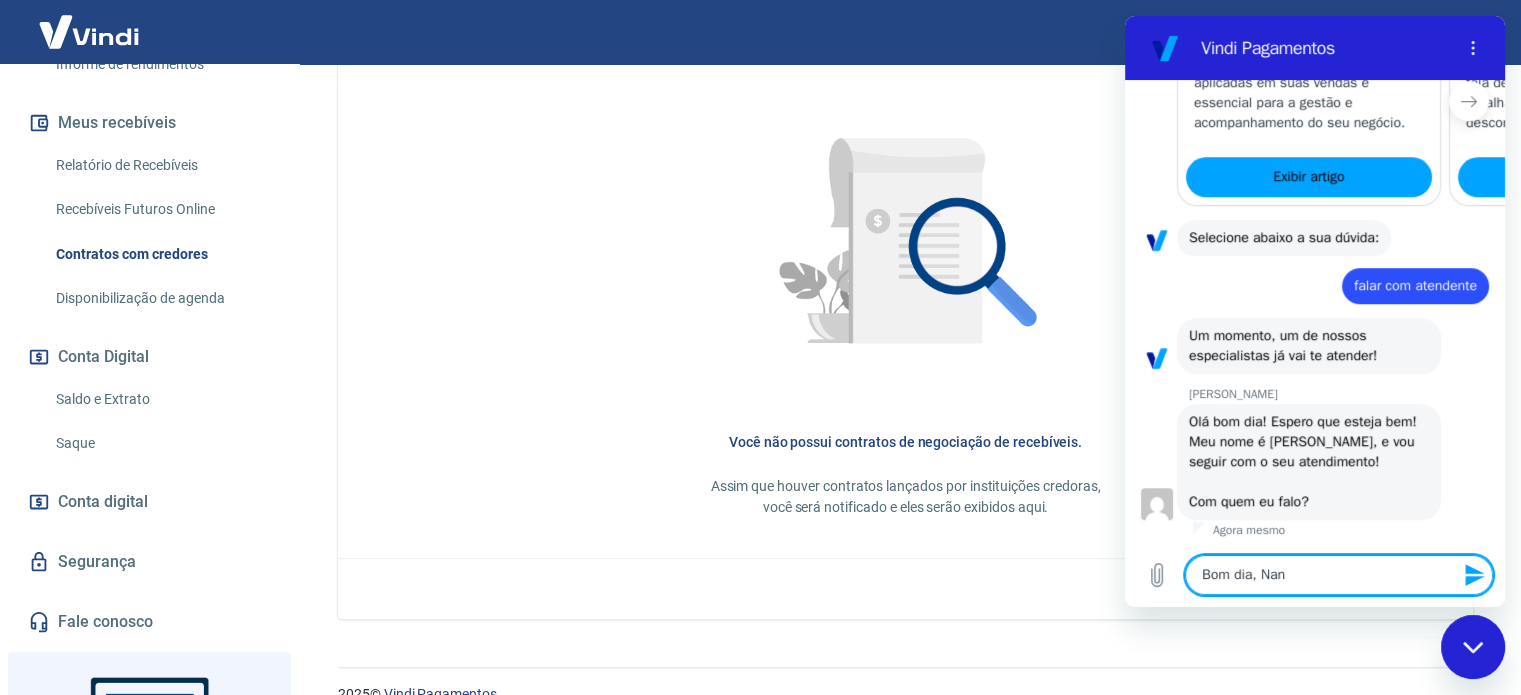 type on "Bom dia, Nani" 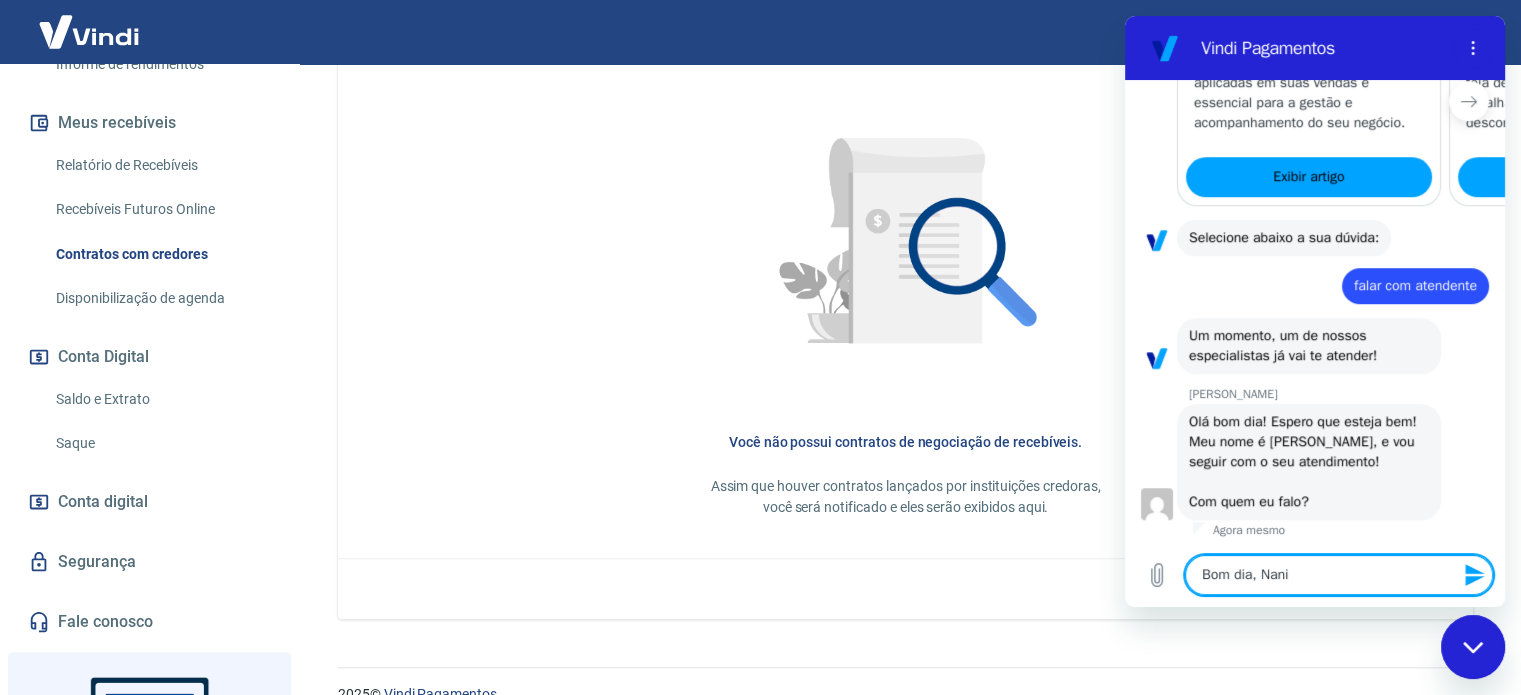 type 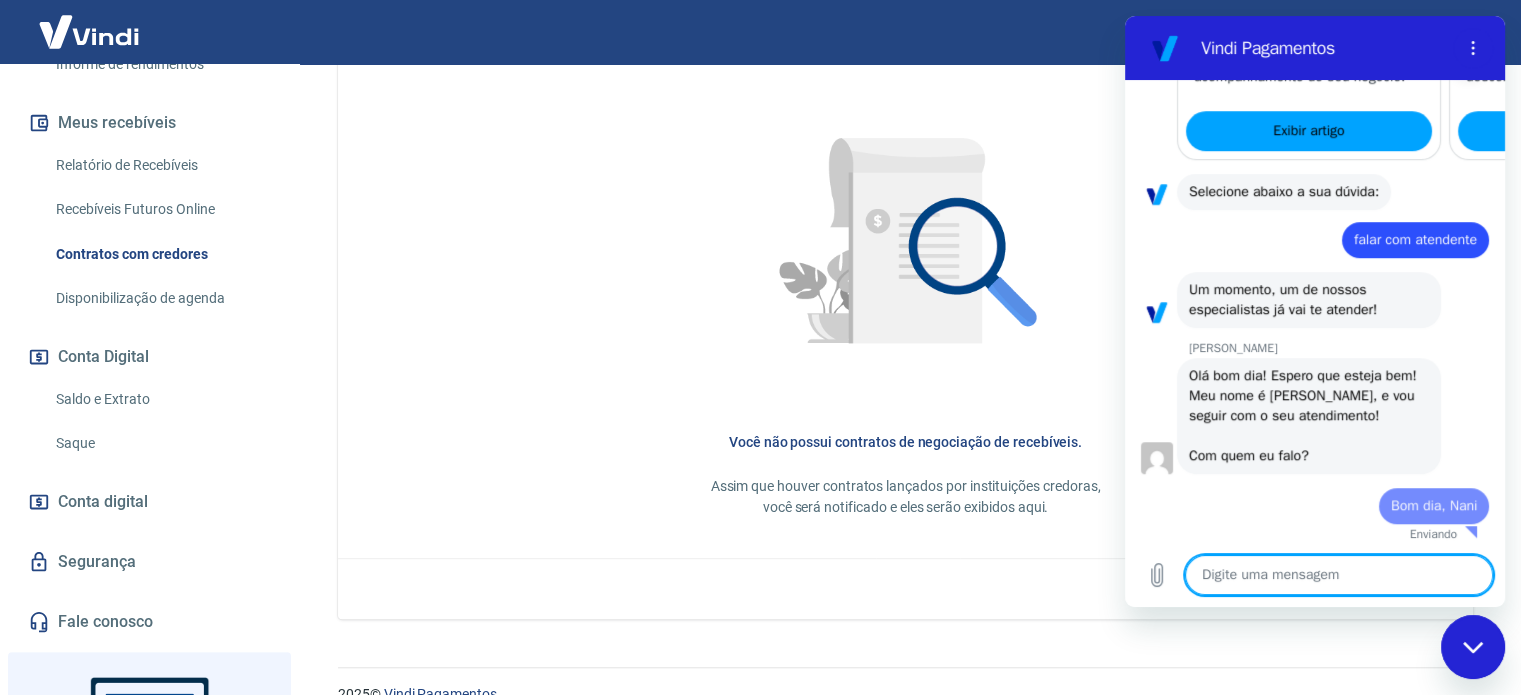 type on "x" 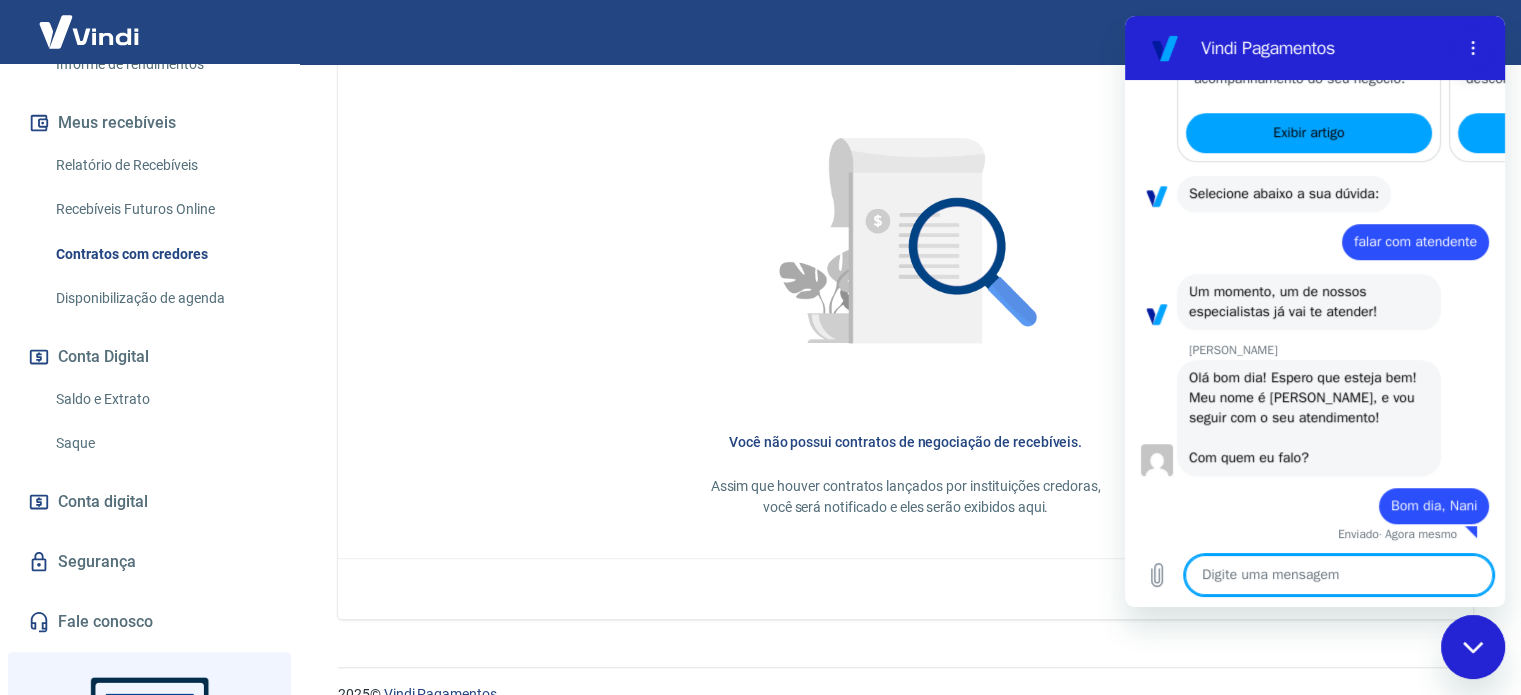 type on "m" 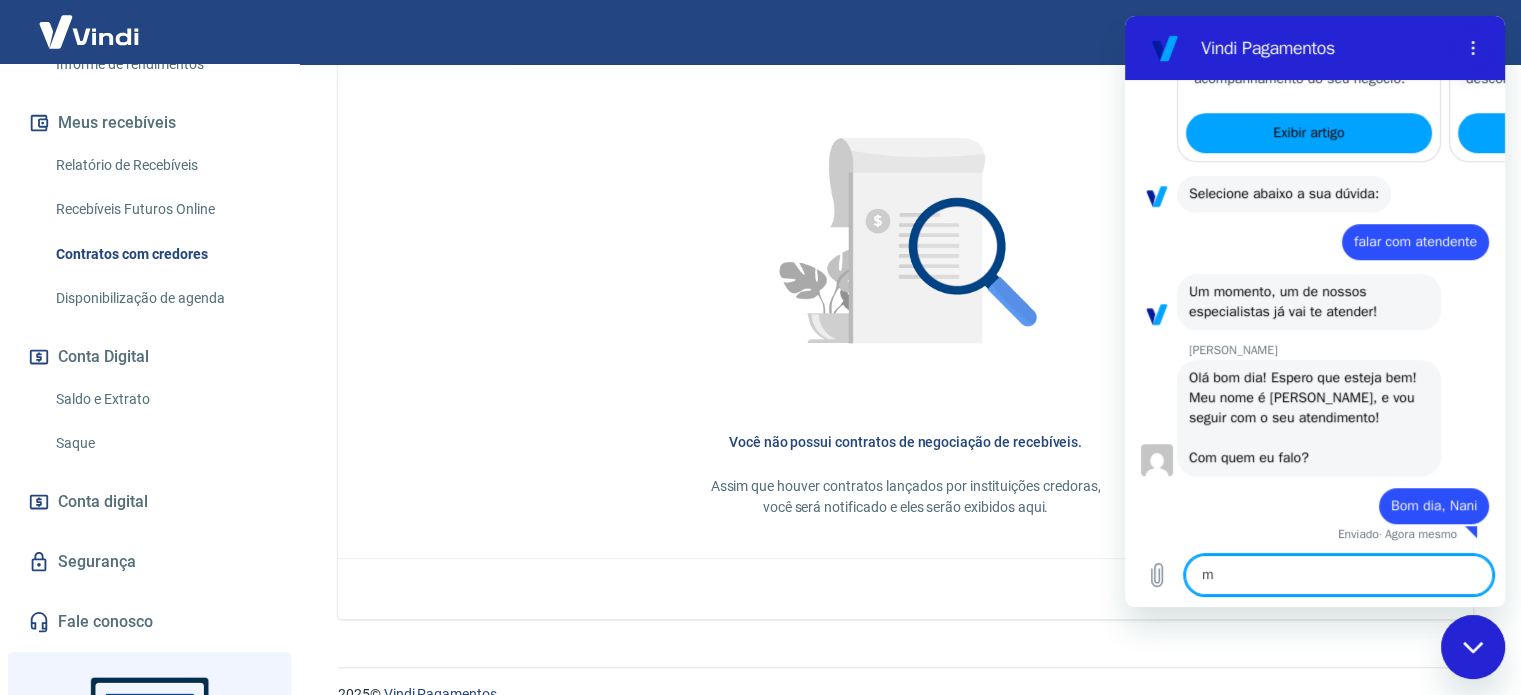 type on "me" 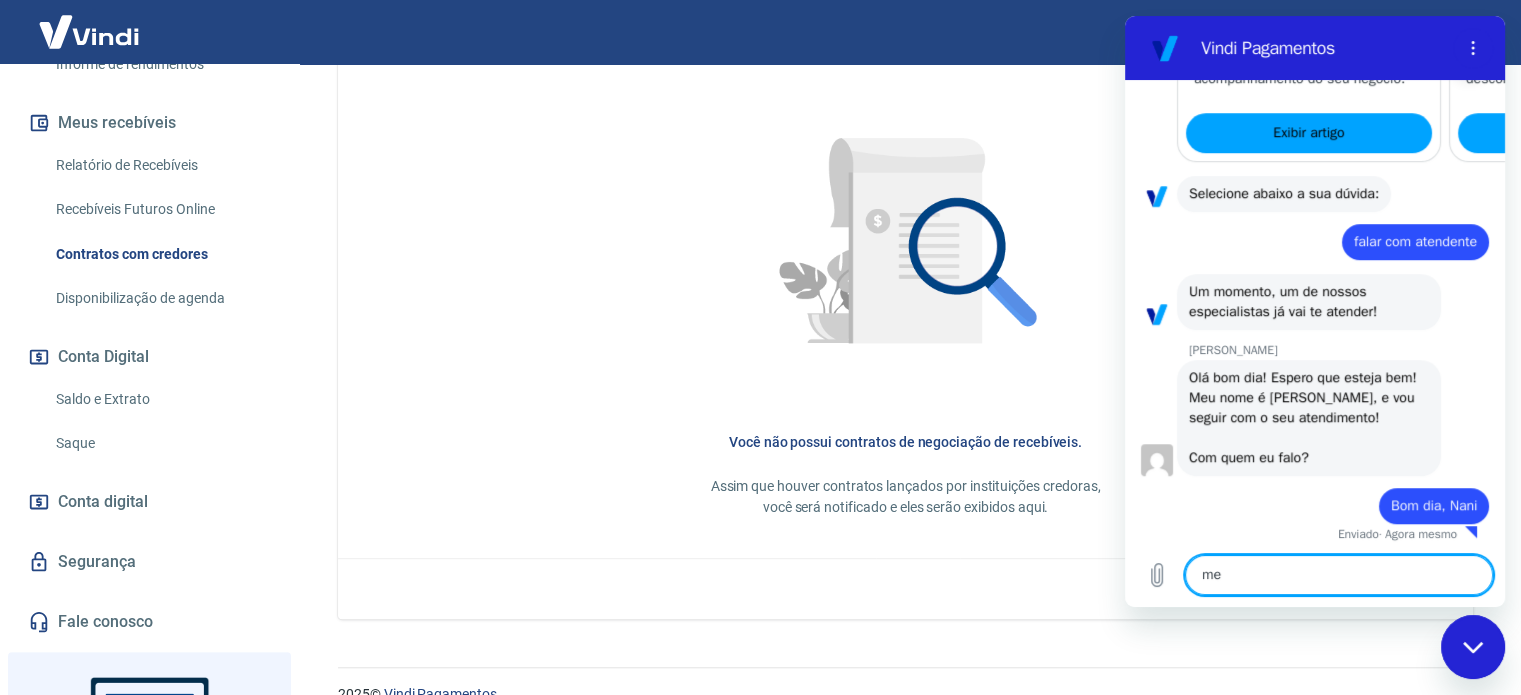 type on "meu" 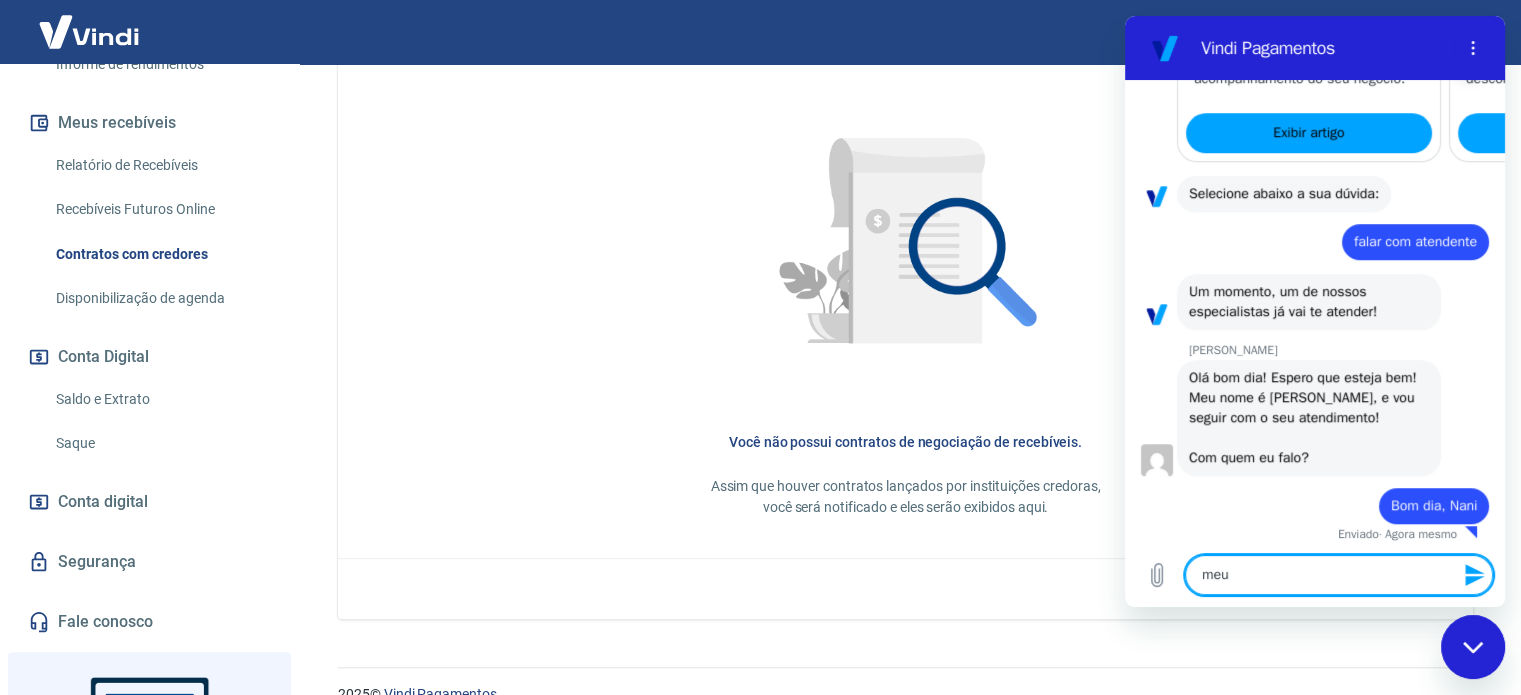 type on "meu" 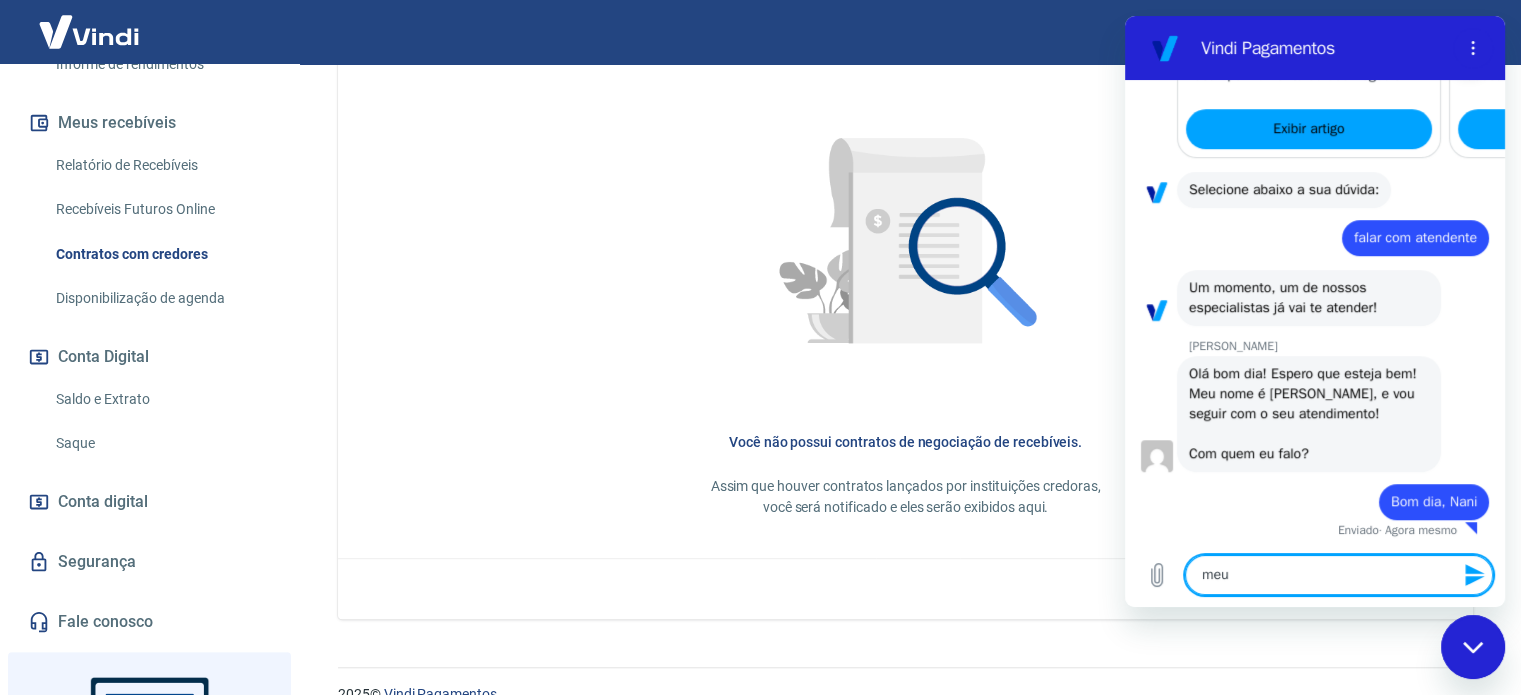 type on "meu n" 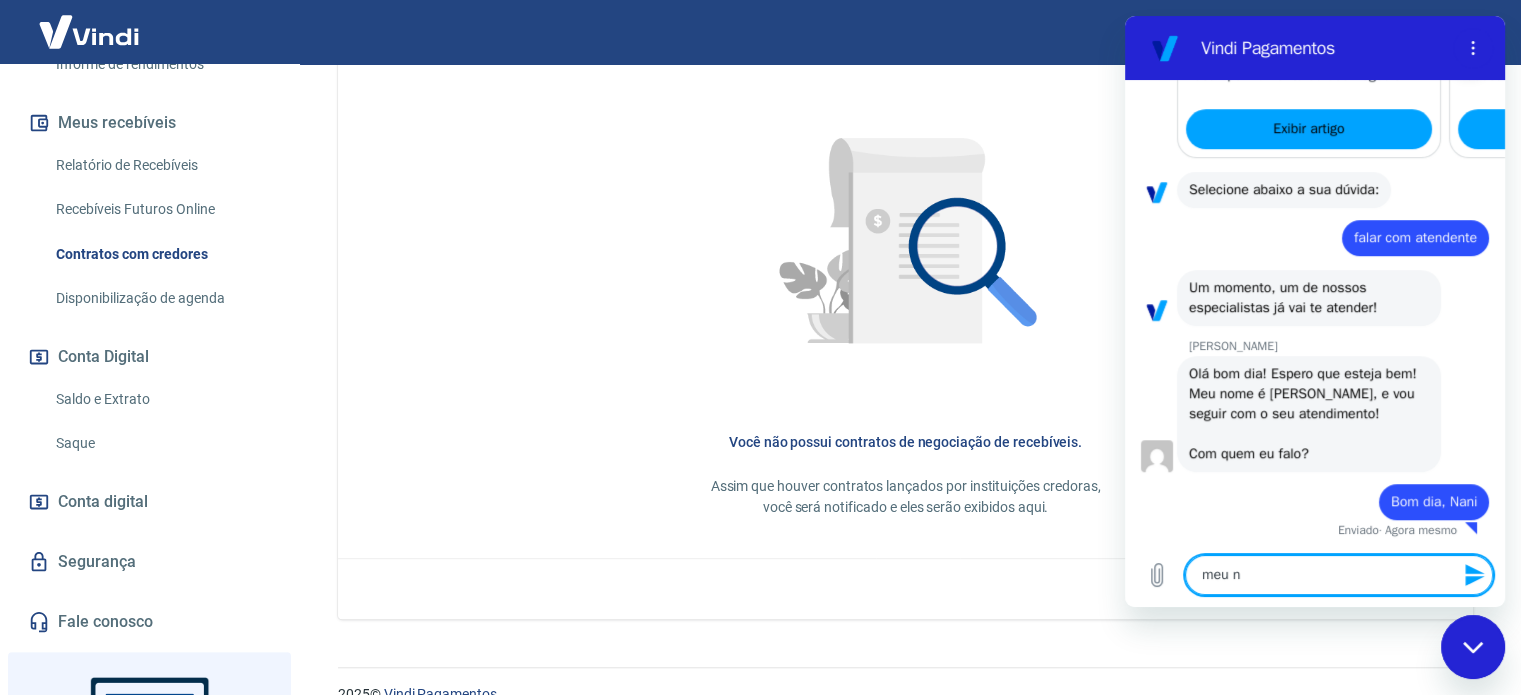 type on "meu no" 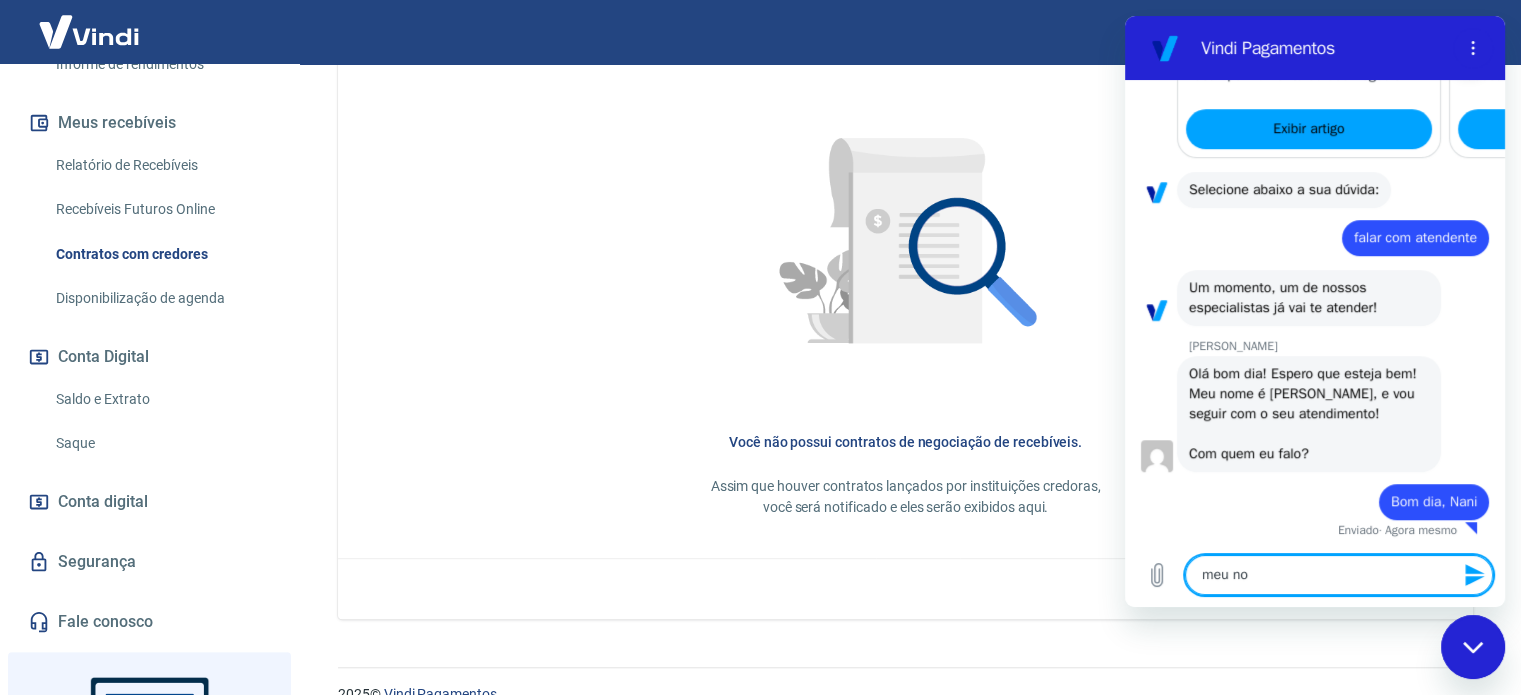 type on "meu nom" 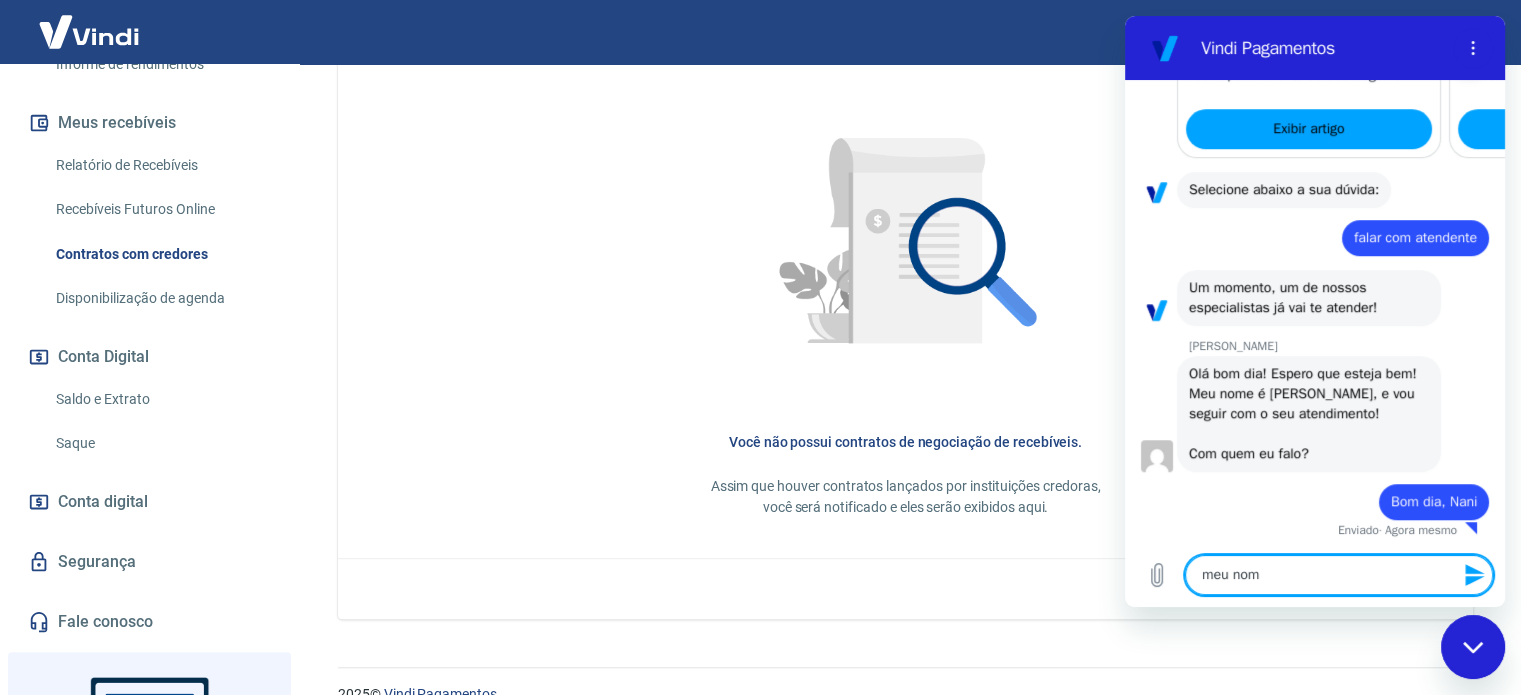 type on "meu nome" 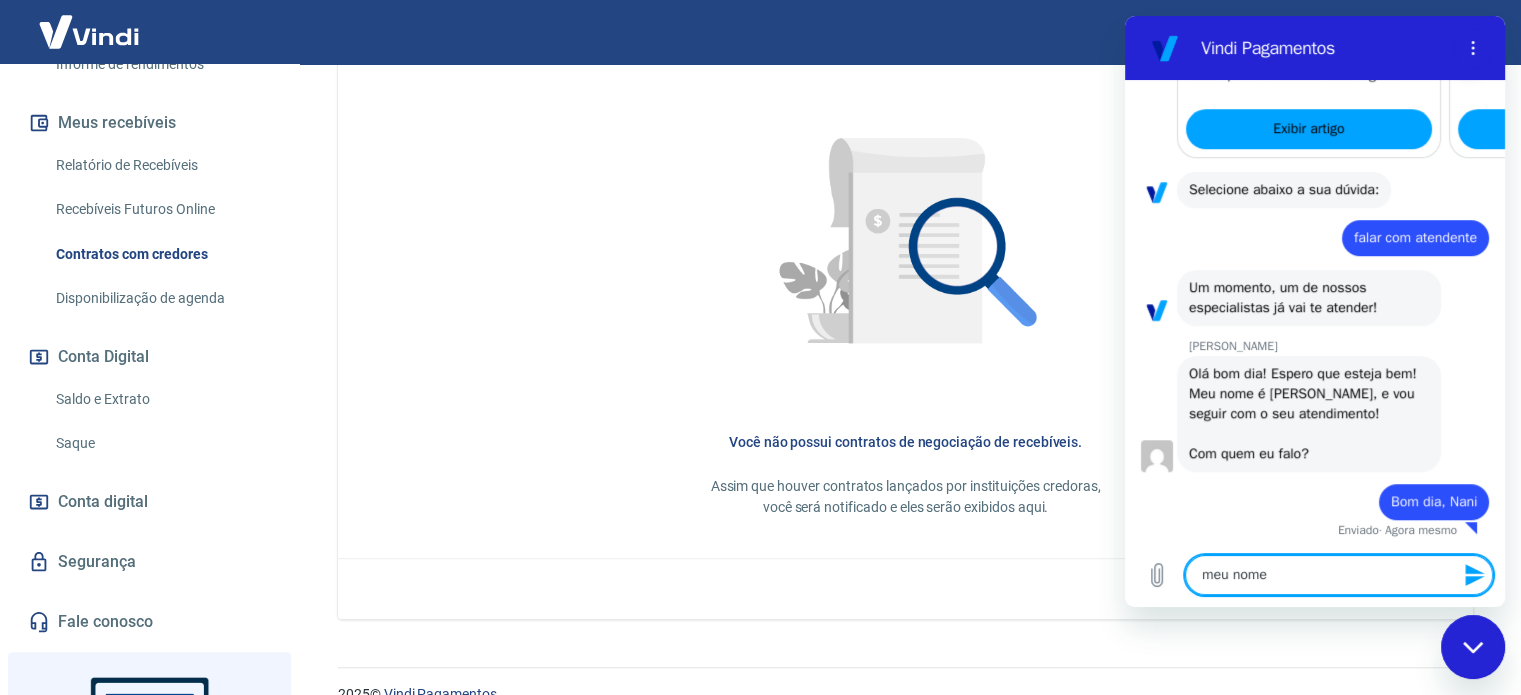 type on "meu nome" 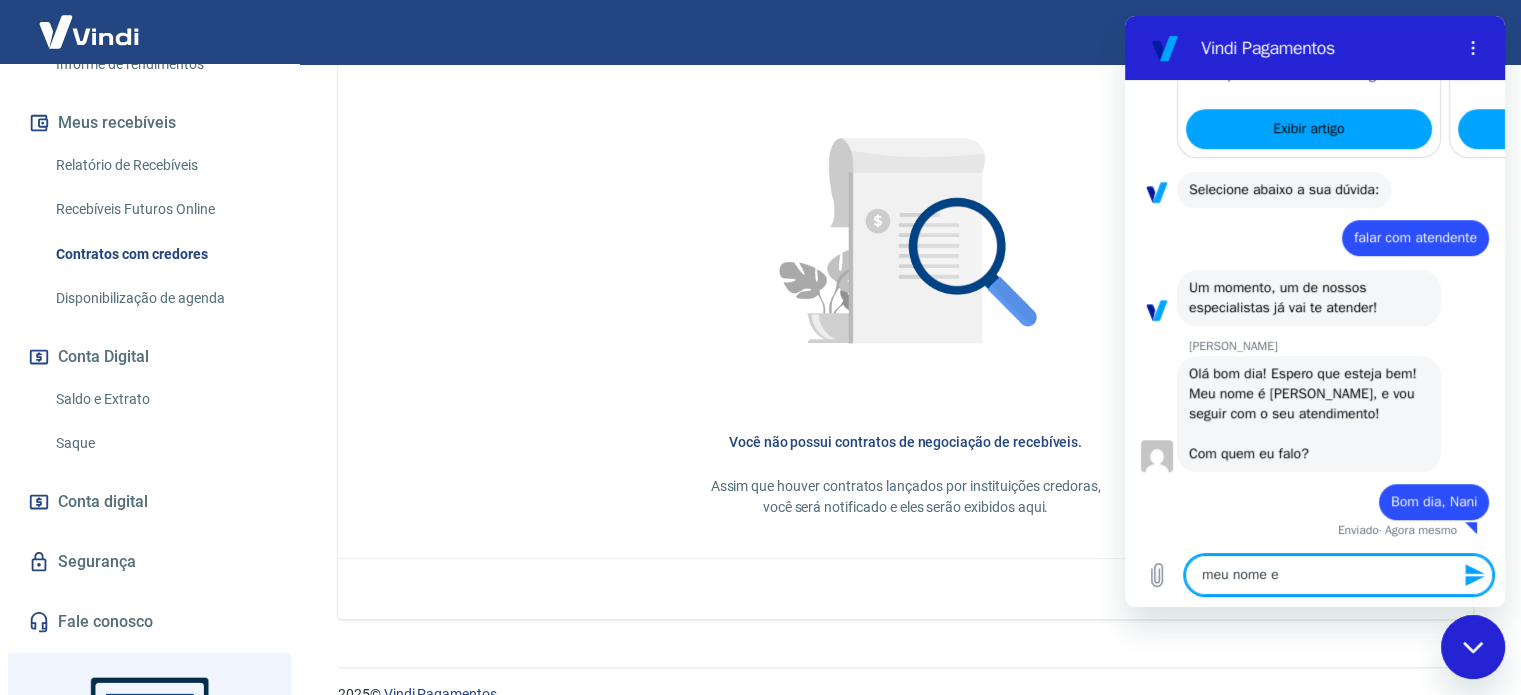 type on "meu nome e" 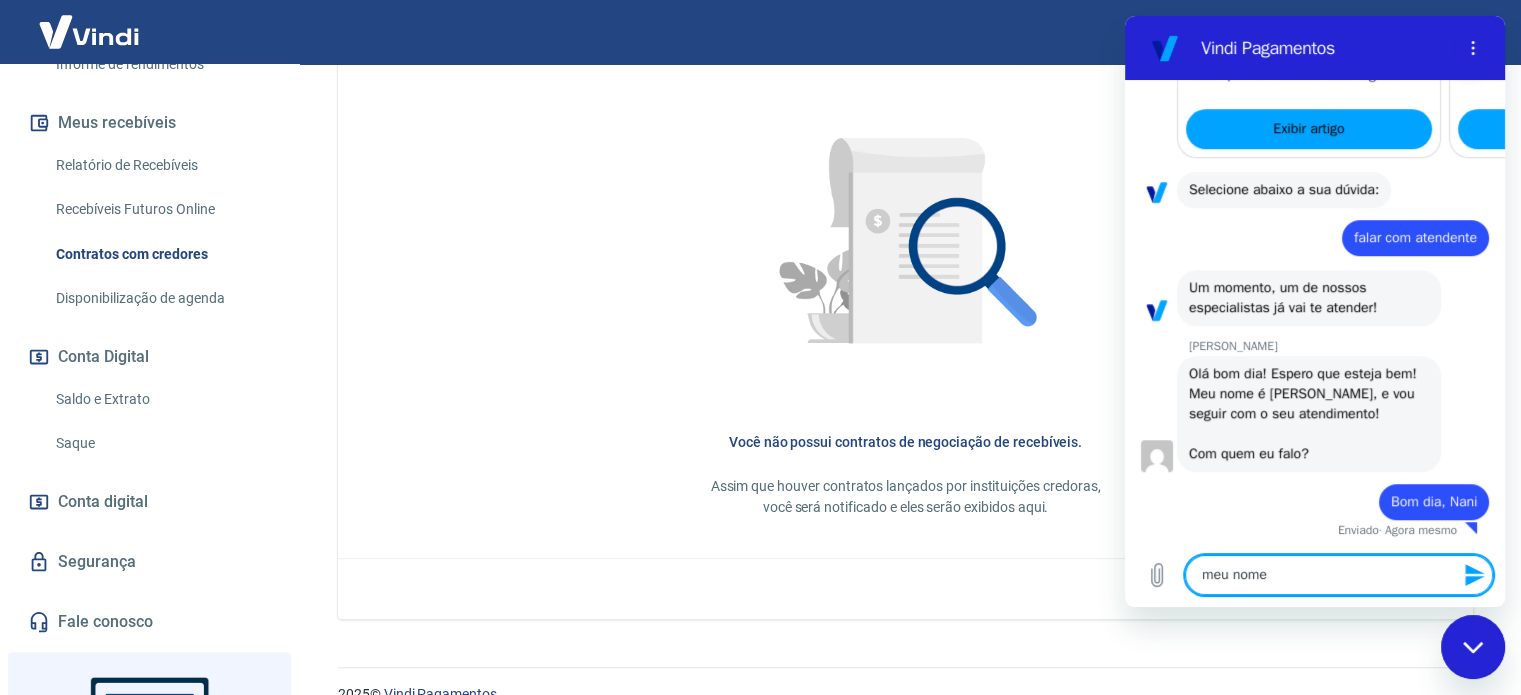 type on "meu nome é" 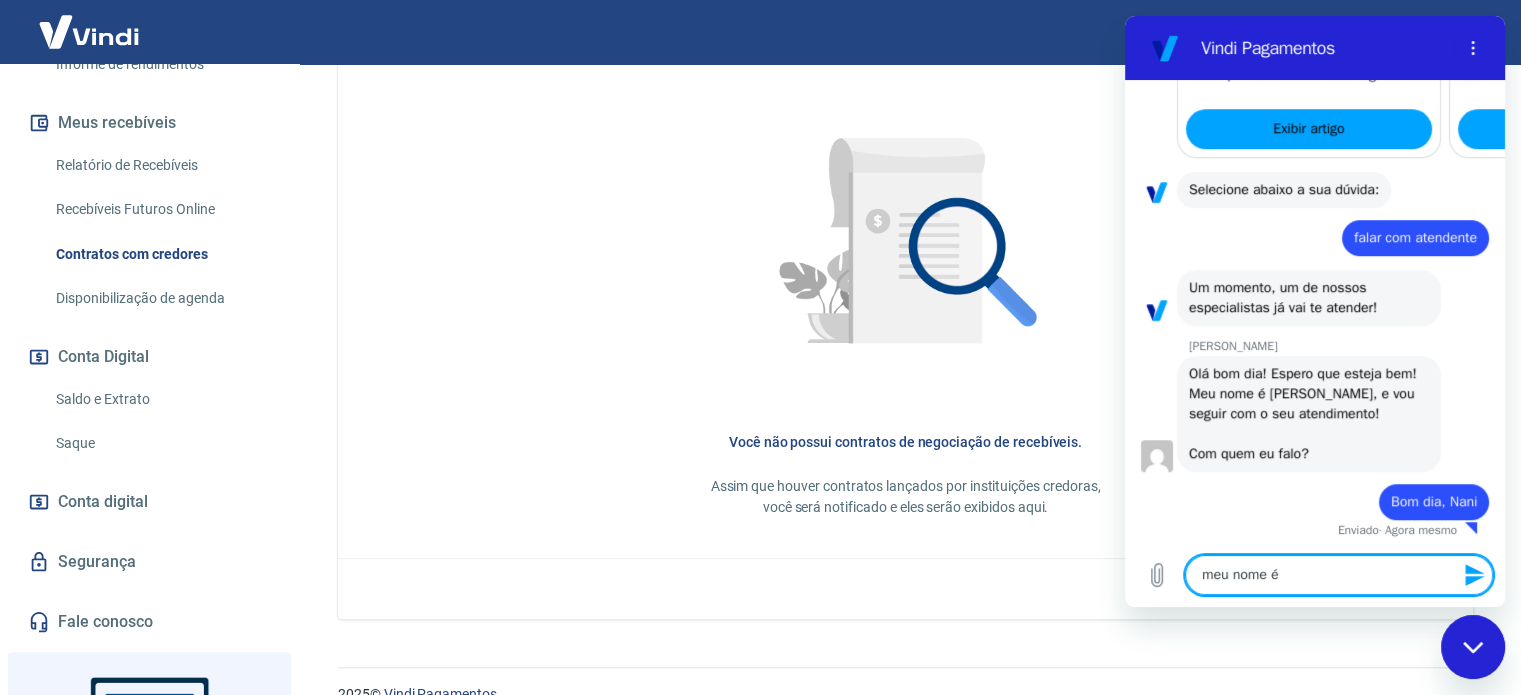 type on "meu nome é" 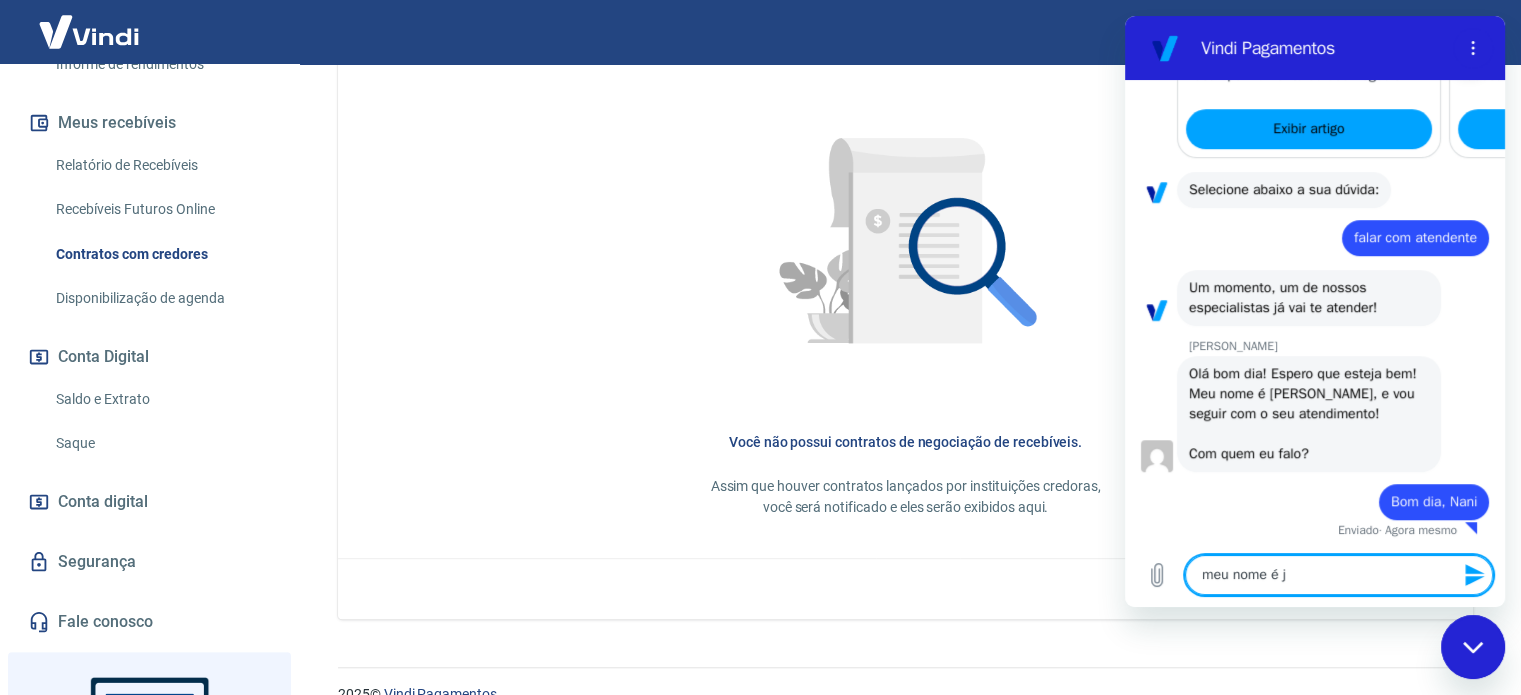 type on "x" 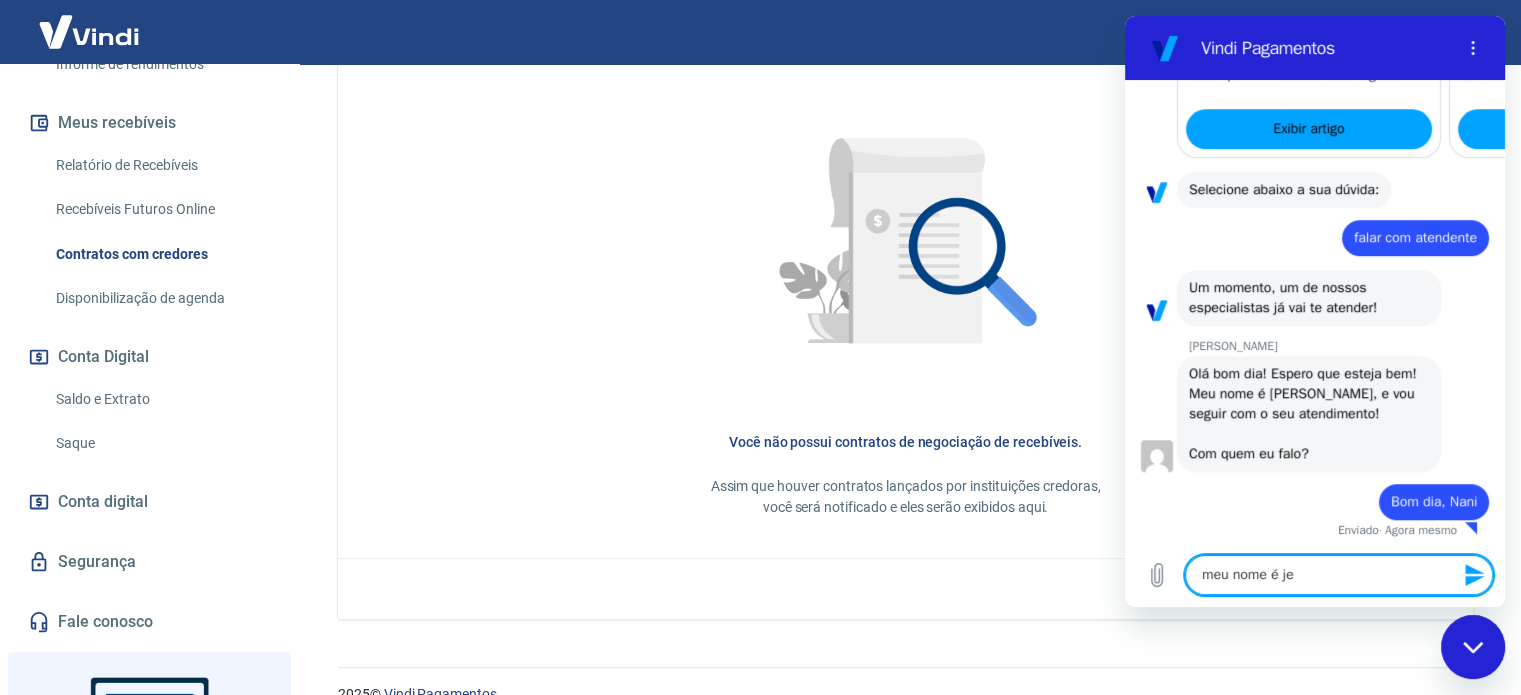 type 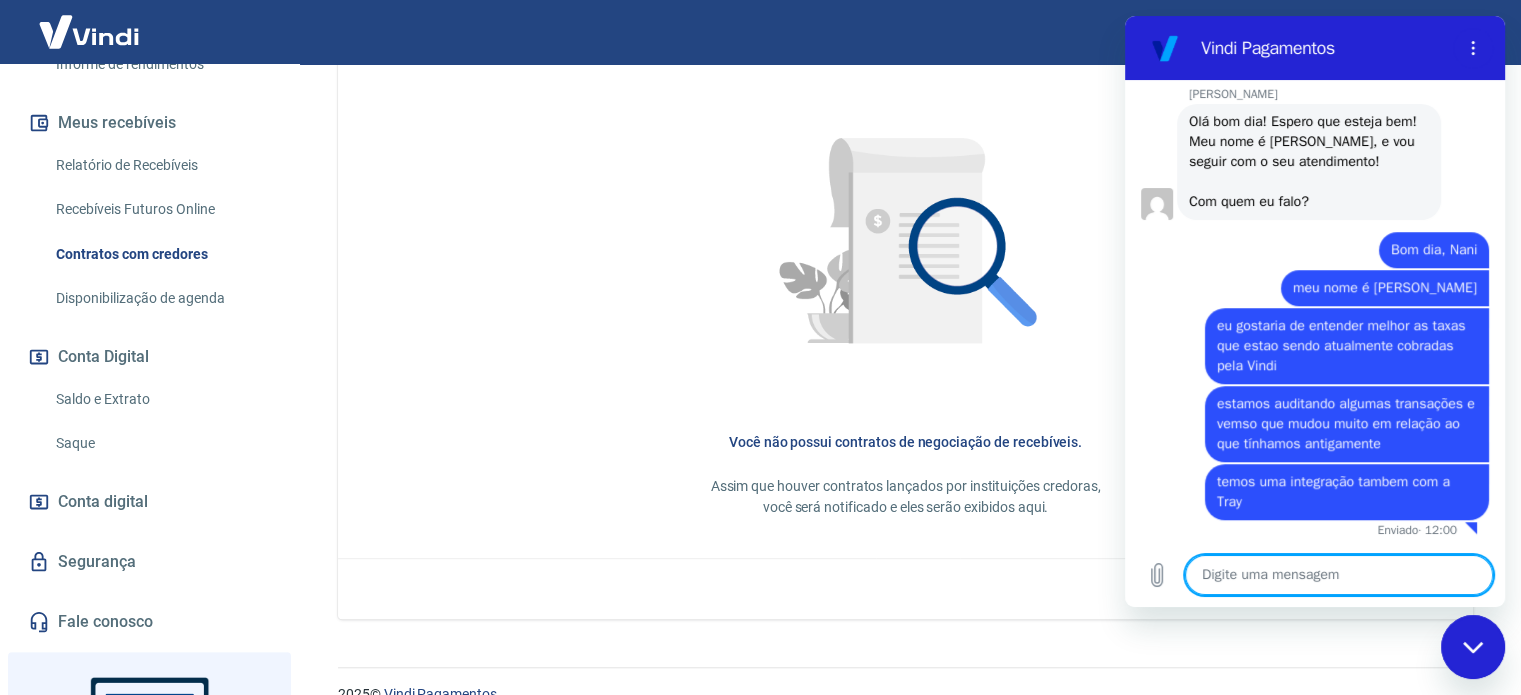 scroll, scrollTop: 1525, scrollLeft: 0, axis: vertical 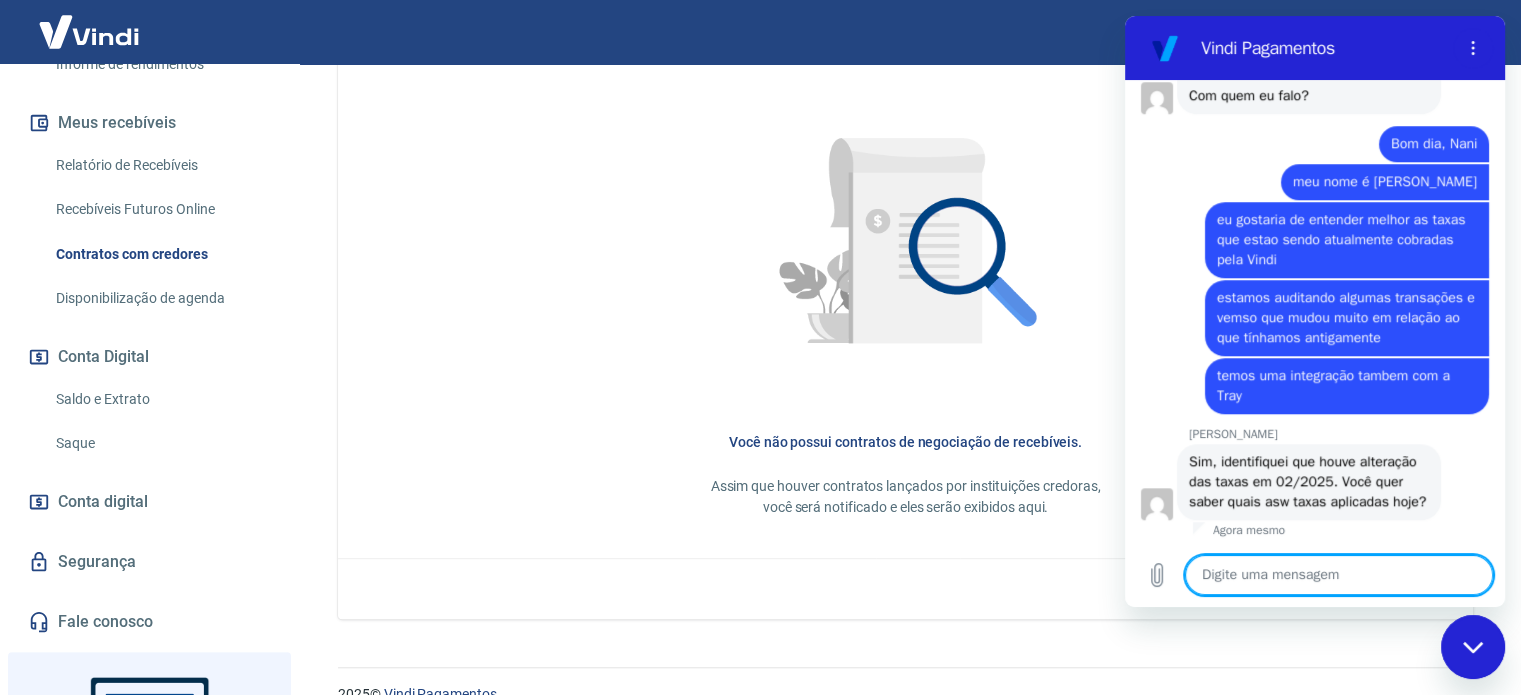 click at bounding box center (1339, 575) 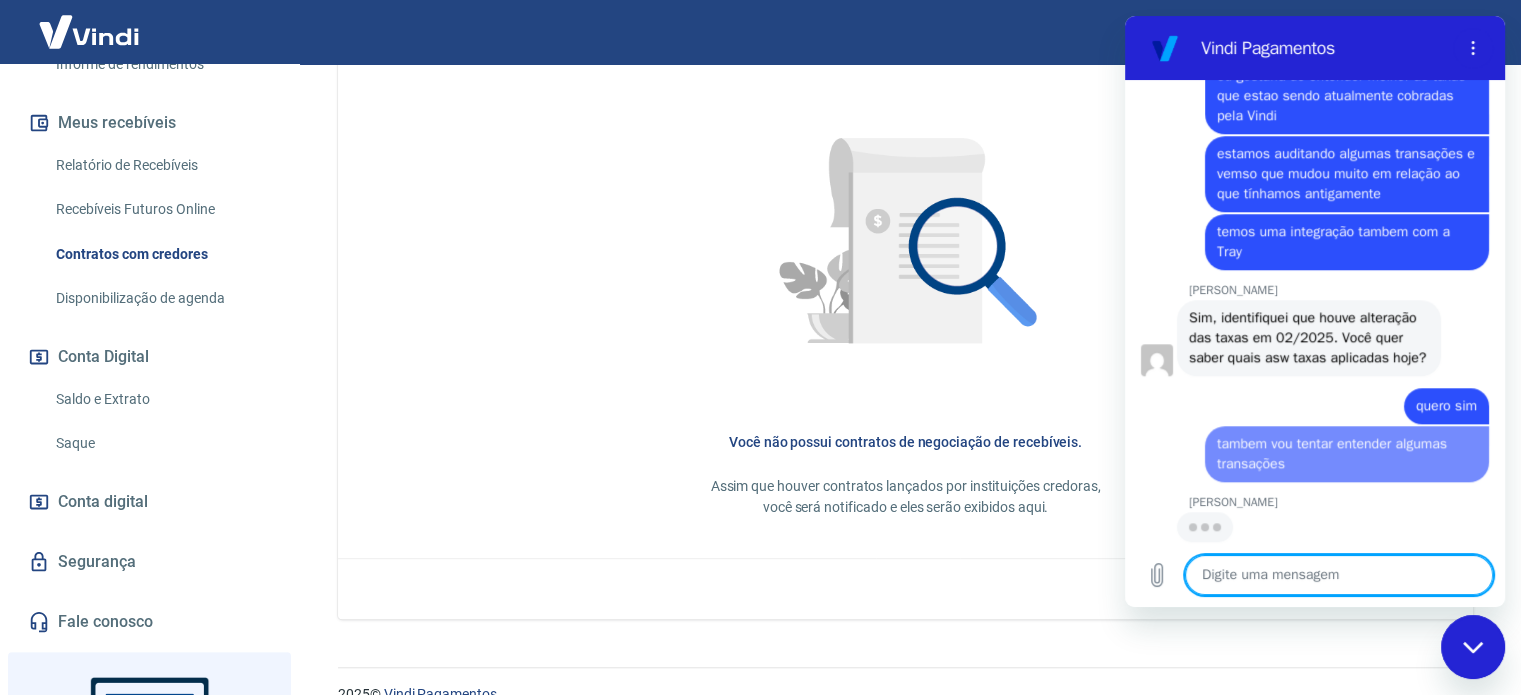 scroll, scrollTop: 1795, scrollLeft: 0, axis: vertical 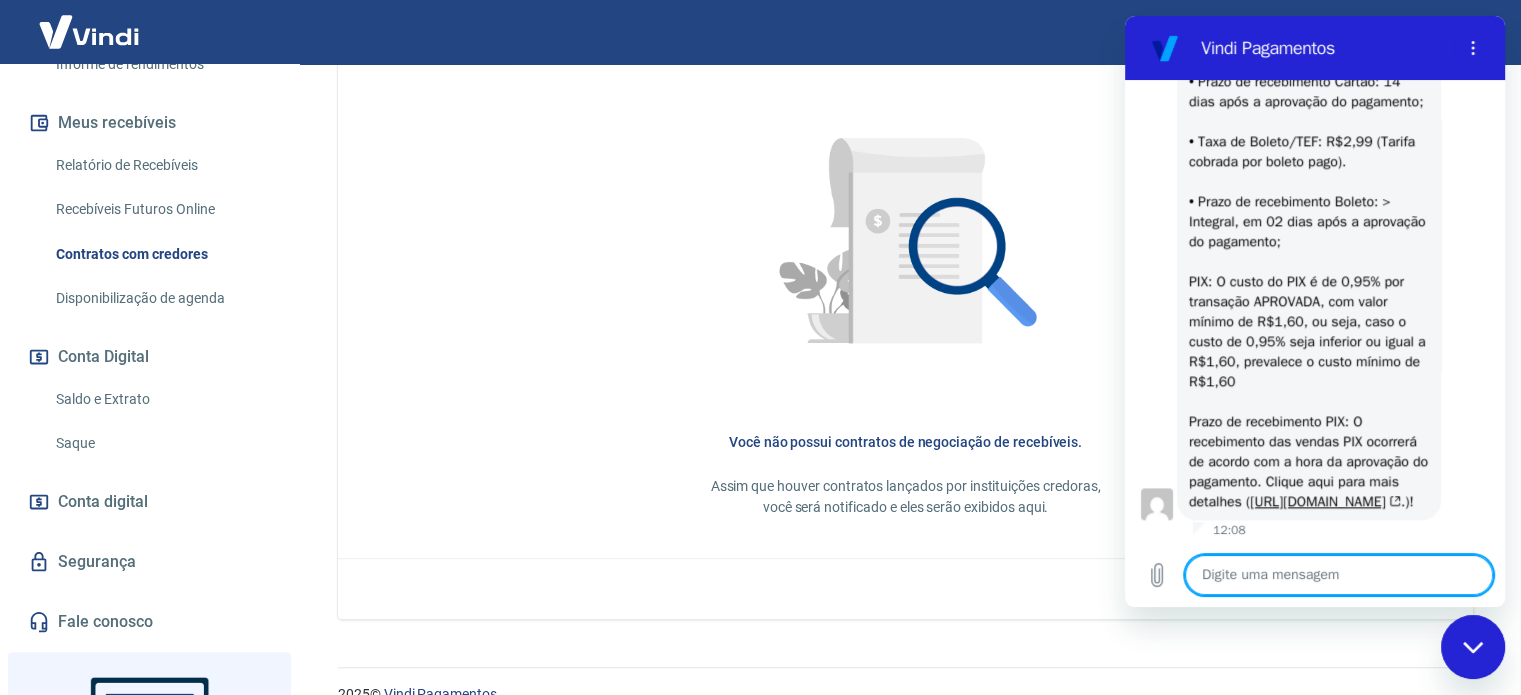 click at bounding box center [1339, 575] 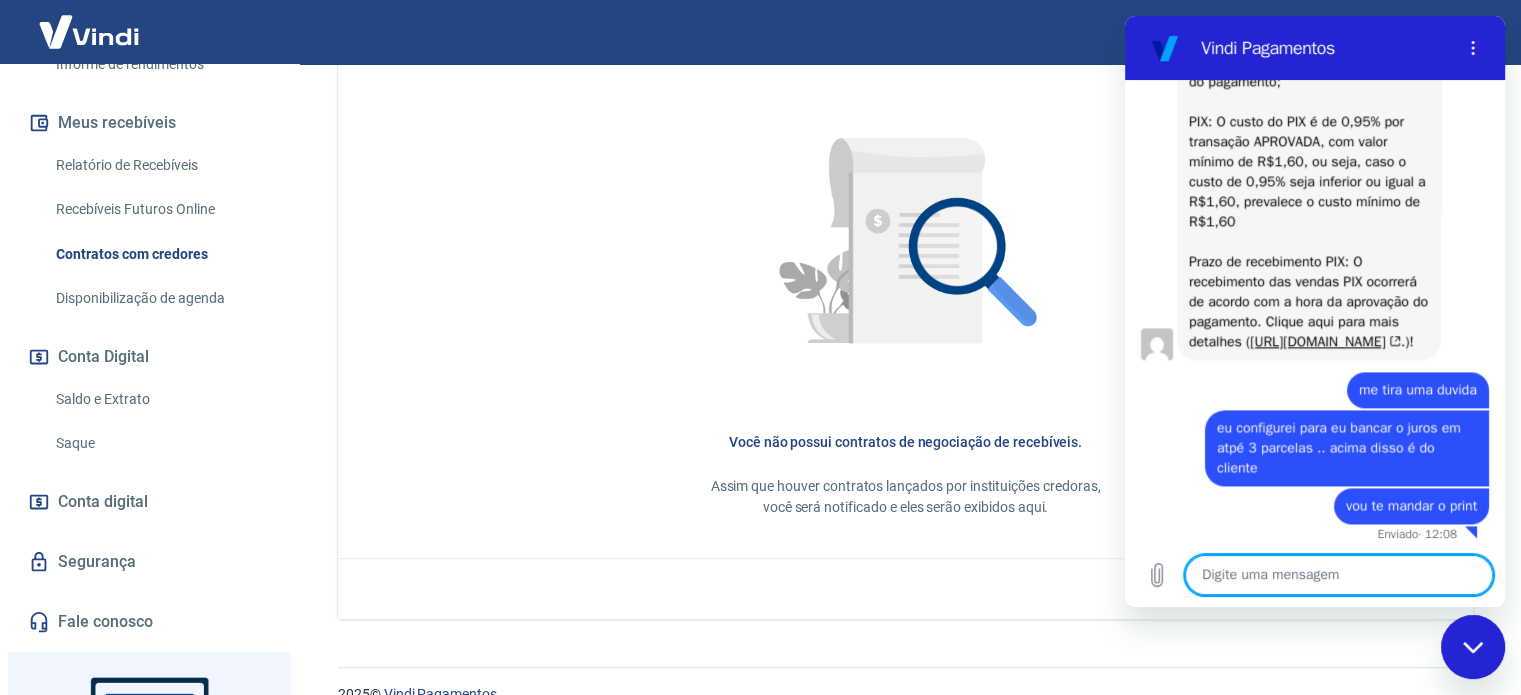 scroll, scrollTop: 2745, scrollLeft: 0, axis: vertical 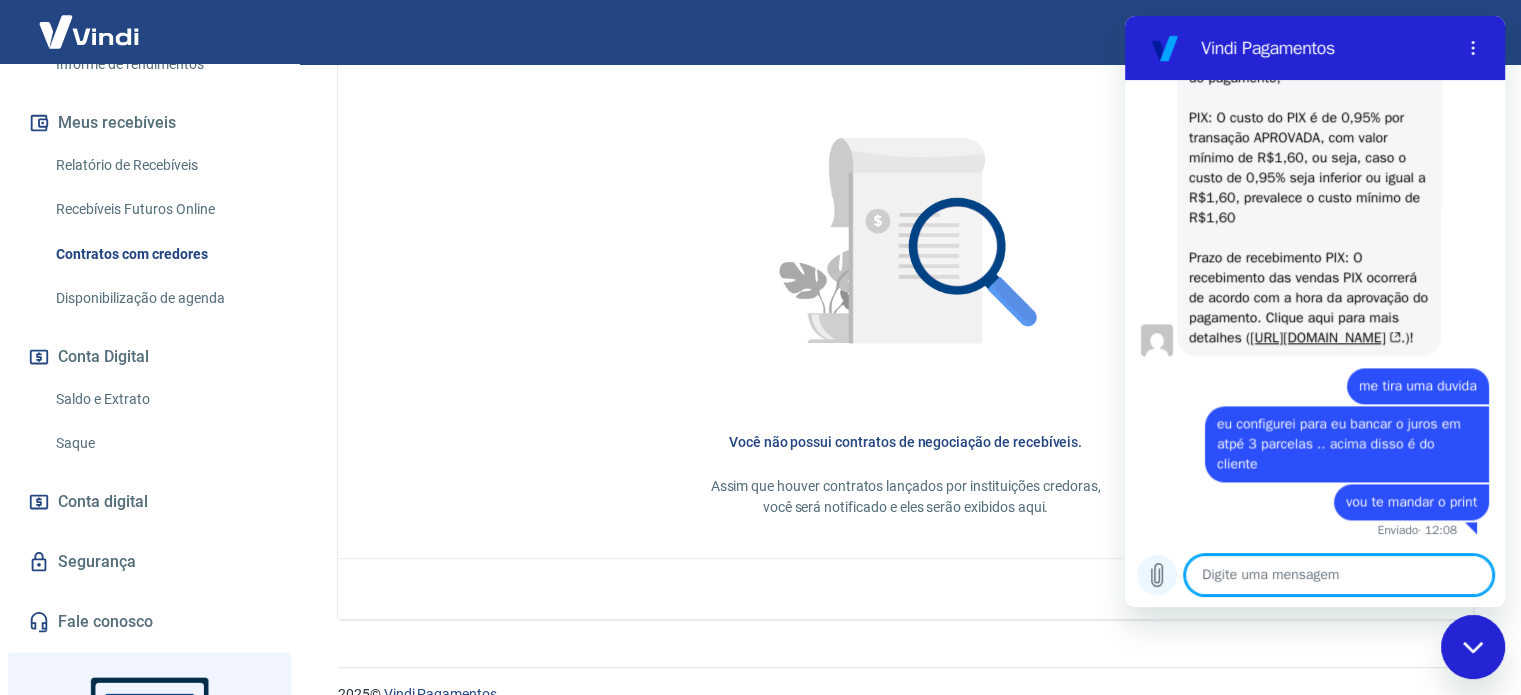 click 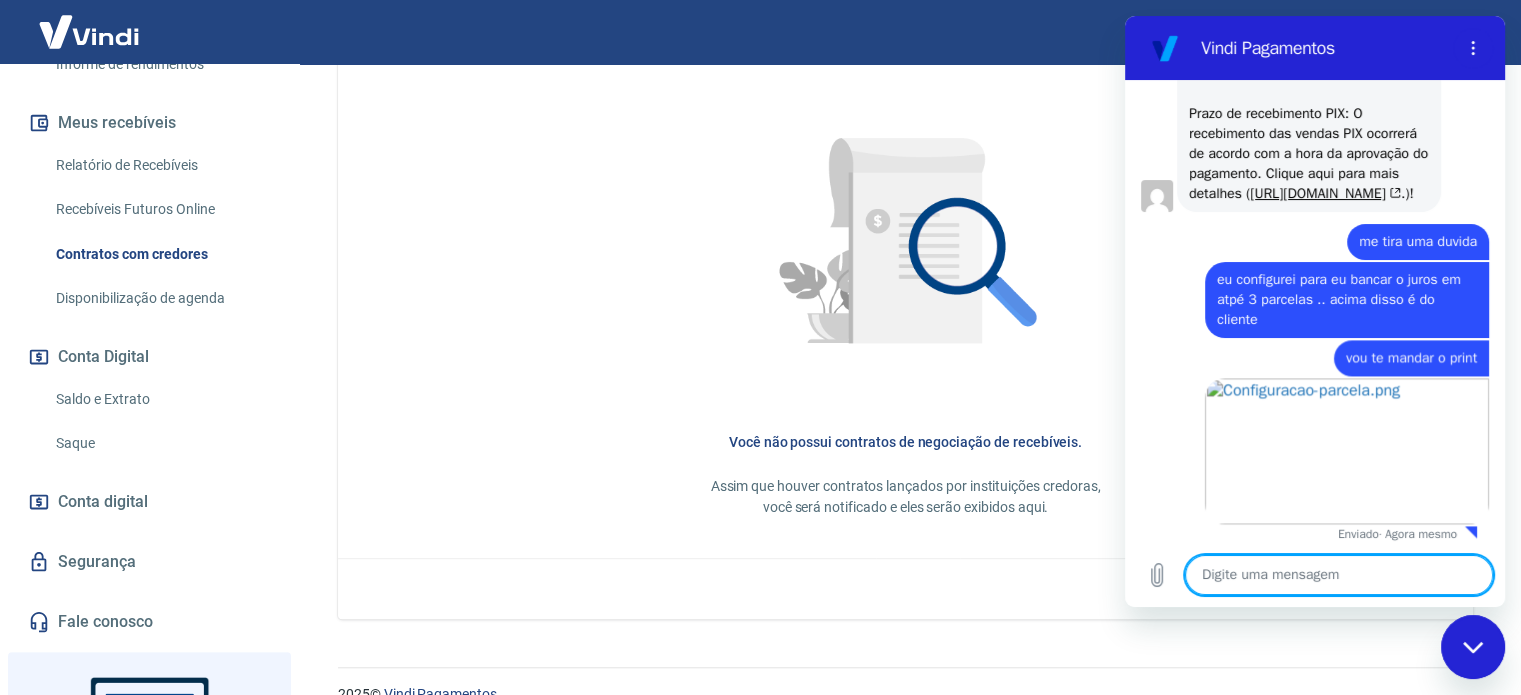 scroll, scrollTop: 2893, scrollLeft: 0, axis: vertical 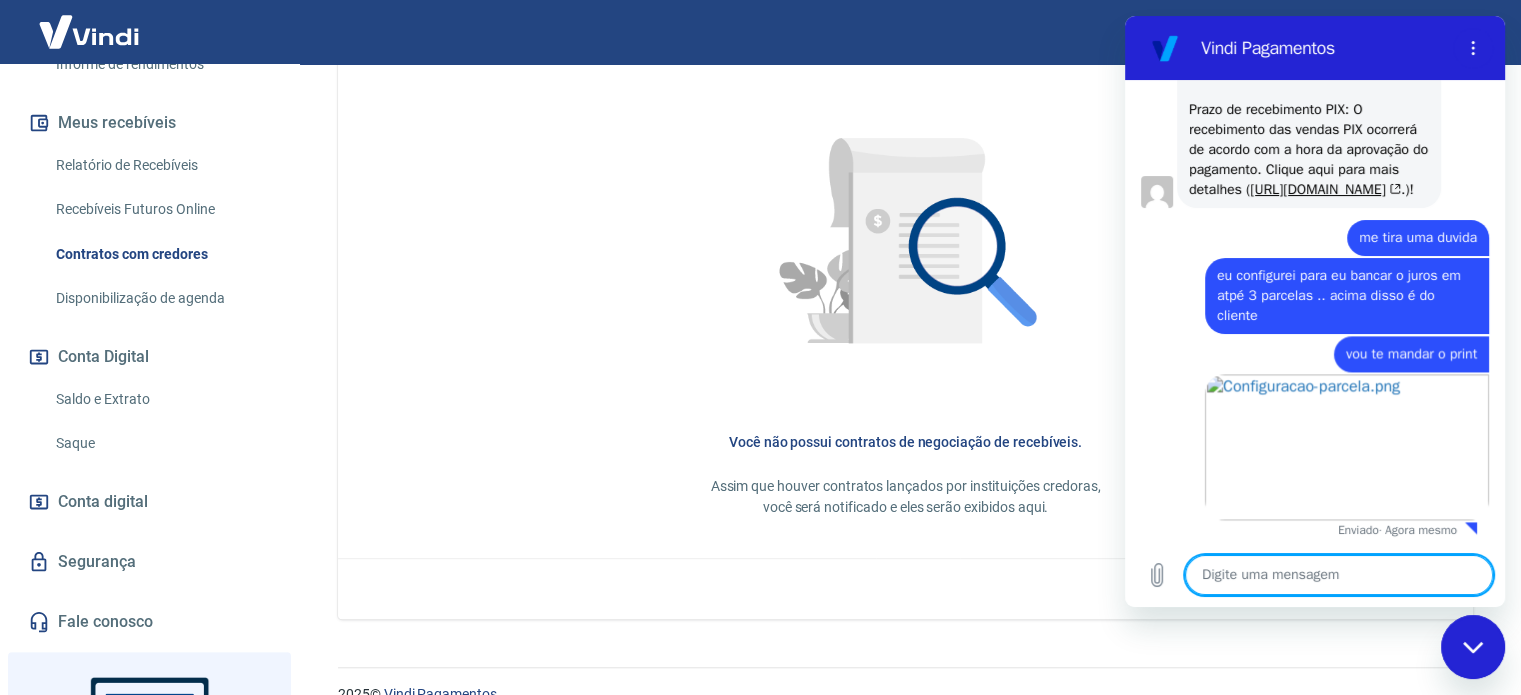 click at bounding box center [1339, 575] 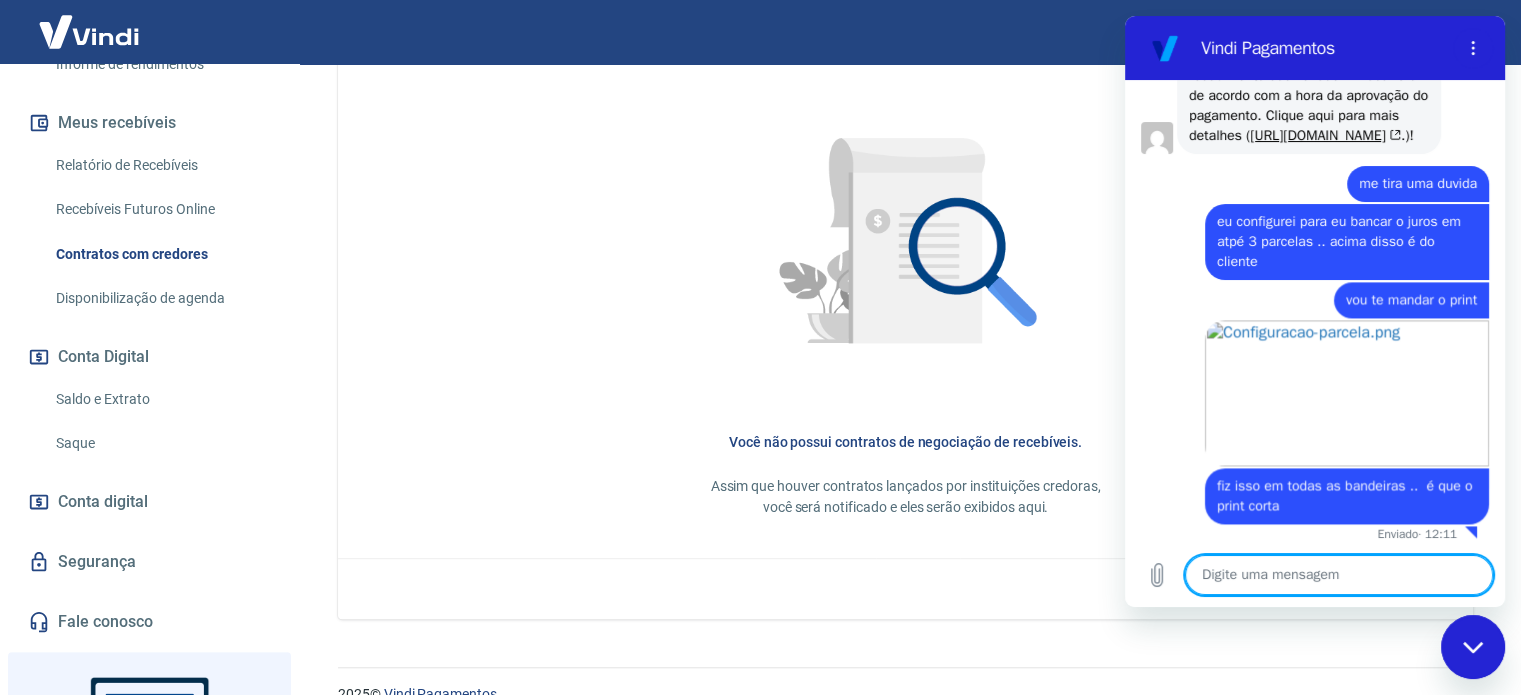 scroll, scrollTop: 2951, scrollLeft: 0, axis: vertical 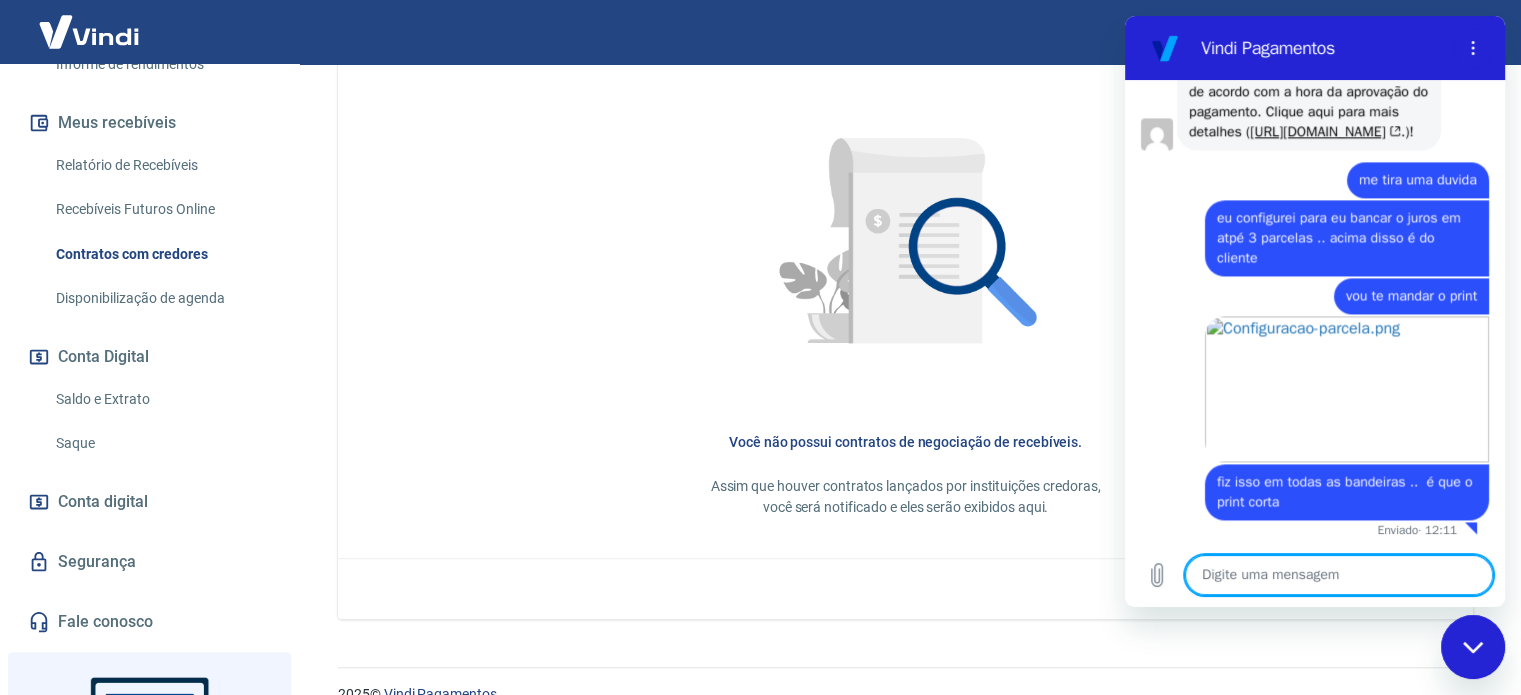 click at bounding box center [1339, 575] 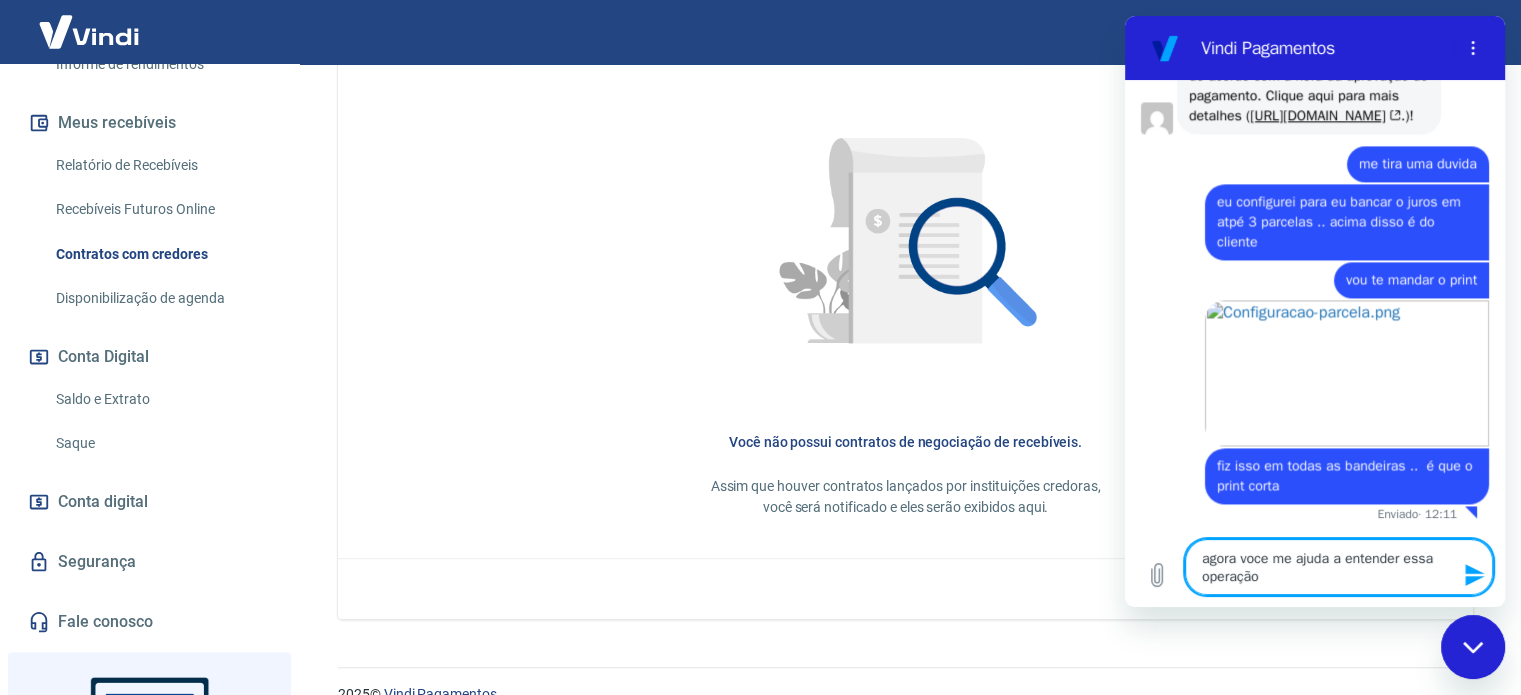 paste on "212790163" 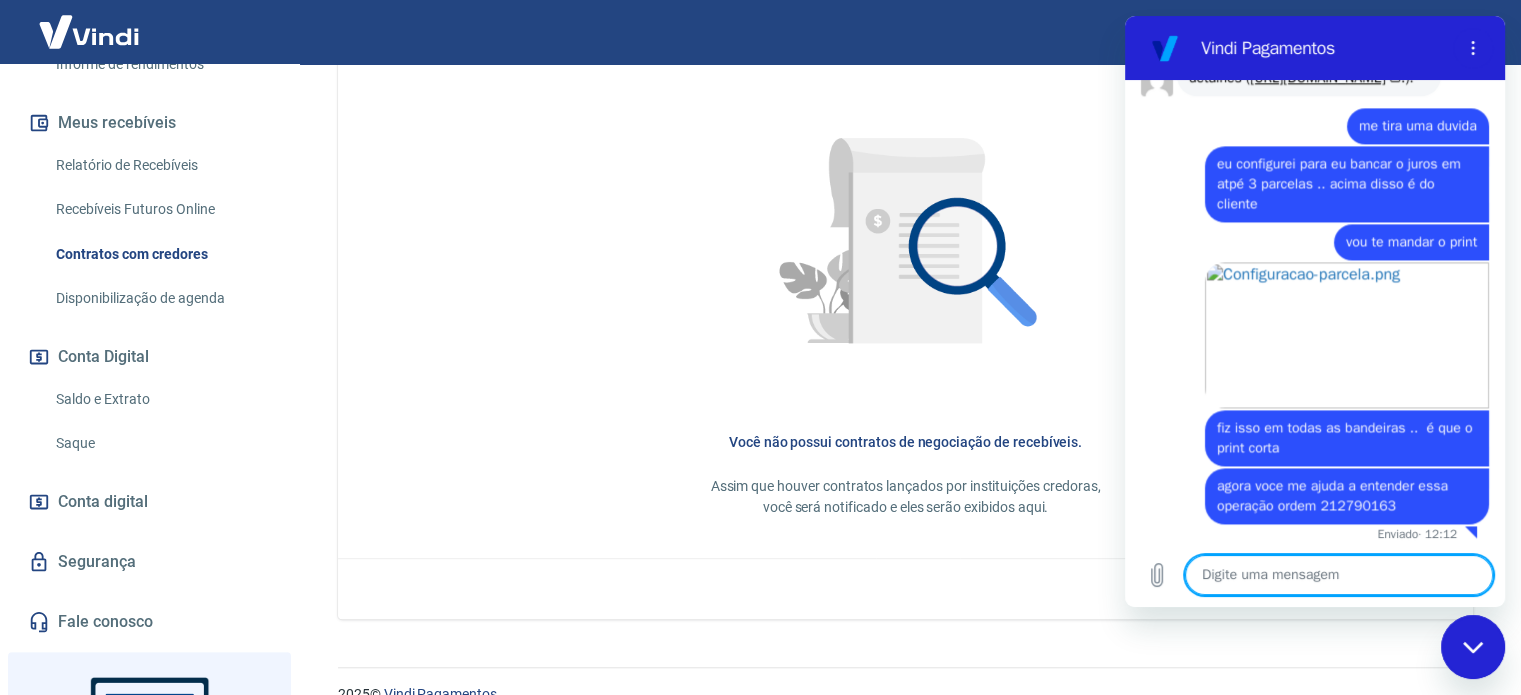 scroll, scrollTop: 3009, scrollLeft: 0, axis: vertical 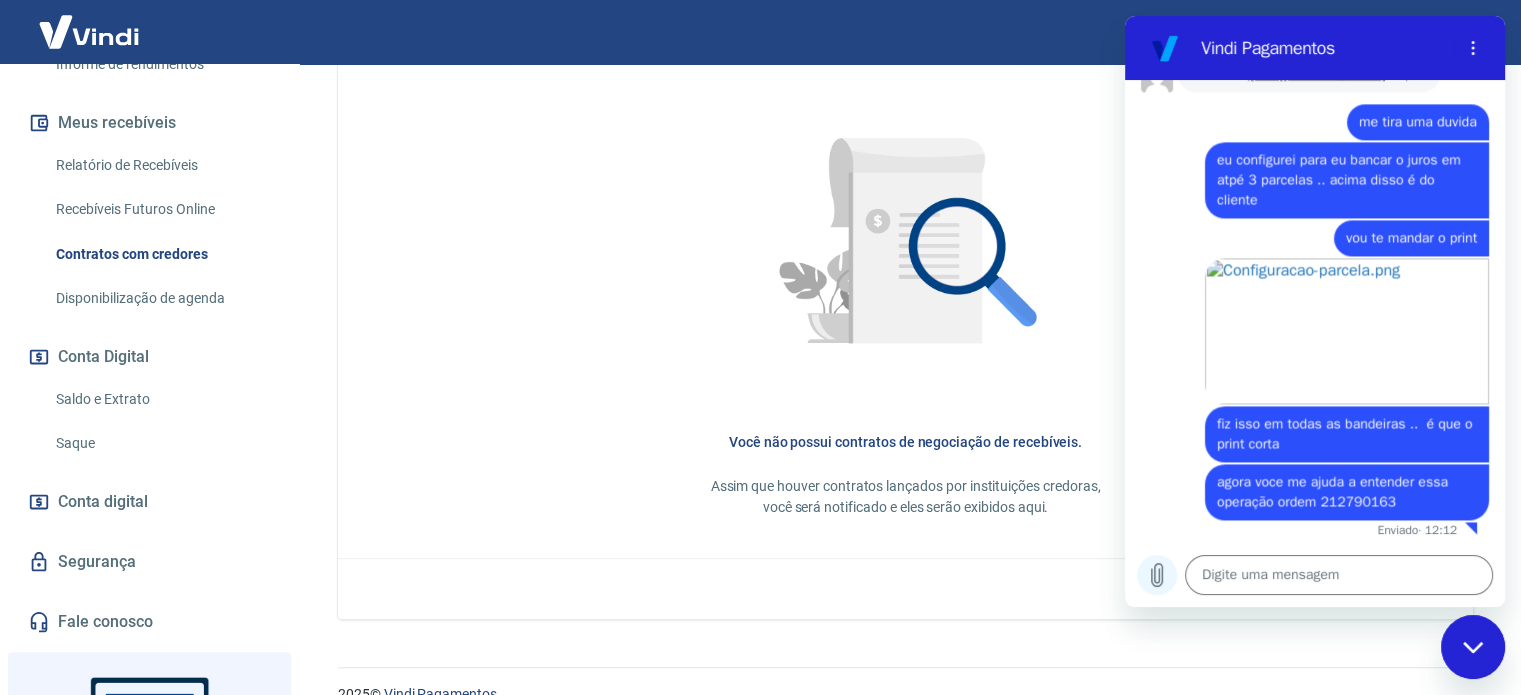 click 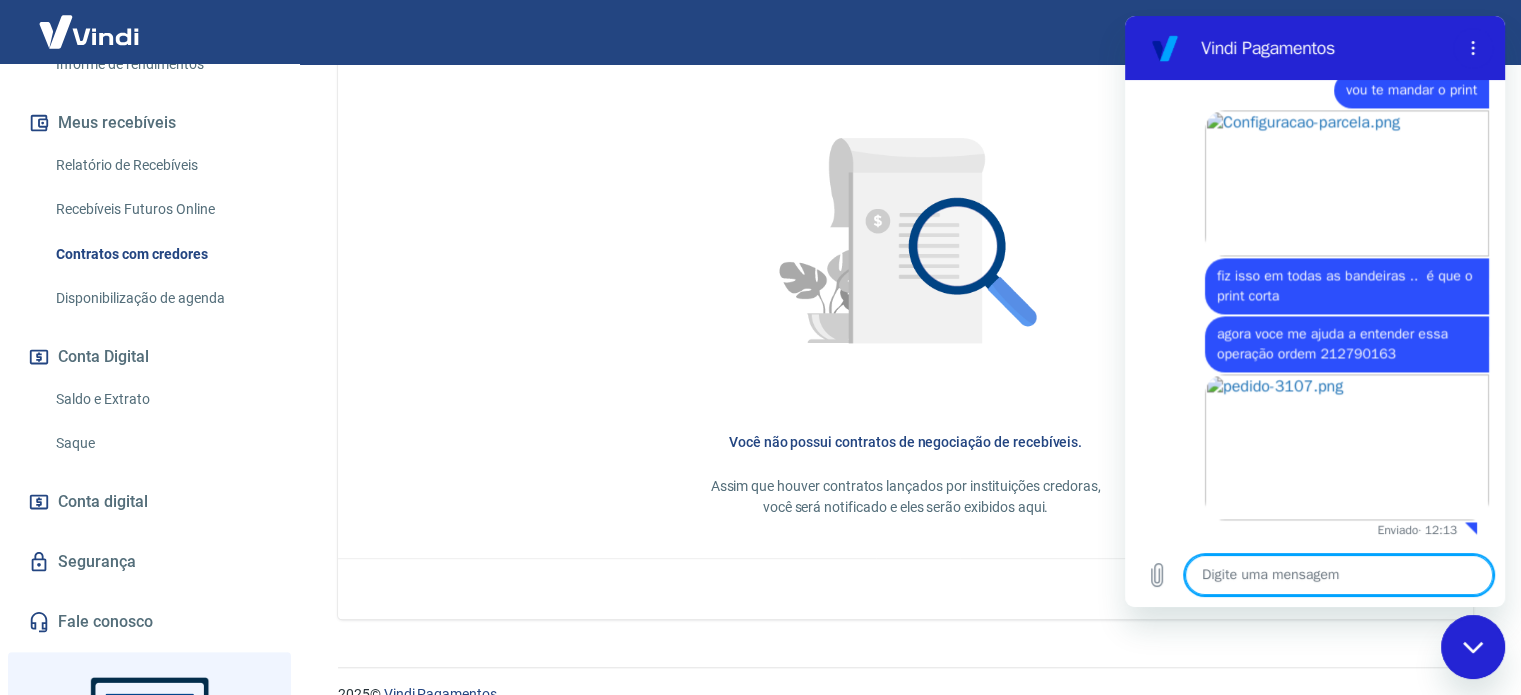 scroll, scrollTop: 3157, scrollLeft: 0, axis: vertical 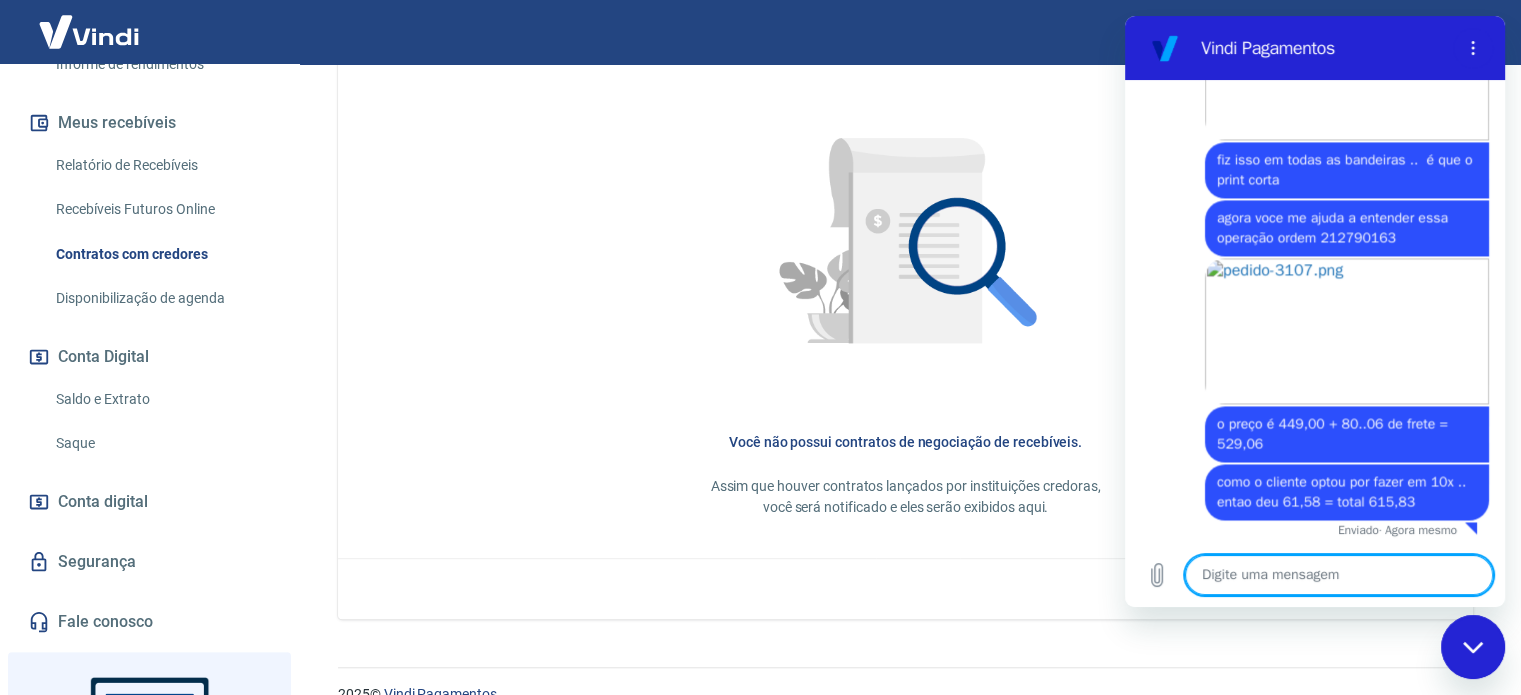 click at bounding box center (1339, 575) 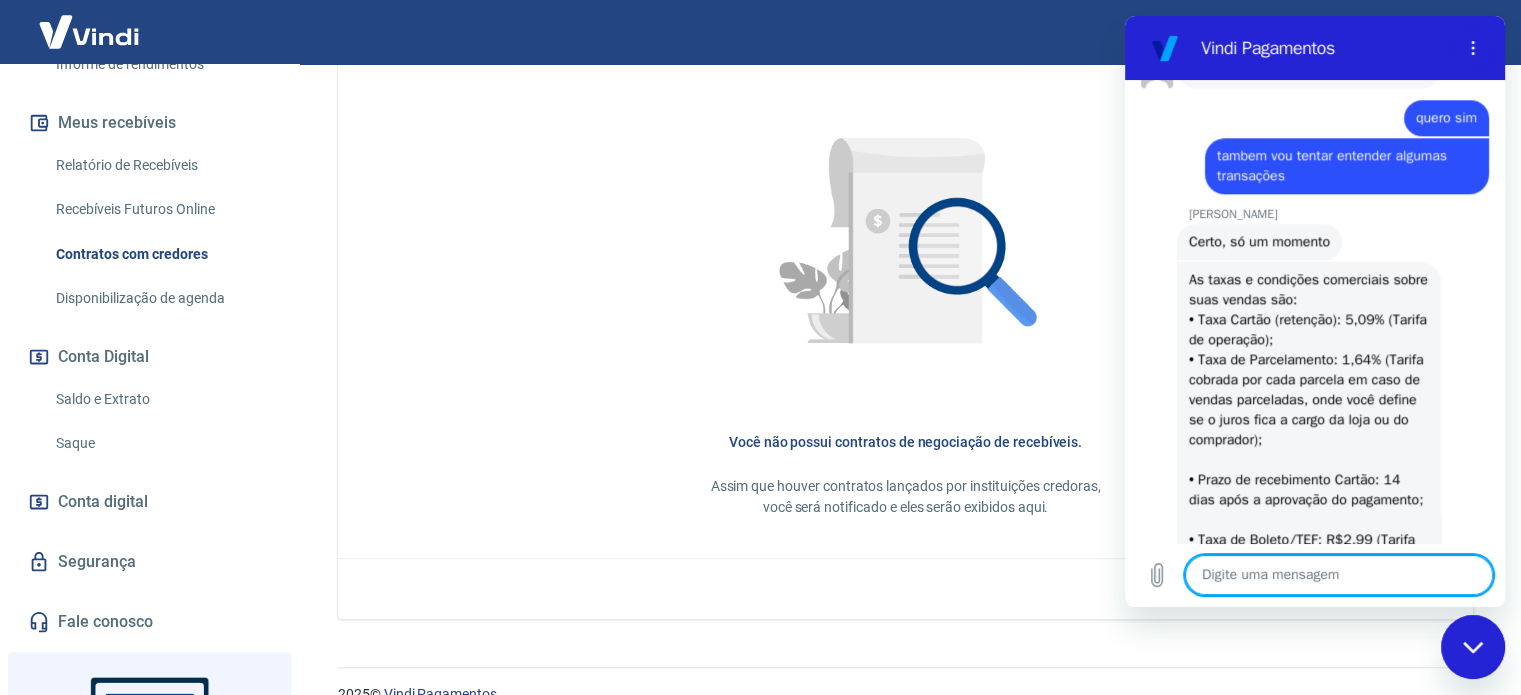 scroll, scrollTop: 1973, scrollLeft: 0, axis: vertical 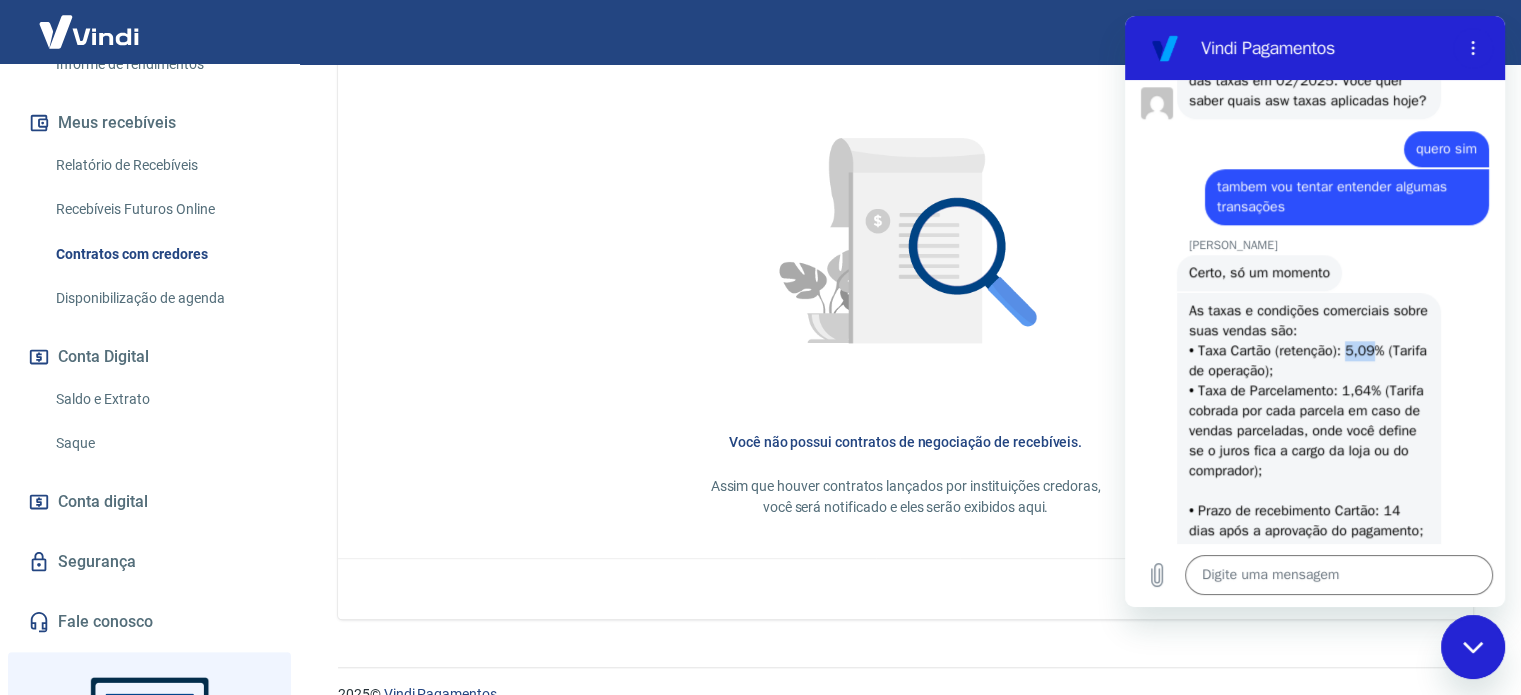 drag, startPoint x: 1369, startPoint y: 431, endPoint x: 1345, endPoint y: 431, distance: 24 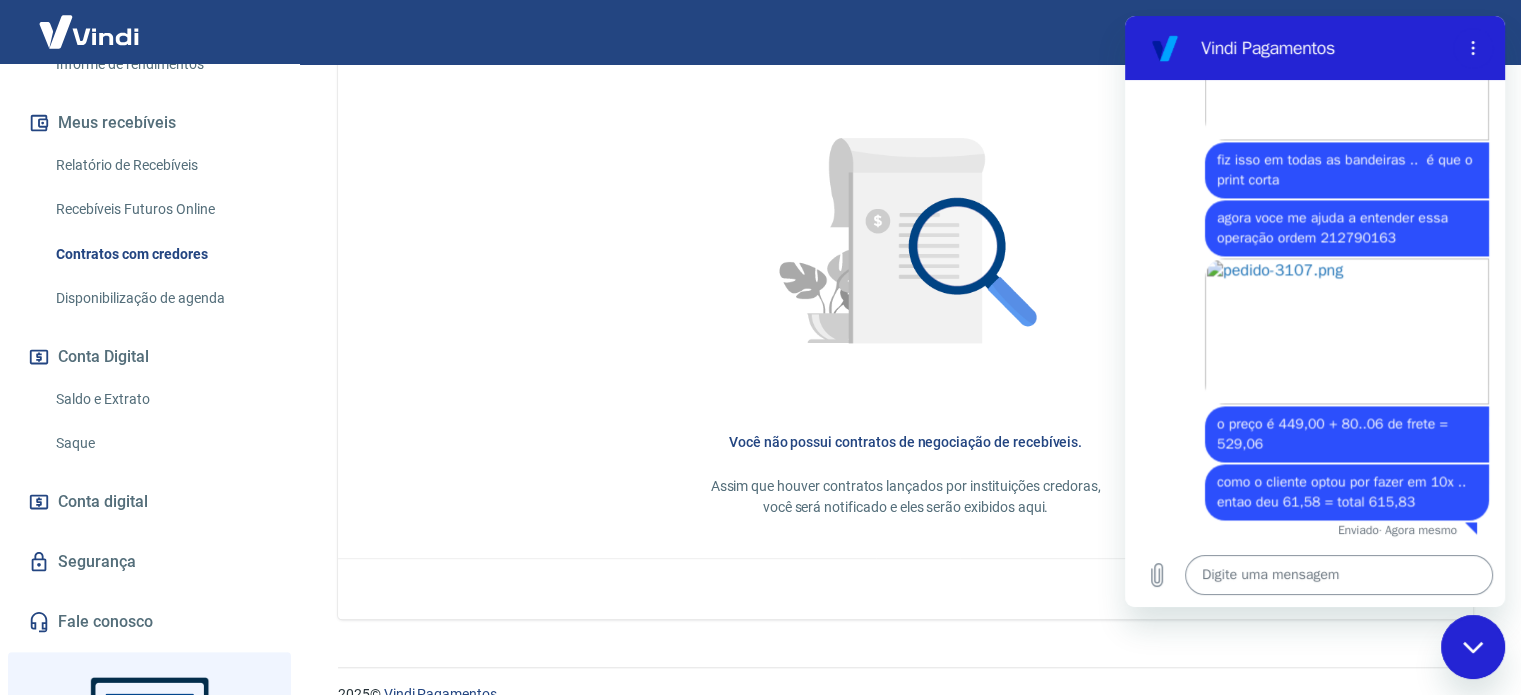 scroll, scrollTop: 3273, scrollLeft: 0, axis: vertical 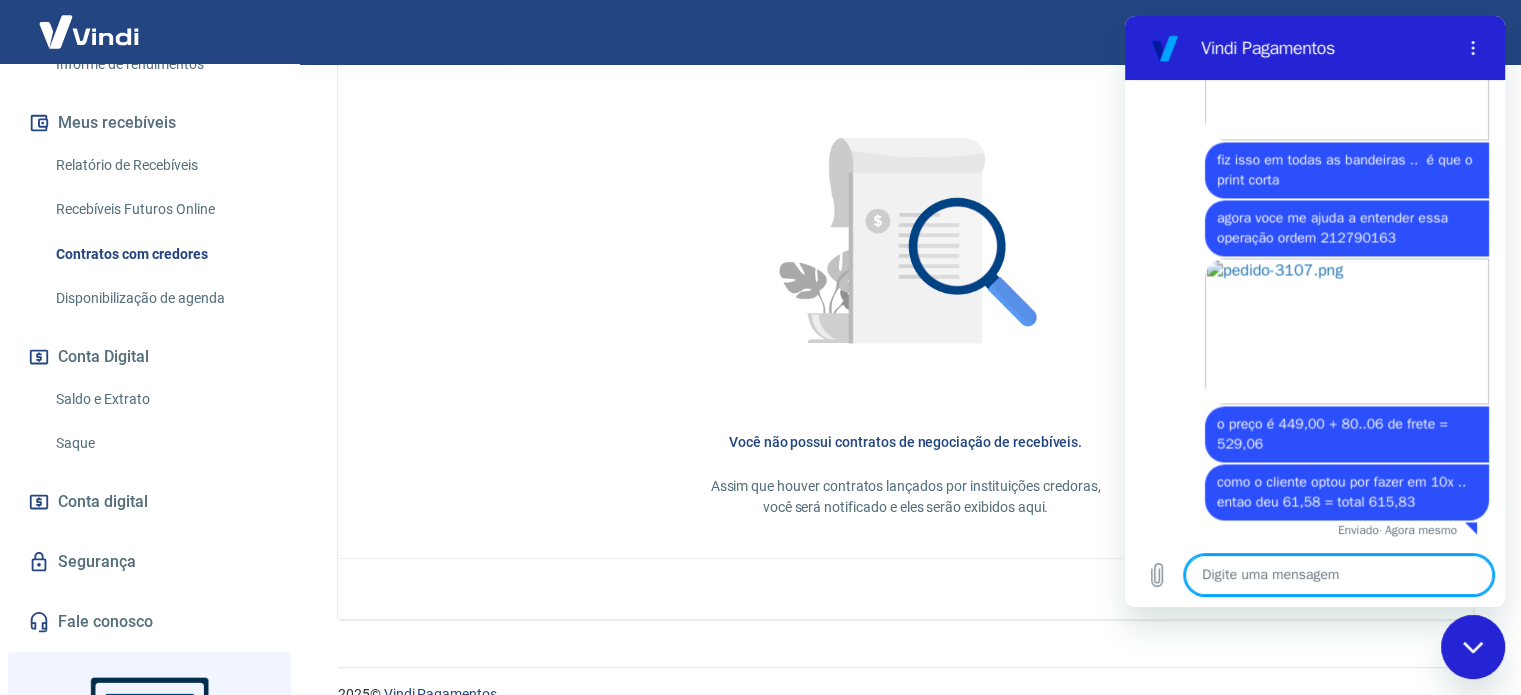 paste on "5,09" 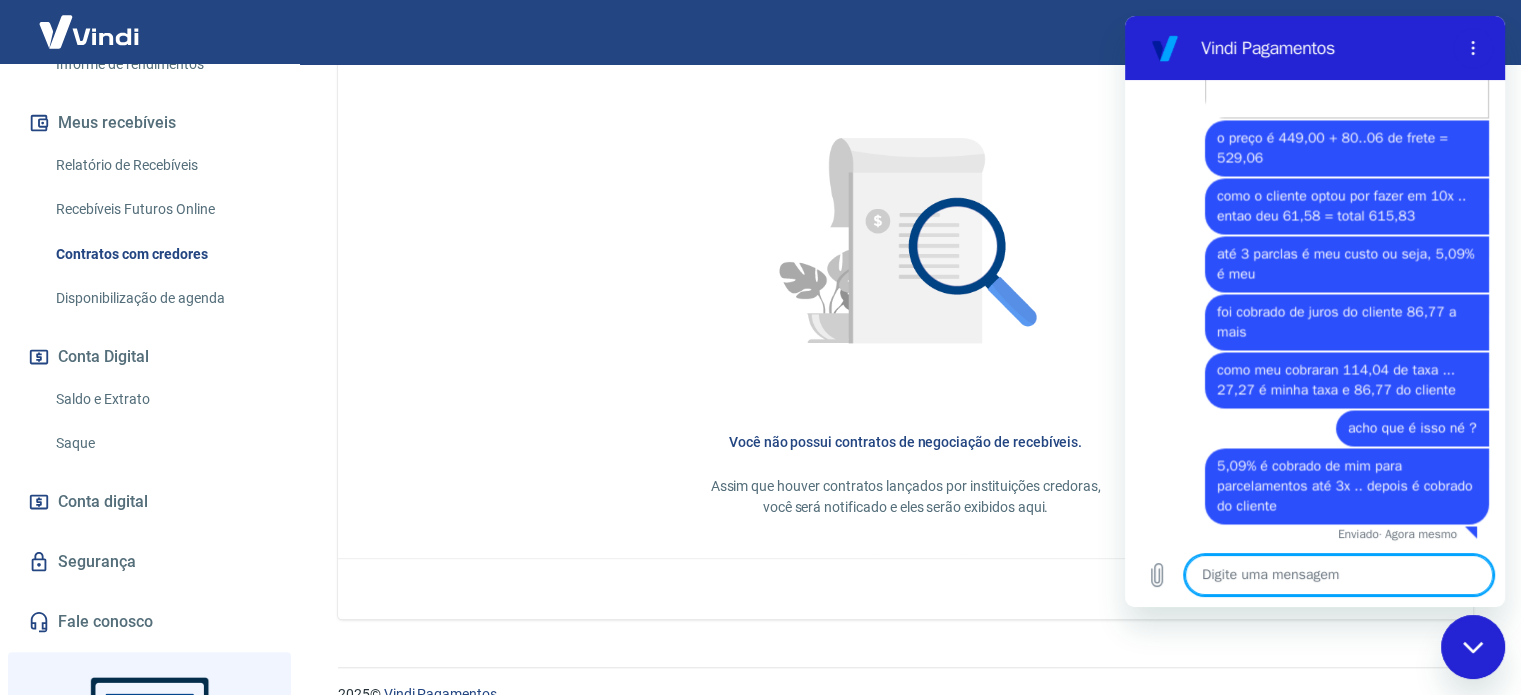 scroll, scrollTop: 3563, scrollLeft: 0, axis: vertical 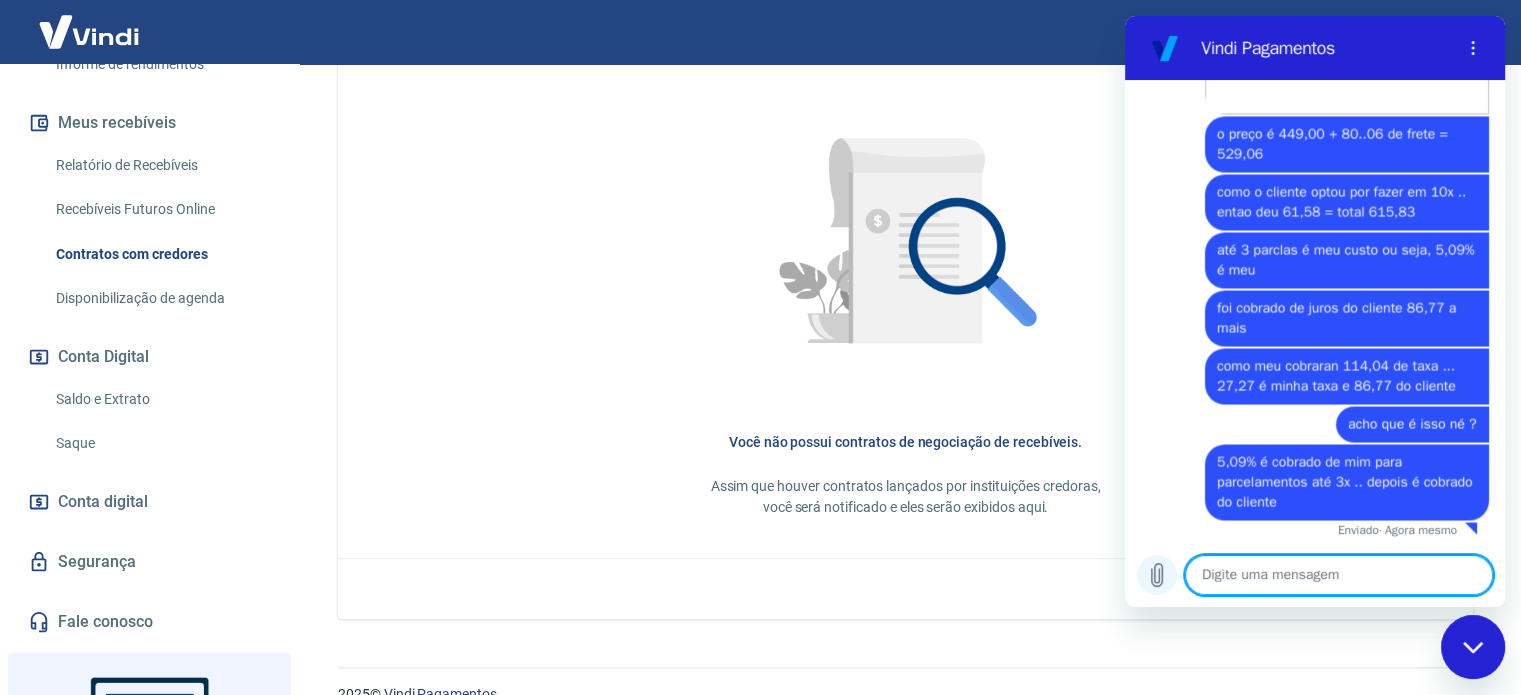 click 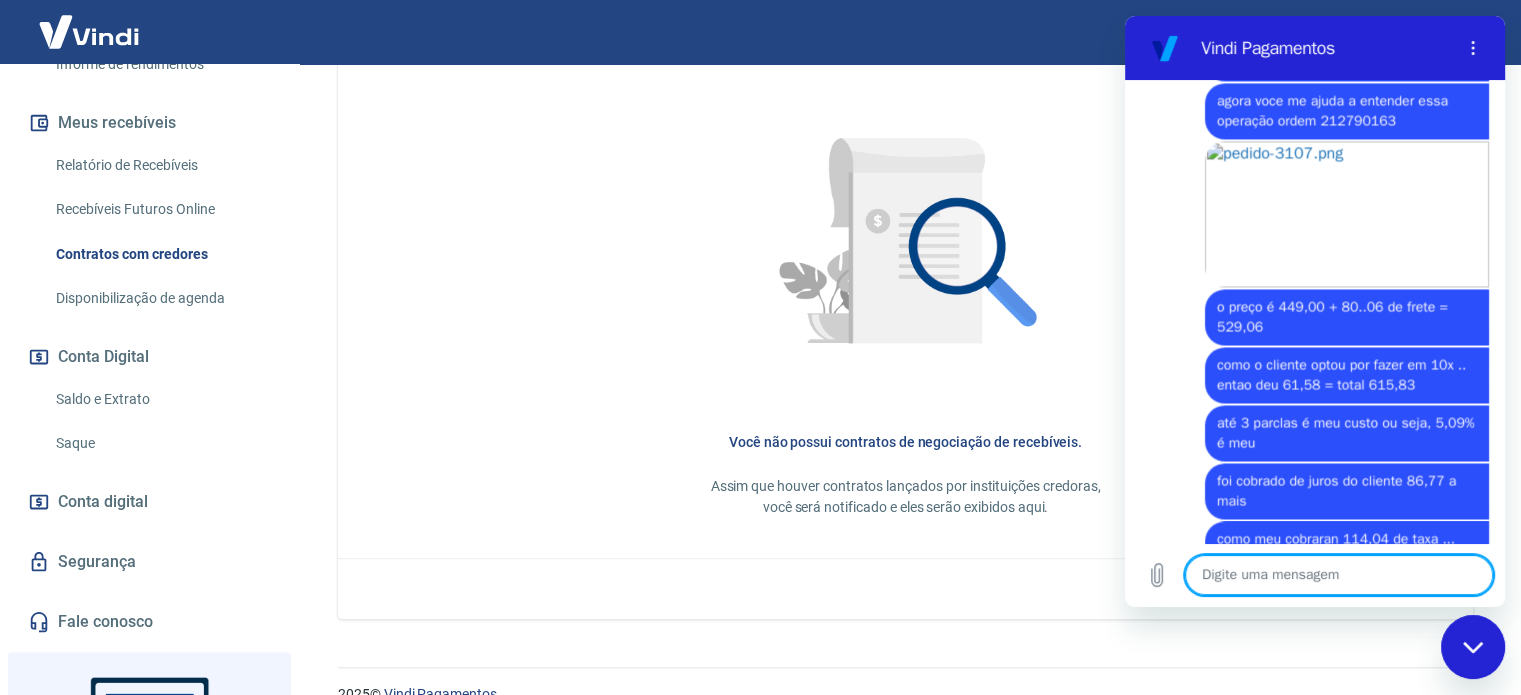 scroll, scrollTop: 3311, scrollLeft: 0, axis: vertical 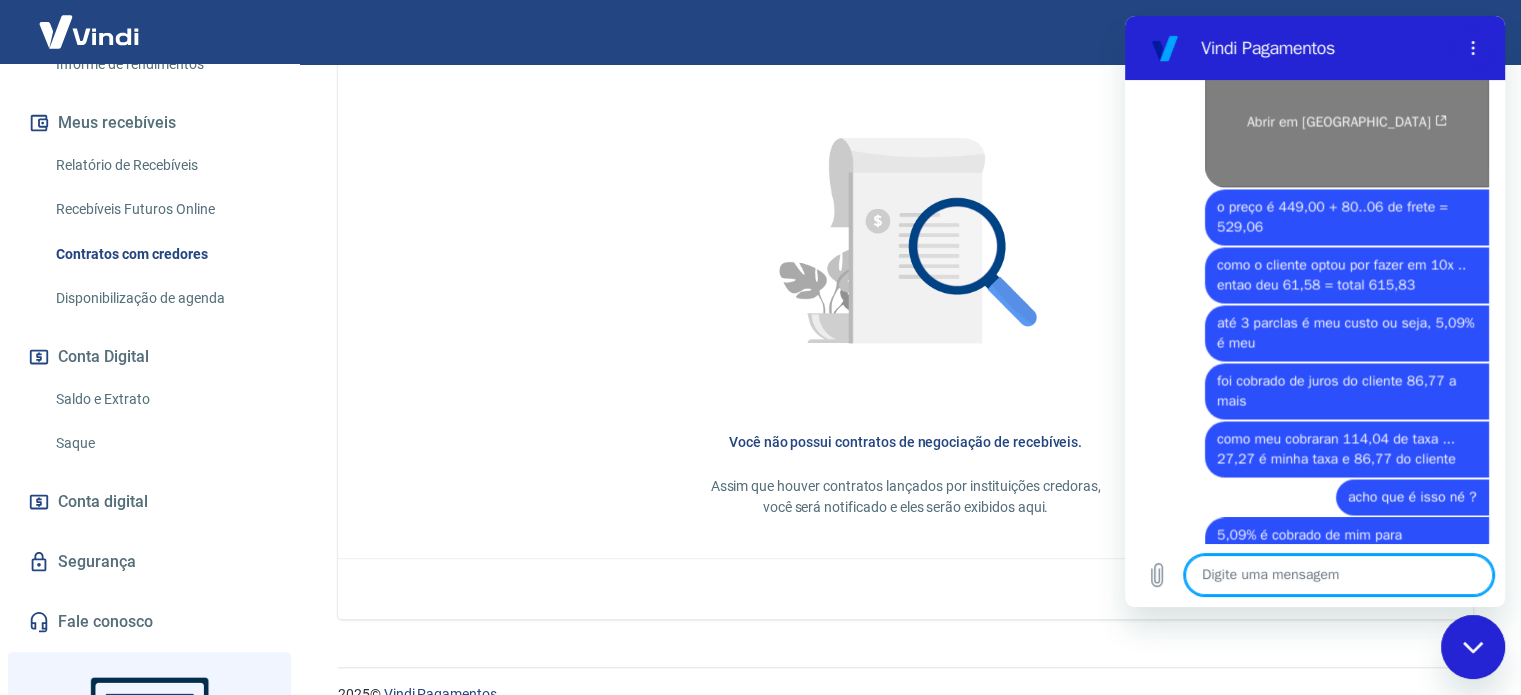 click on "Abrir em [GEOGRAPHIC_DATA]" at bounding box center [1347, 114] 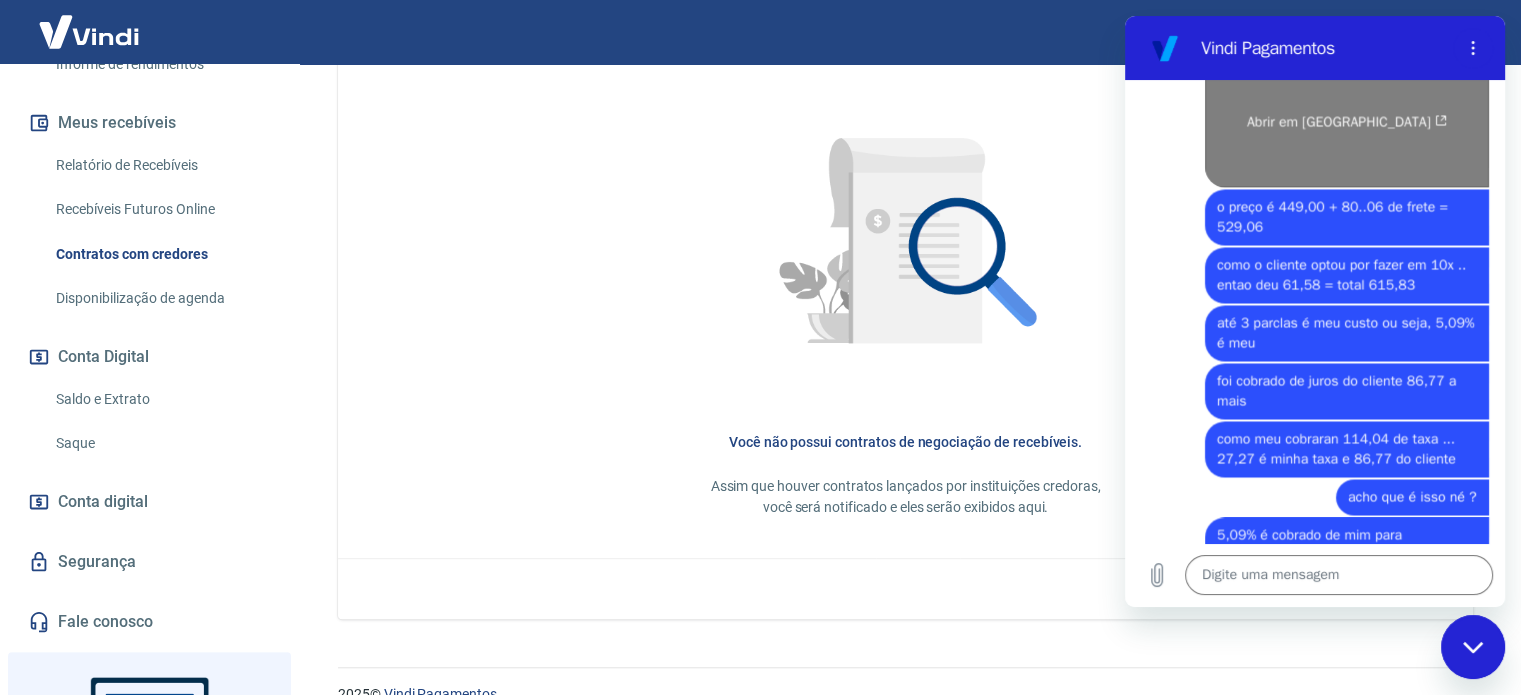 scroll, scrollTop: 3411, scrollLeft: 0, axis: vertical 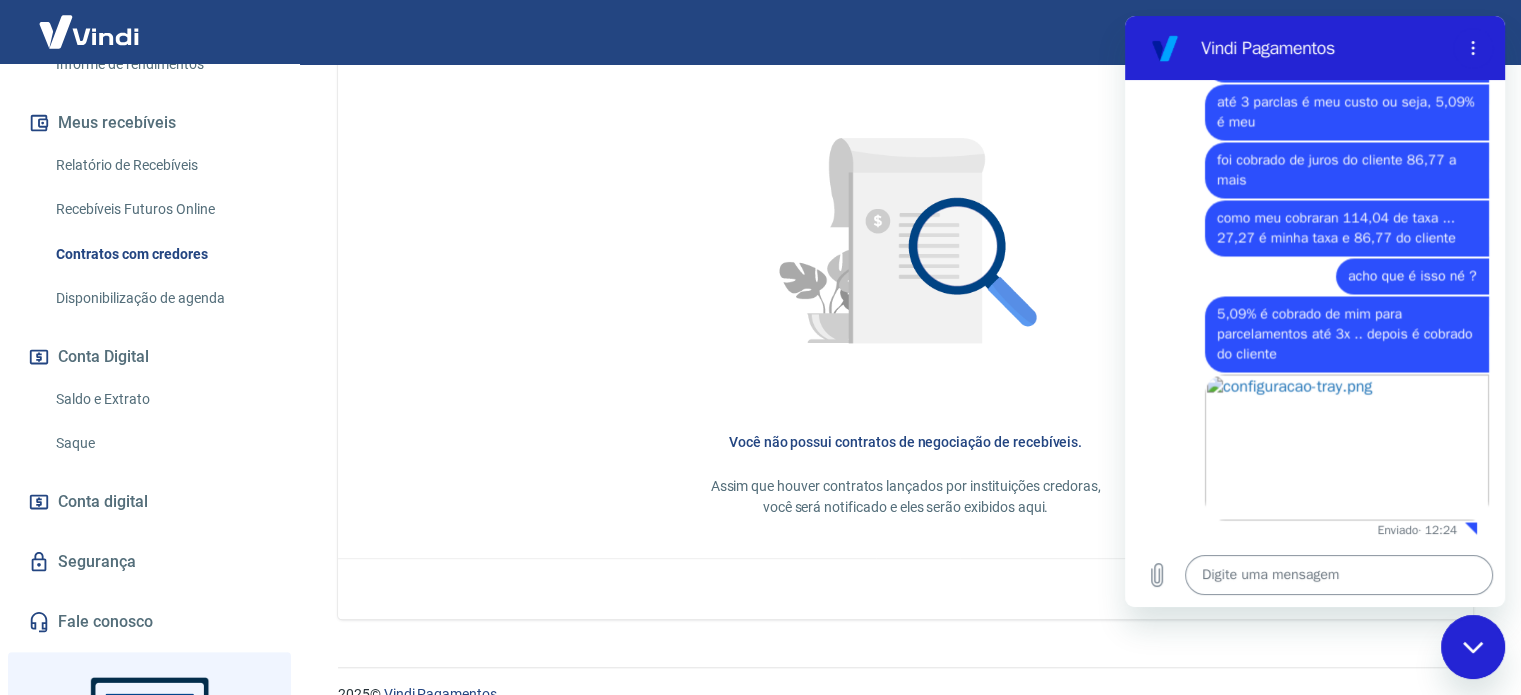 click at bounding box center (1339, 575) 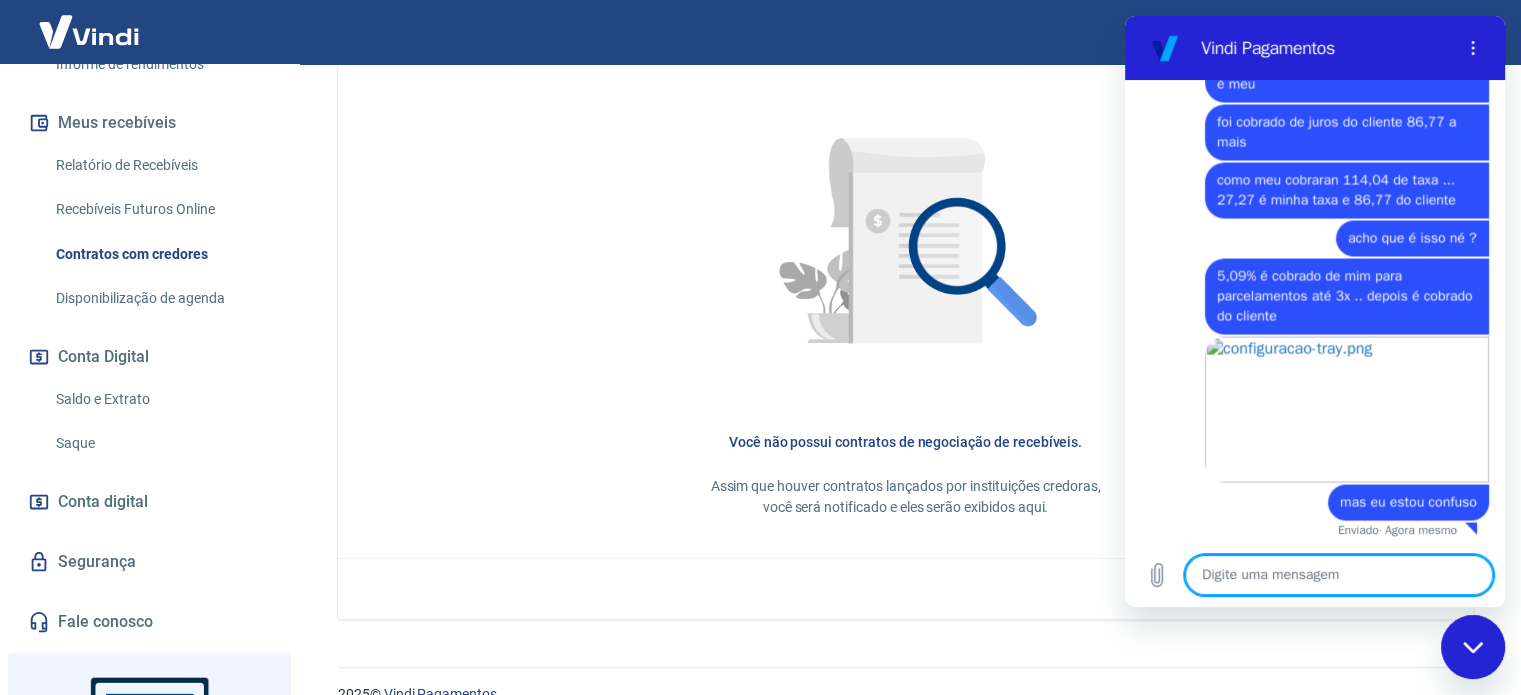 scroll, scrollTop: 3749, scrollLeft: 0, axis: vertical 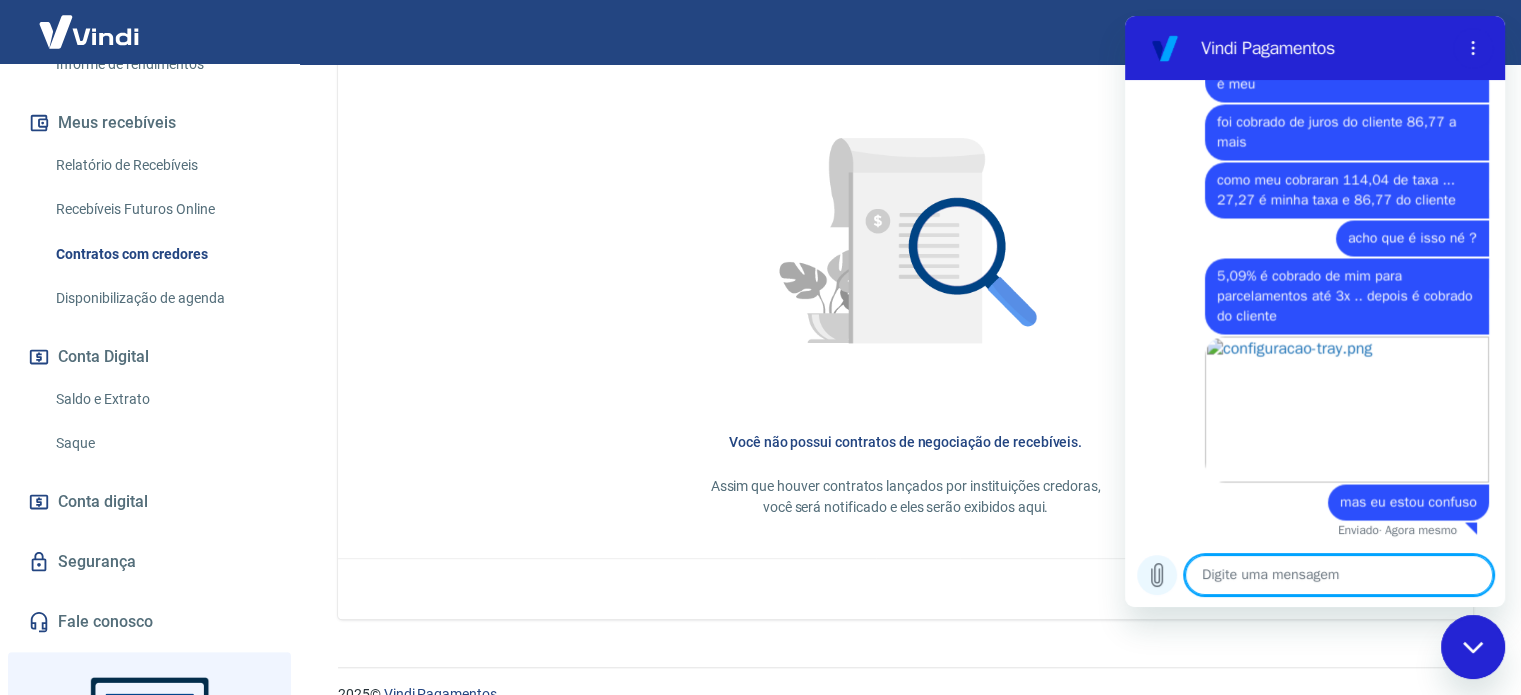 click 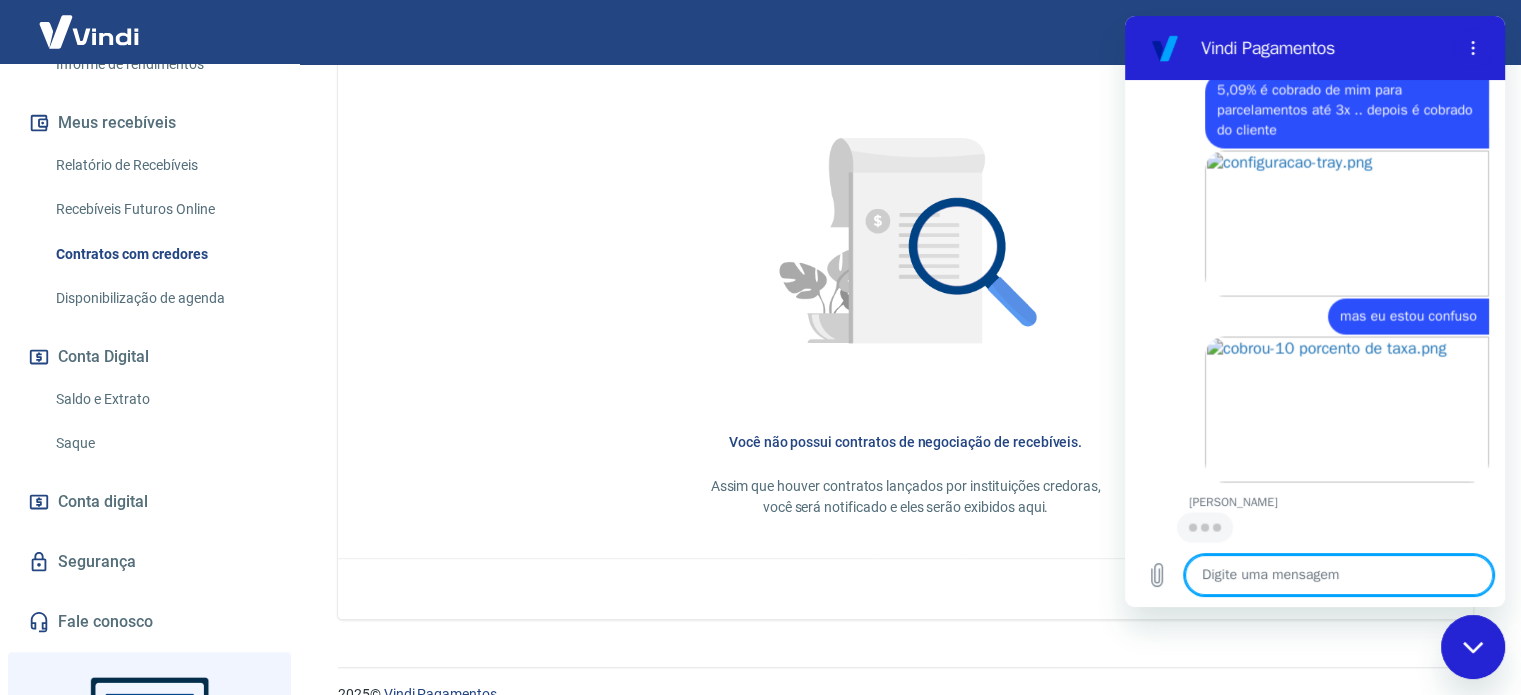 scroll, scrollTop: 3935, scrollLeft: 0, axis: vertical 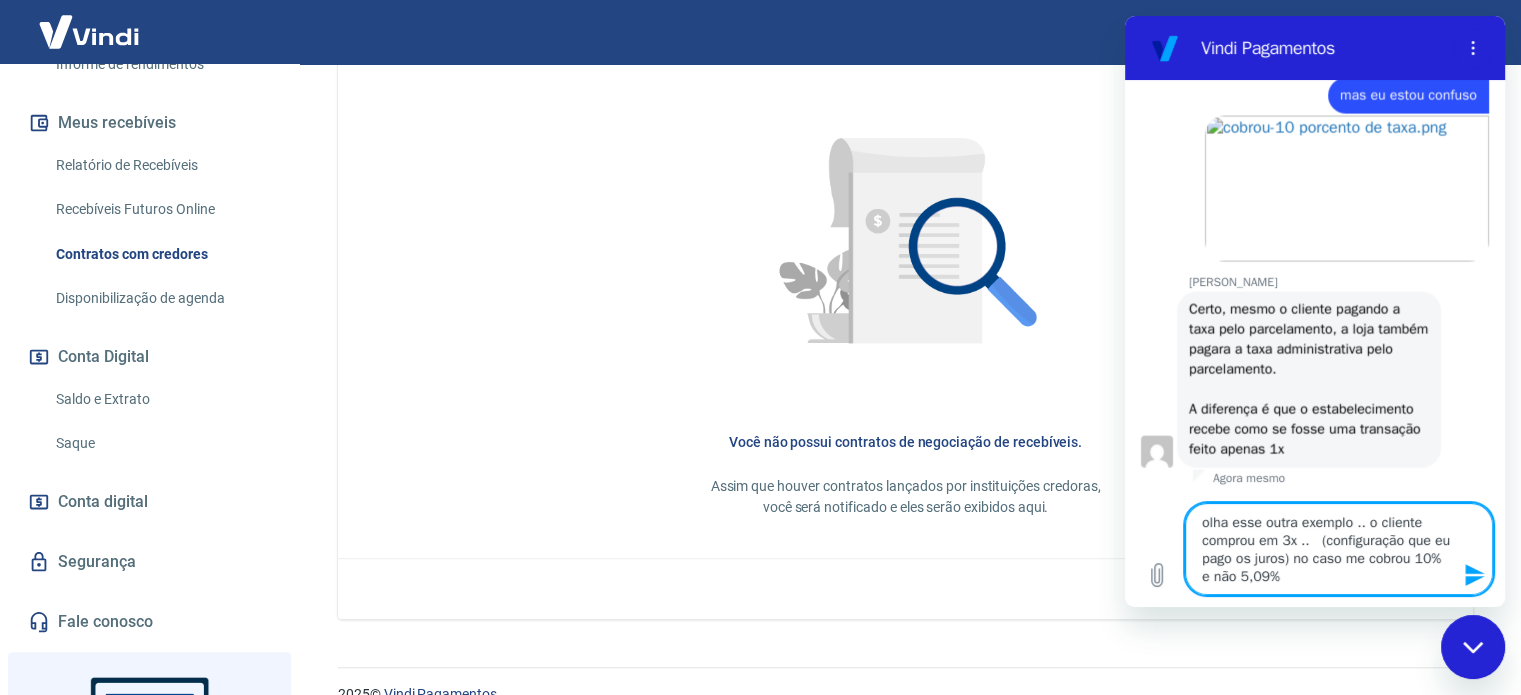 click 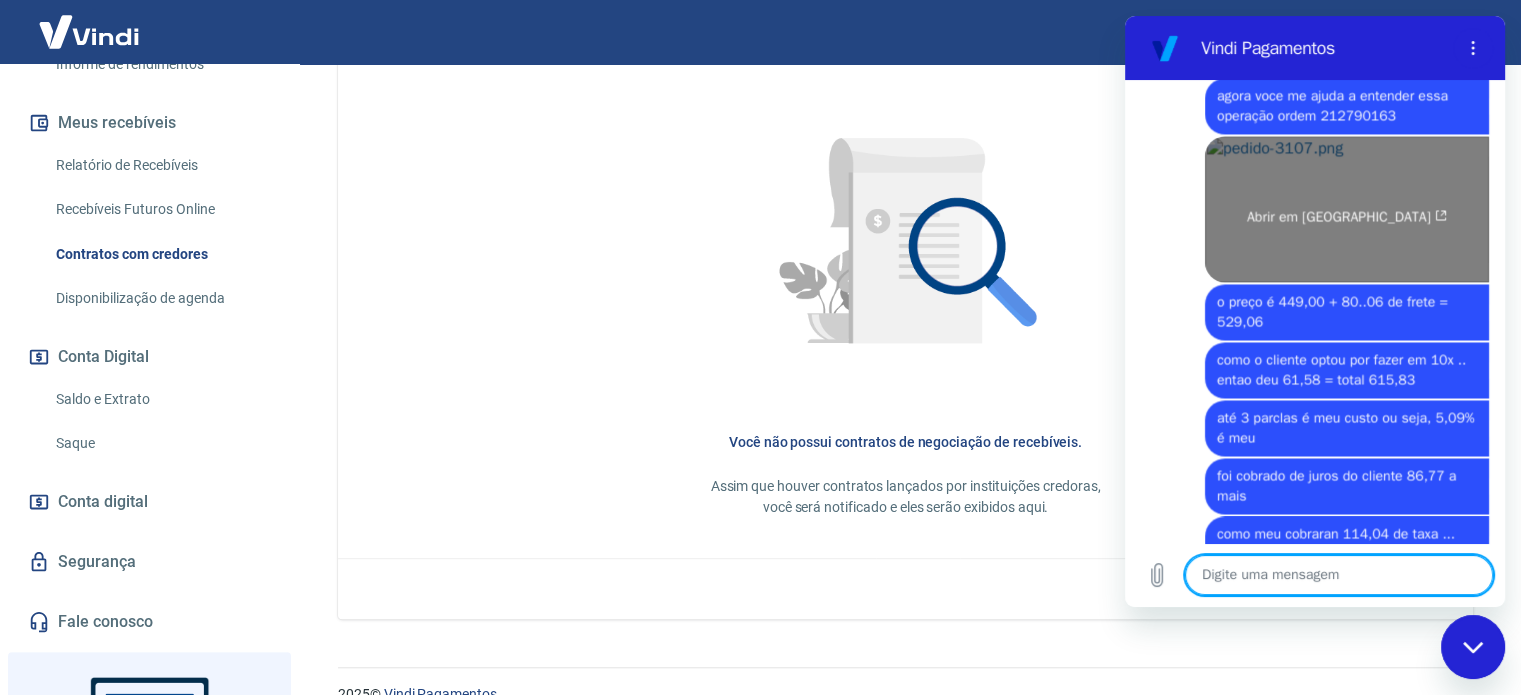 scroll, scrollTop: 3211, scrollLeft: 0, axis: vertical 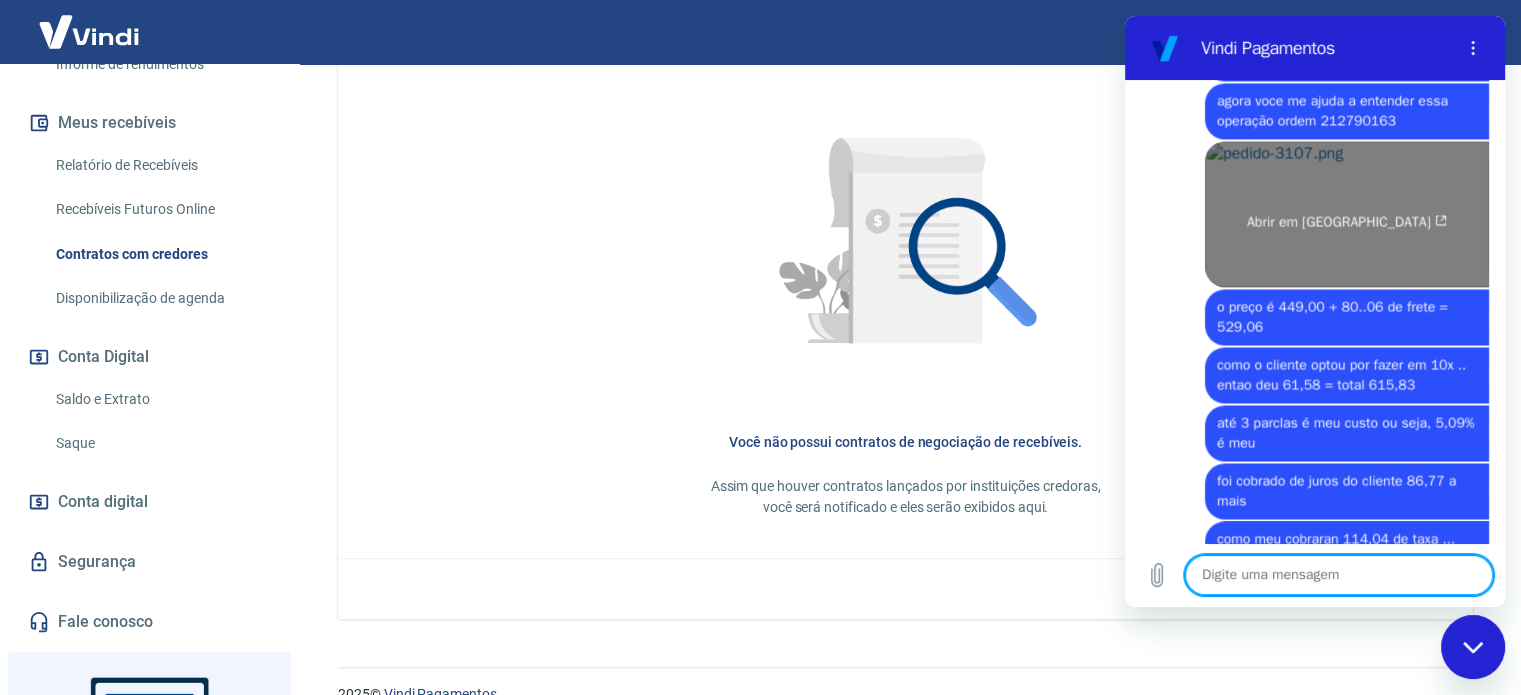 click on "Abrir em [GEOGRAPHIC_DATA]" at bounding box center (1347, 214) 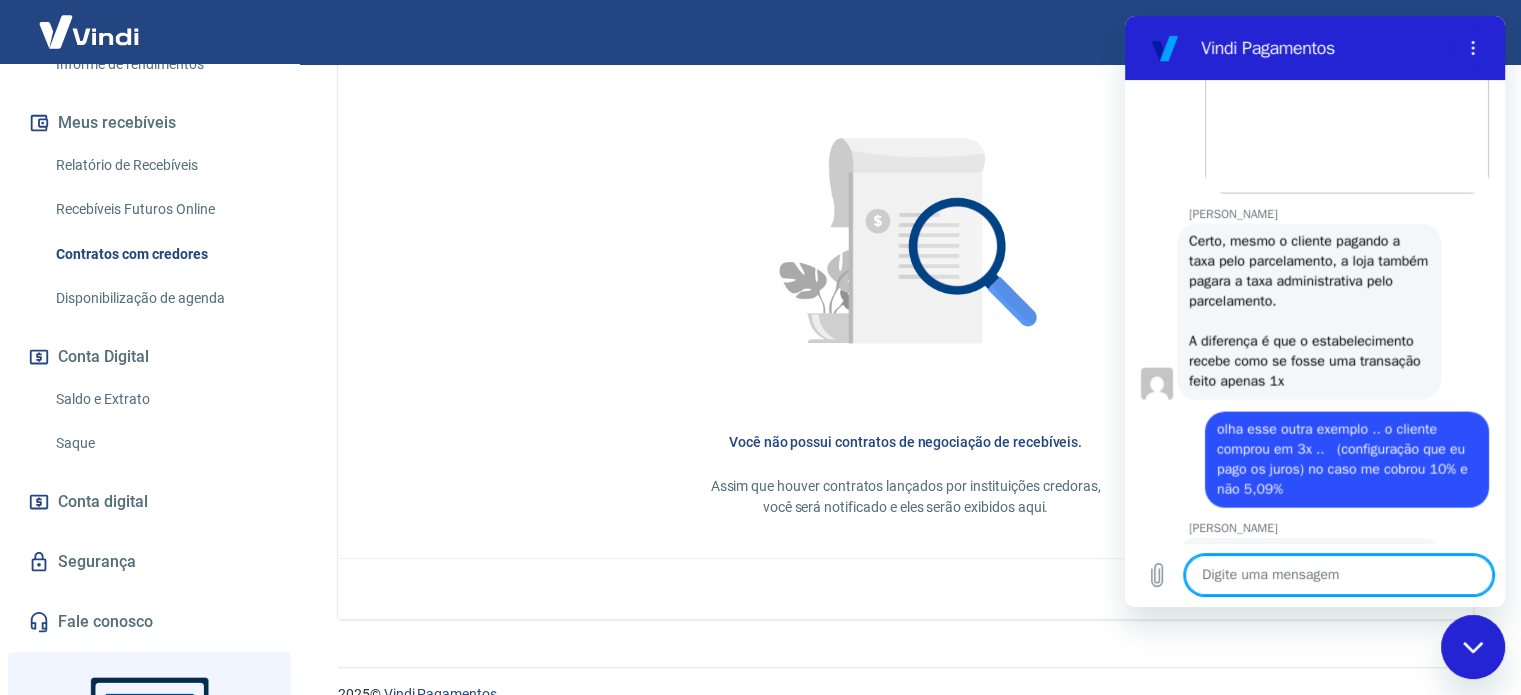 scroll, scrollTop: 4297, scrollLeft: 0, axis: vertical 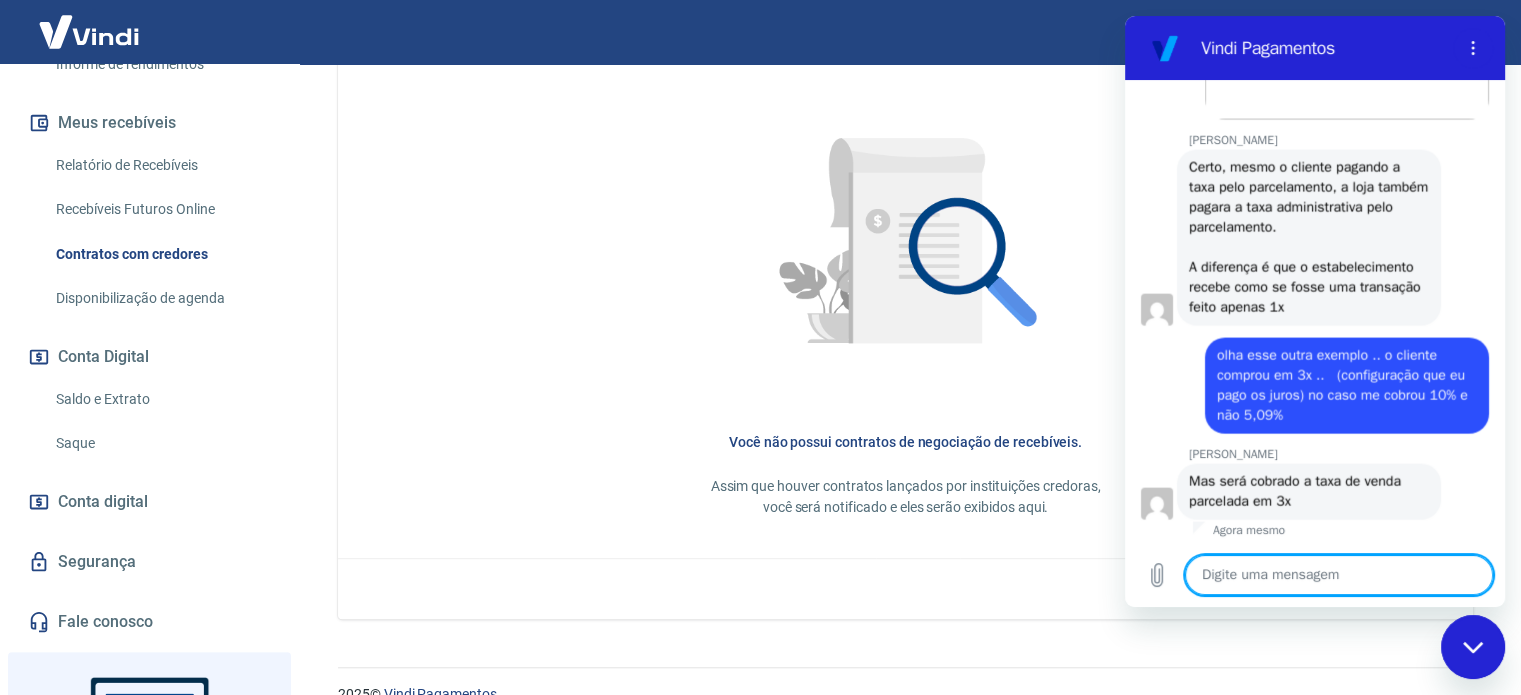 click at bounding box center [1339, 575] 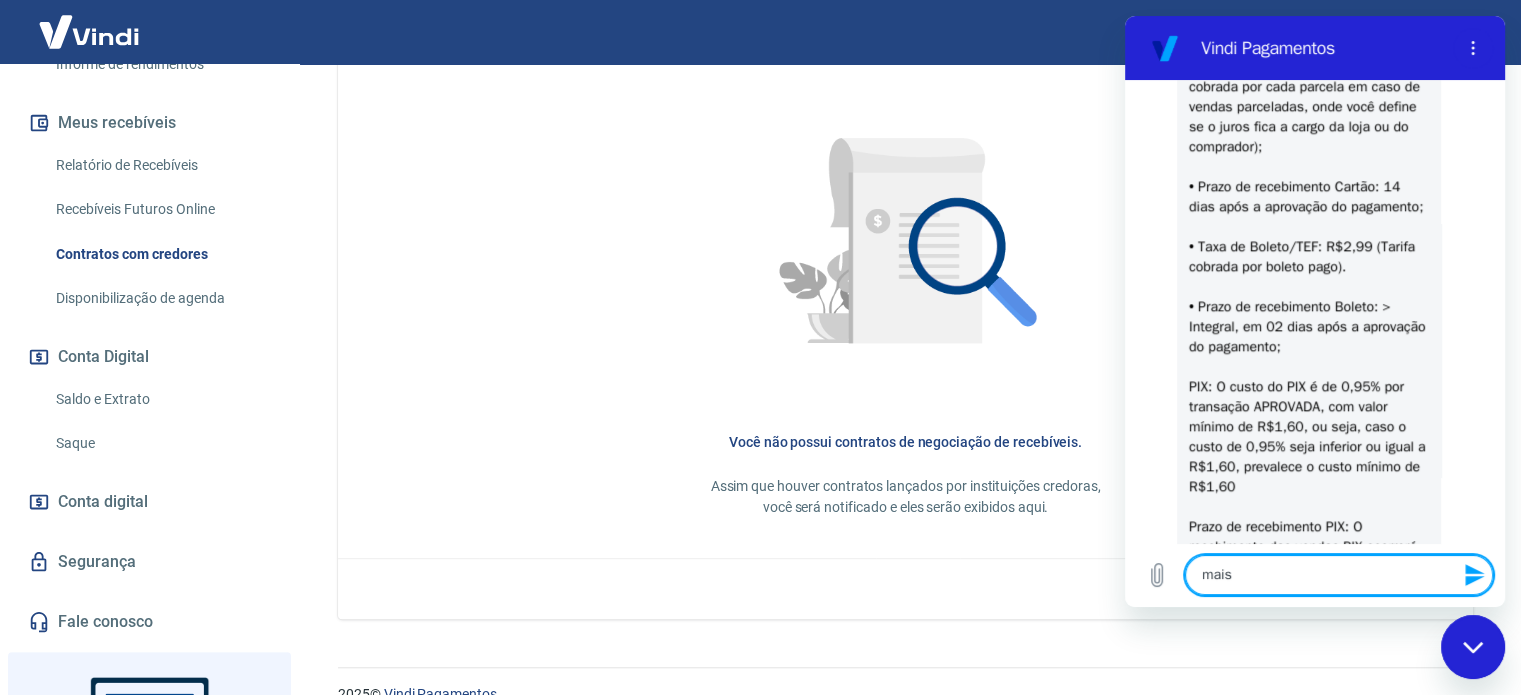 scroll, scrollTop: 2097, scrollLeft: 0, axis: vertical 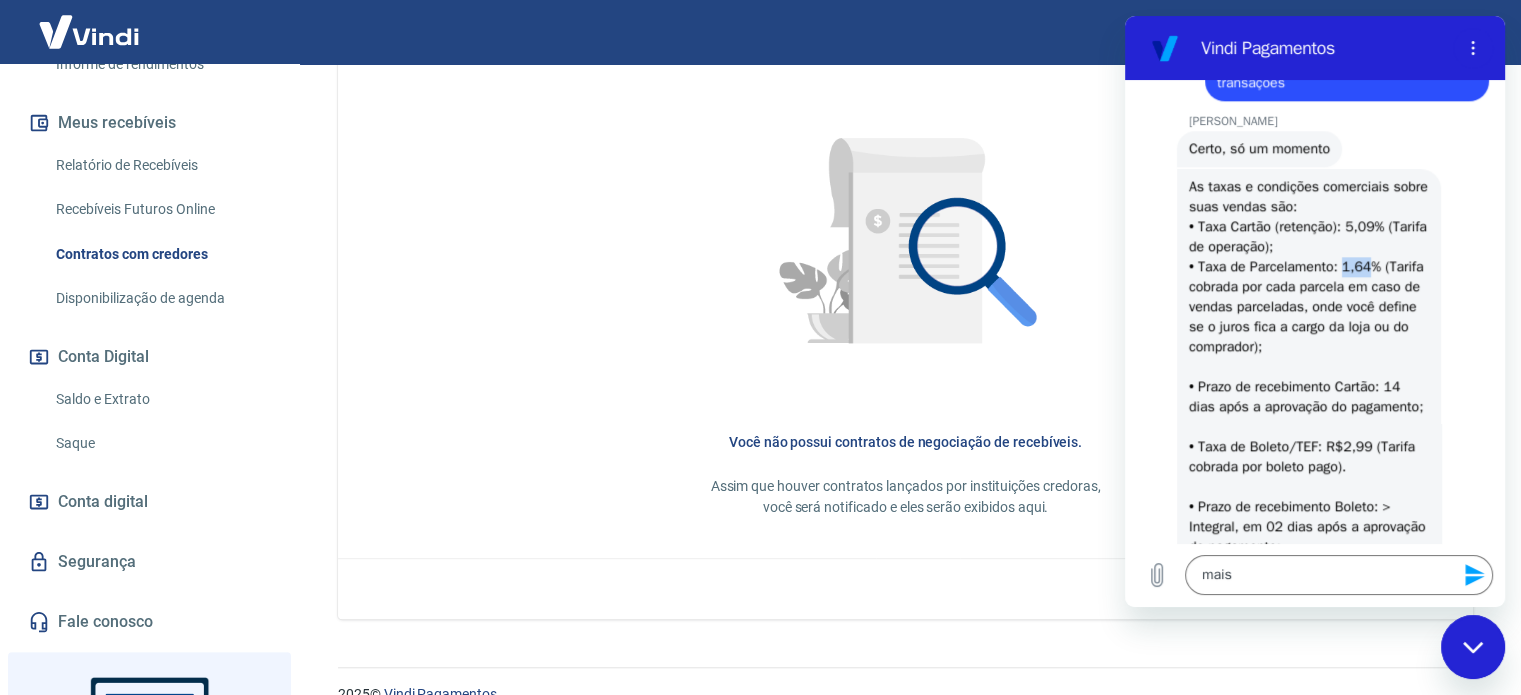drag, startPoint x: 1340, startPoint y: 343, endPoint x: 1365, endPoint y: 344, distance: 25.019993 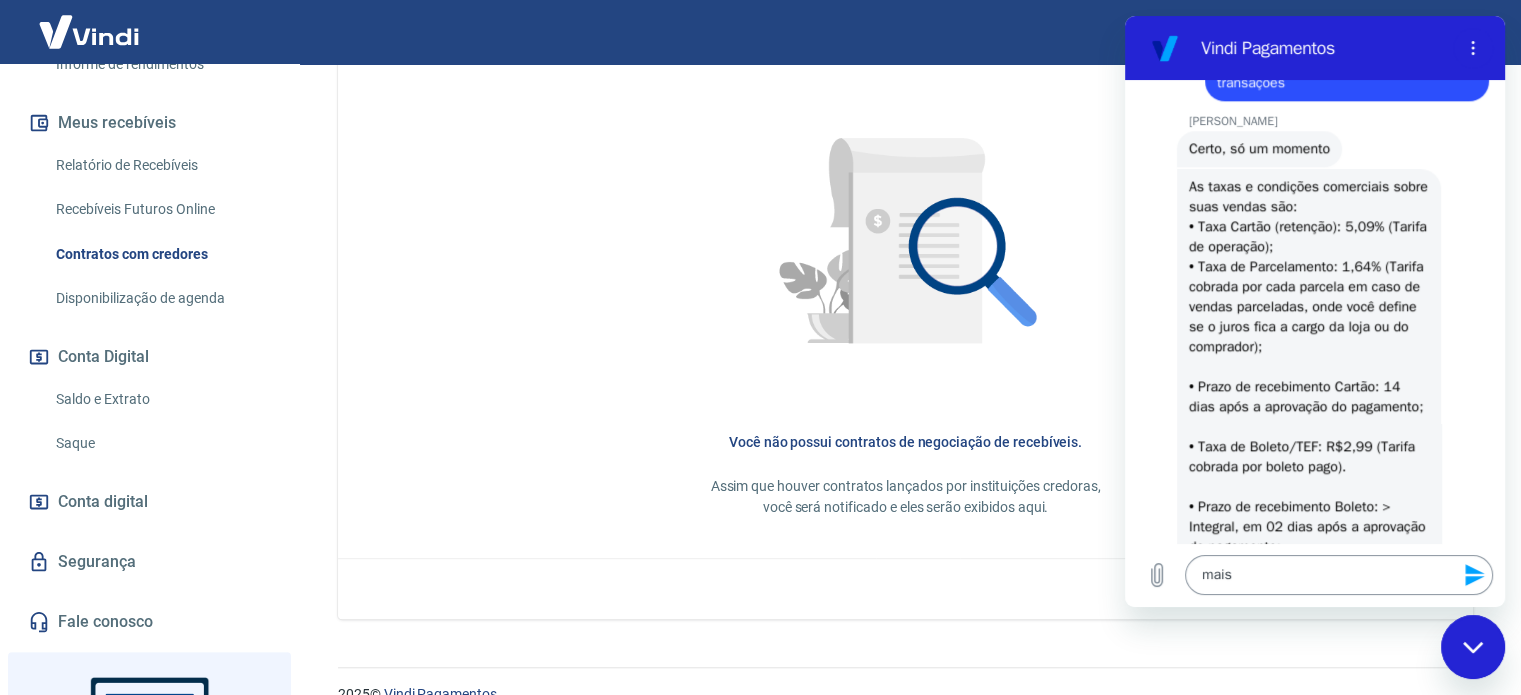click on "mais" at bounding box center [1339, 575] 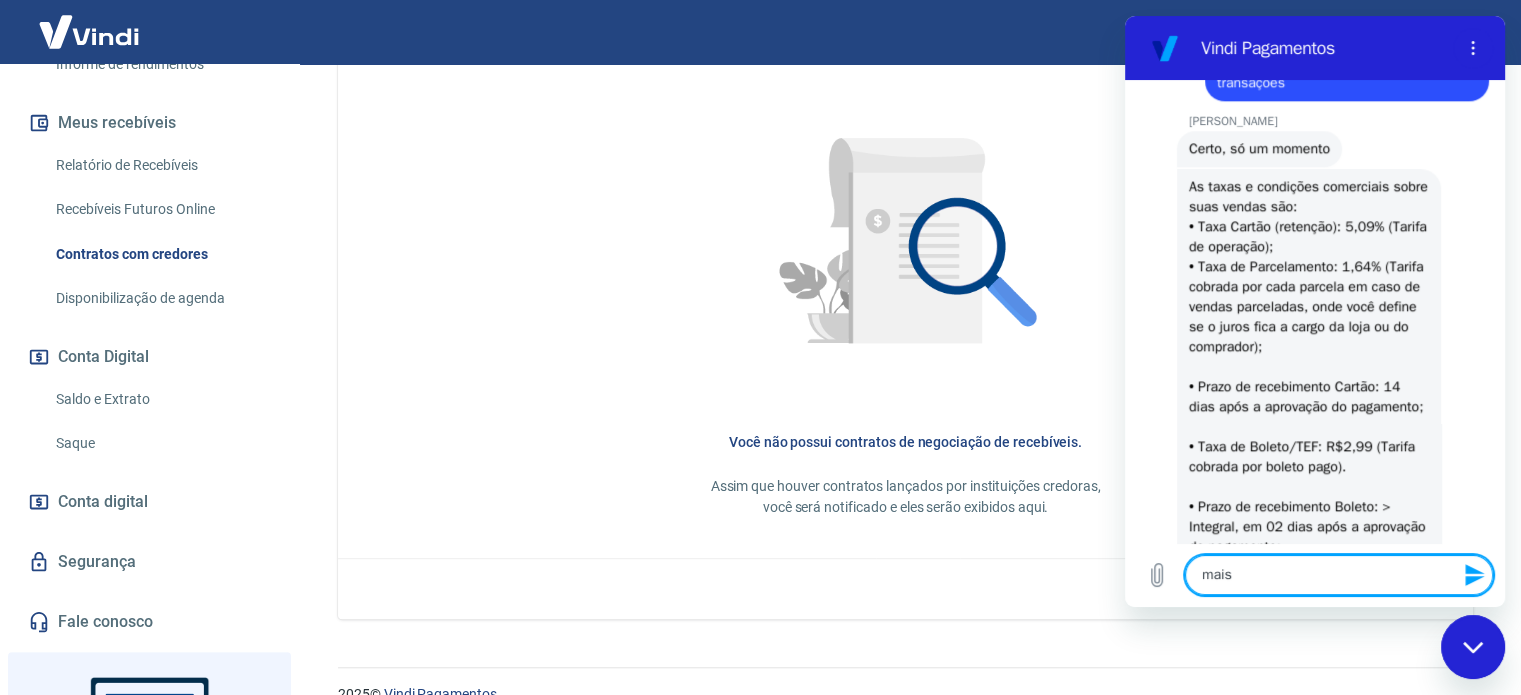 paste on "1,64" 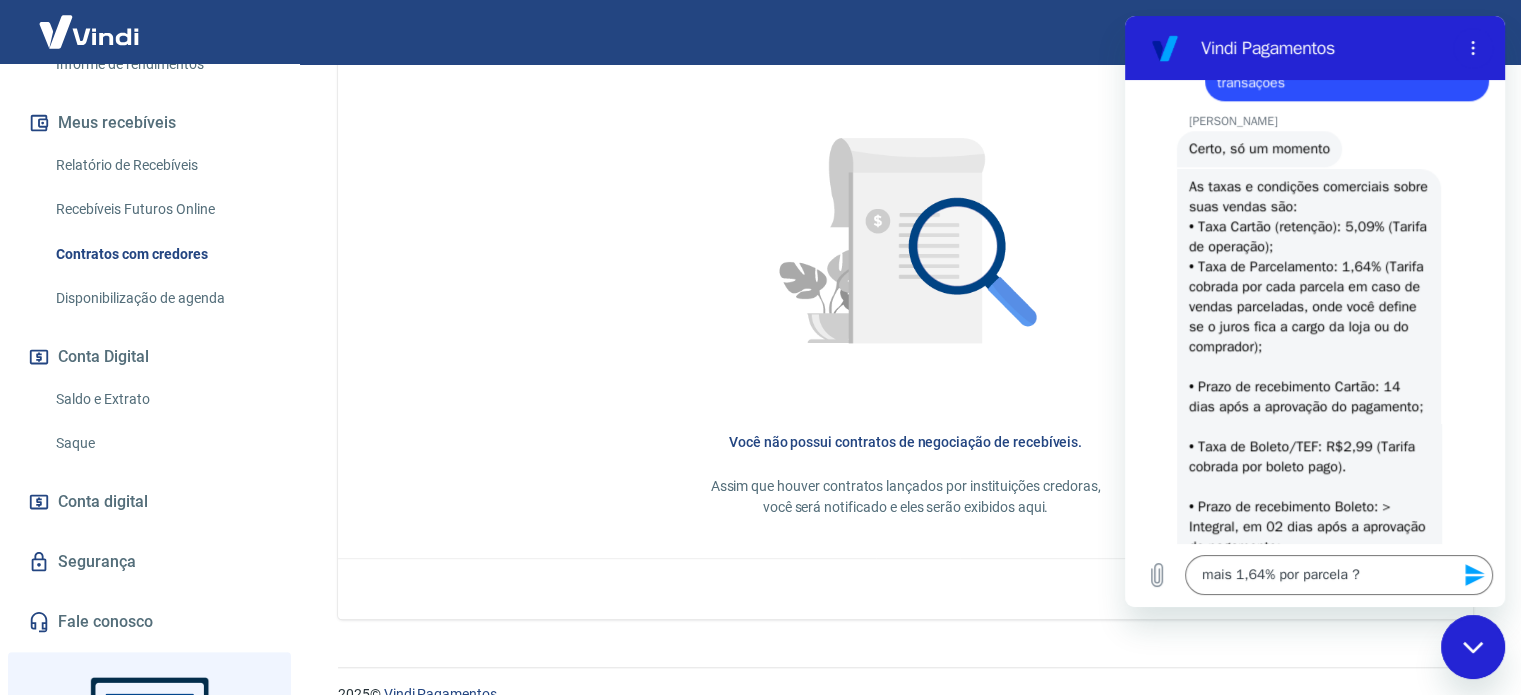 click 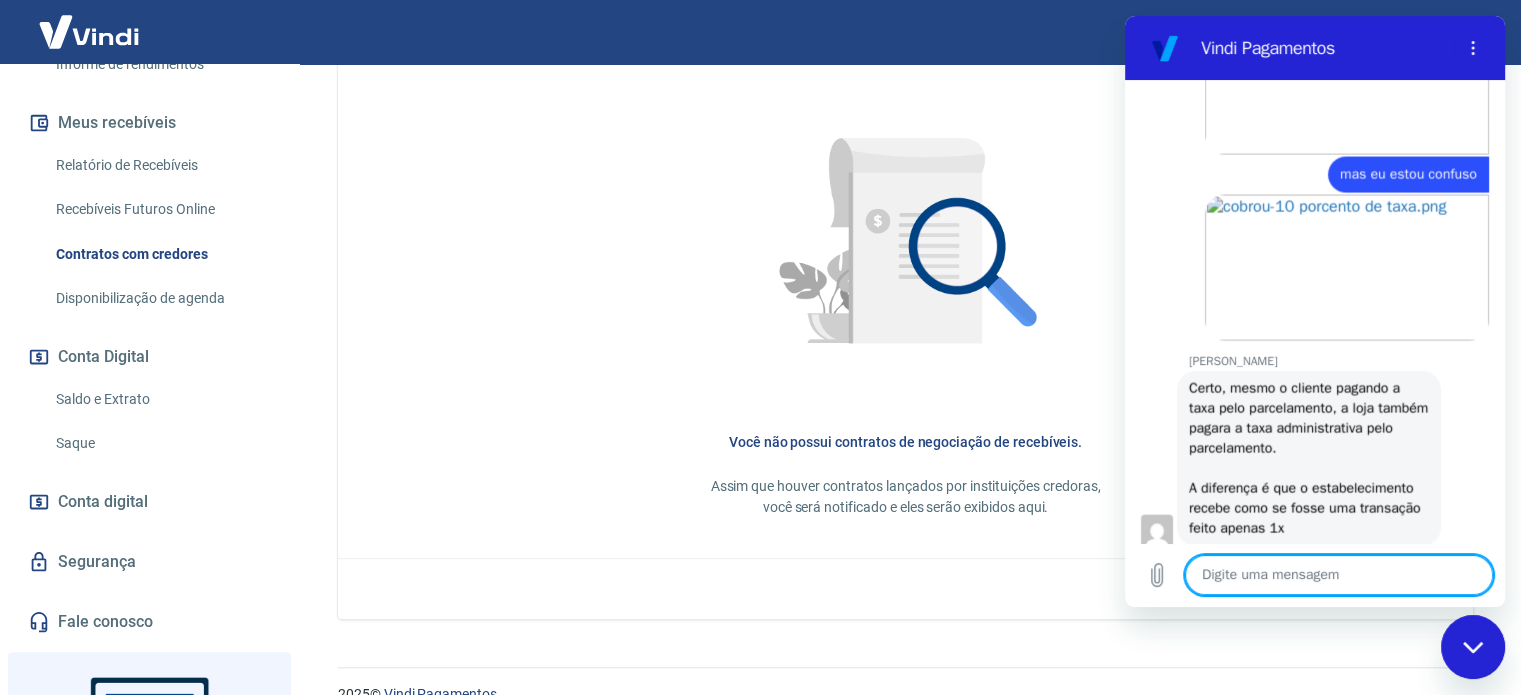 scroll, scrollTop: 4345, scrollLeft: 0, axis: vertical 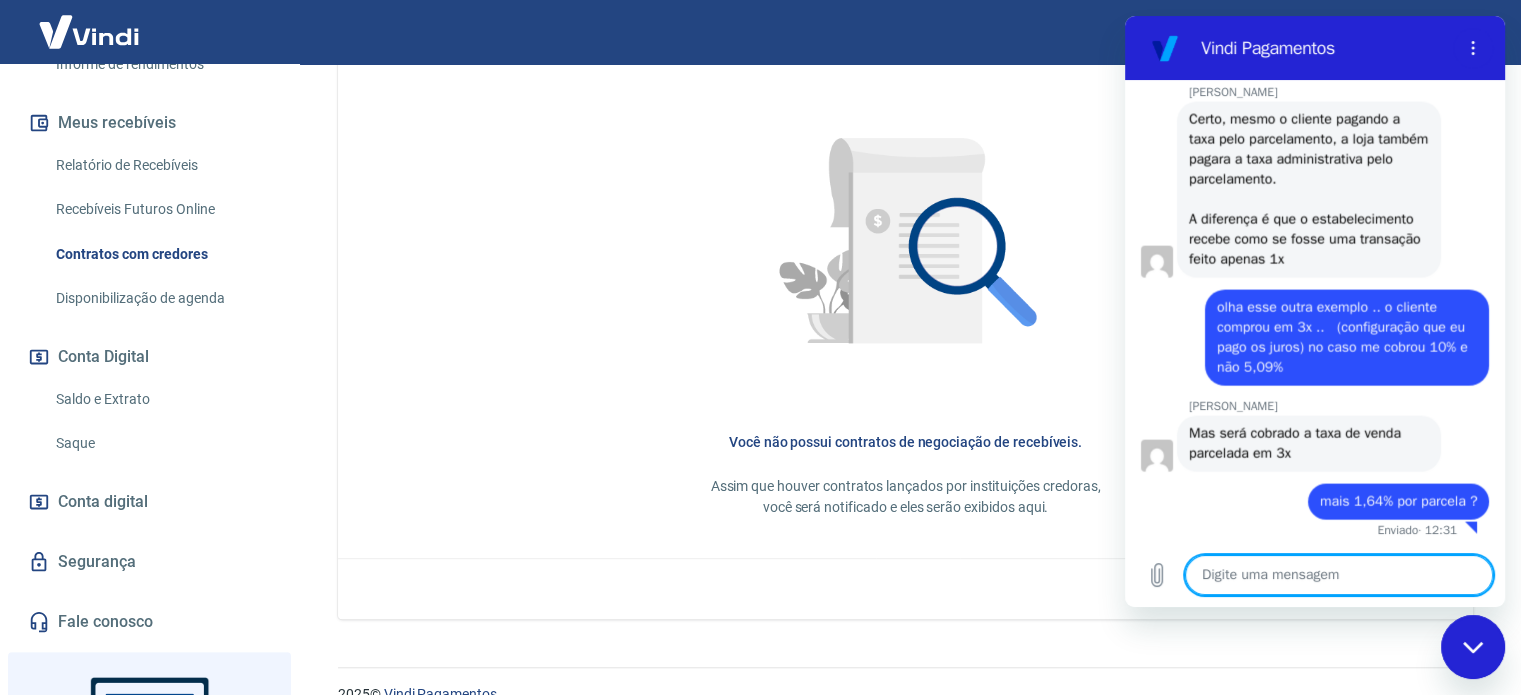 click at bounding box center [1339, 575] 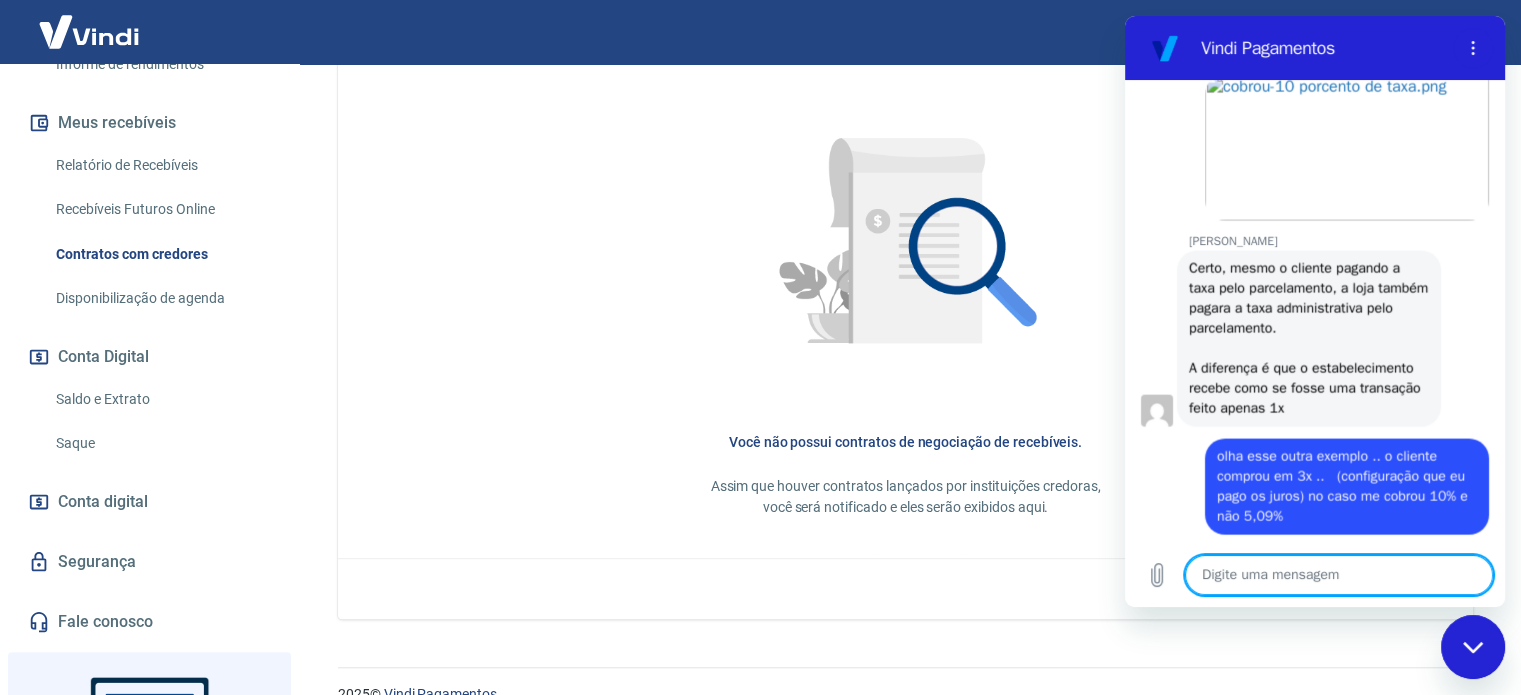 scroll, scrollTop: 4517, scrollLeft: 0, axis: vertical 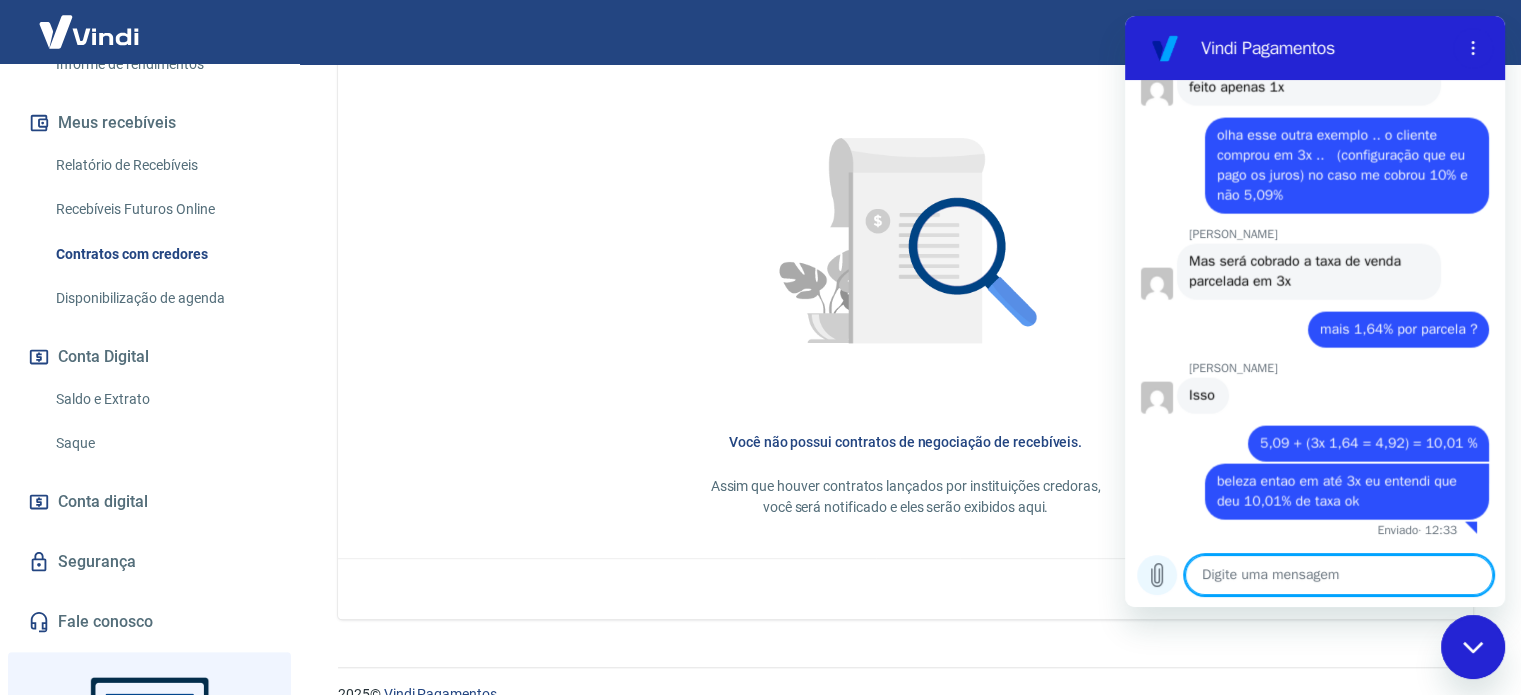 click 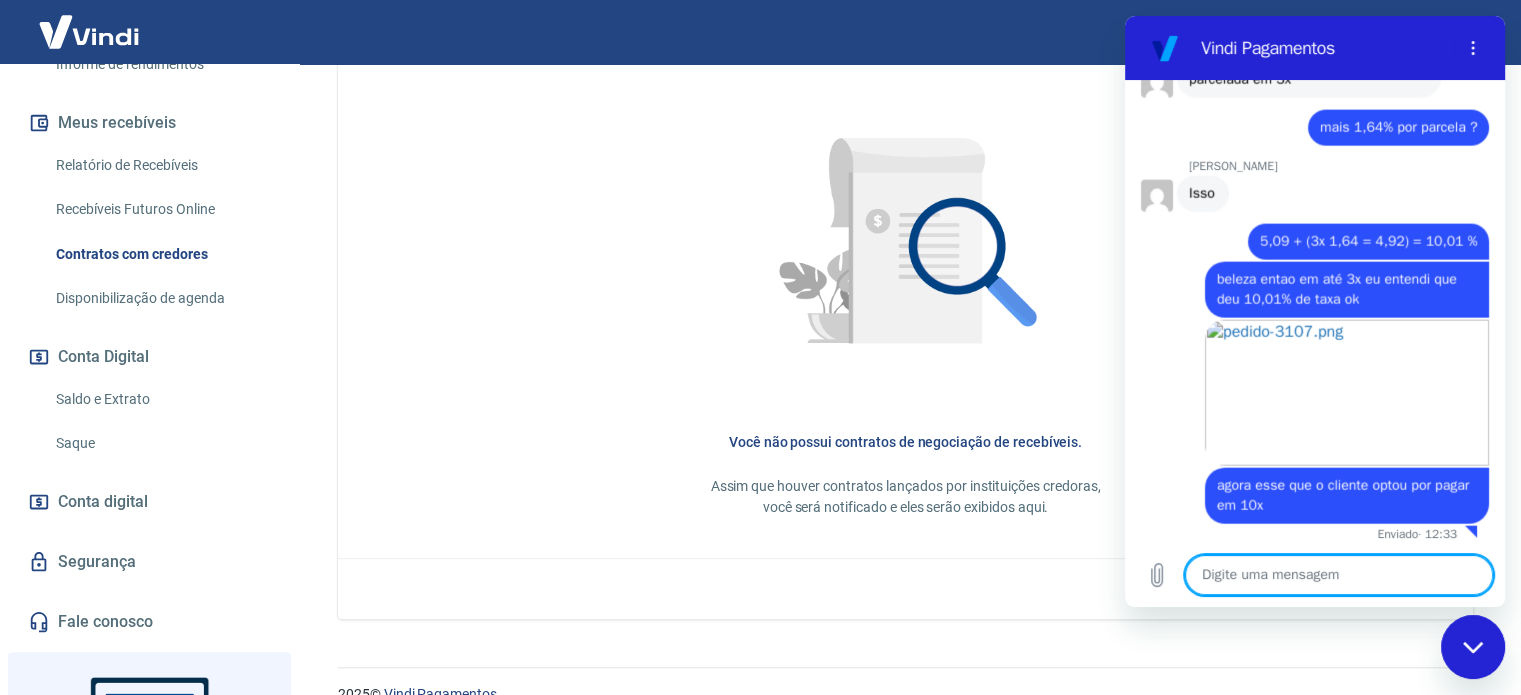 scroll, scrollTop: 4723, scrollLeft: 0, axis: vertical 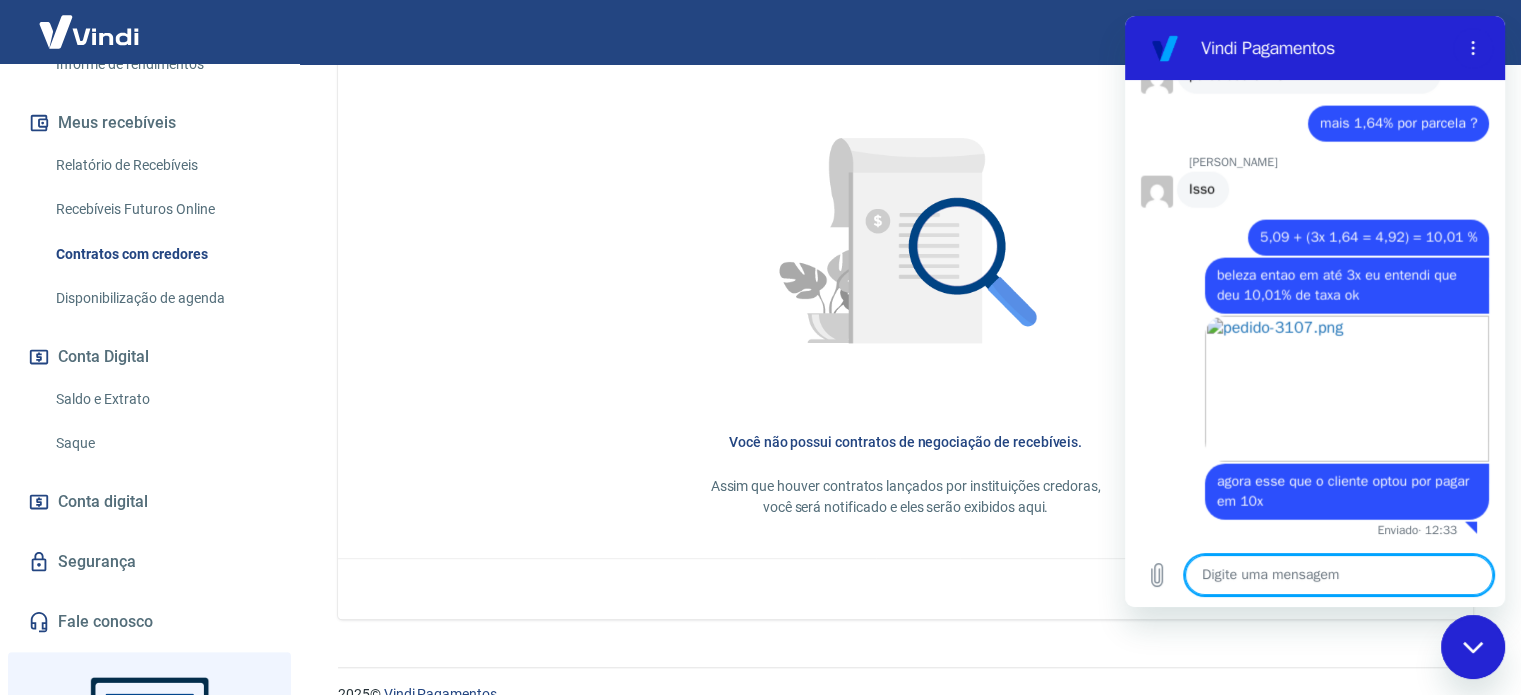 click at bounding box center [1339, 575] 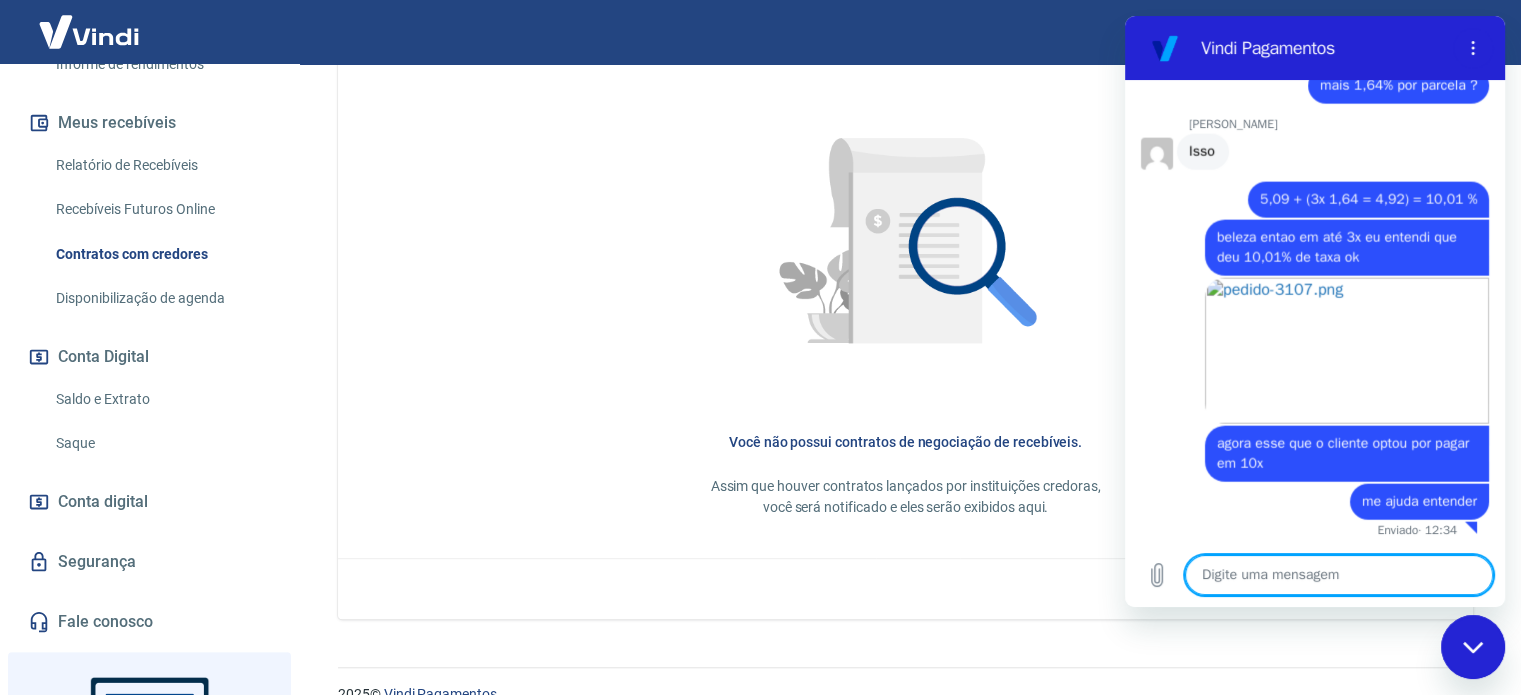 scroll, scrollTop: 4761, scrollLeft: 0, axis: vertical 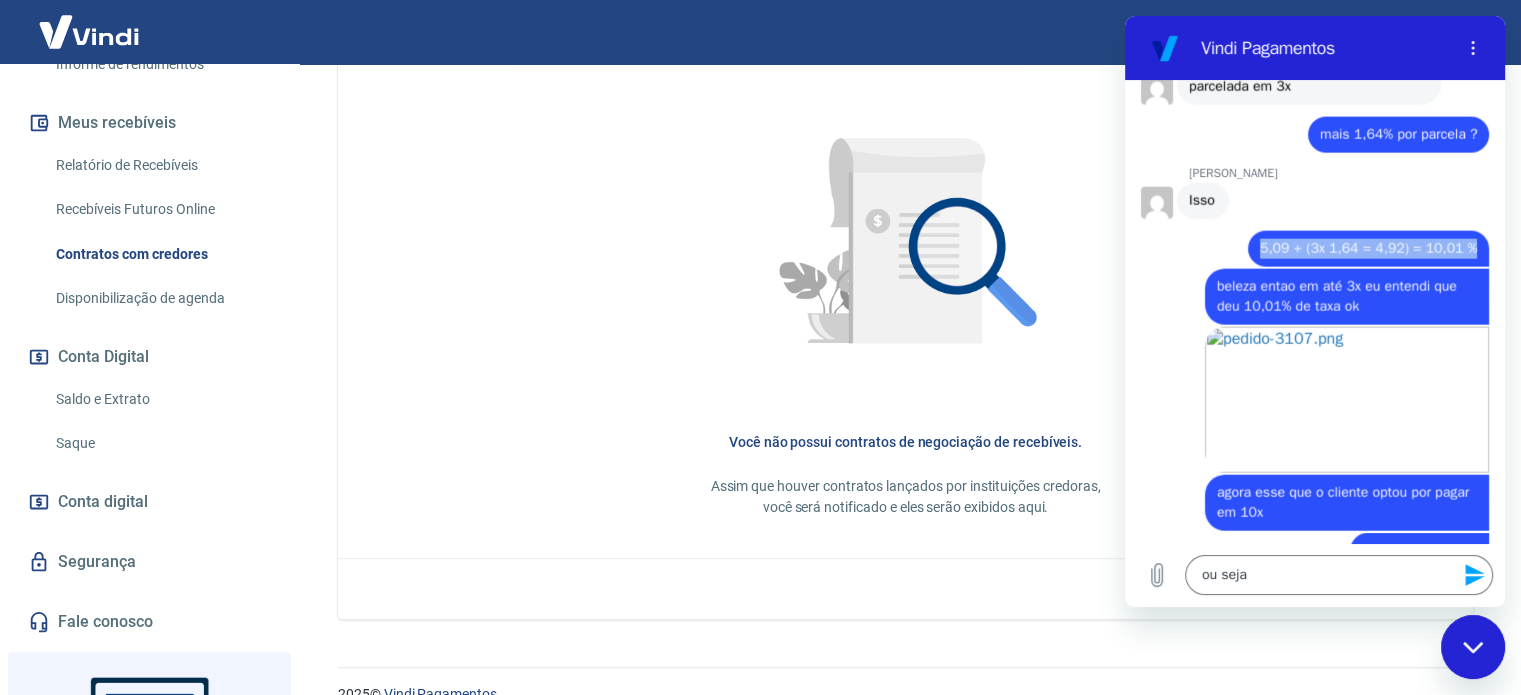 drag, startPoint x: 1254, startPoint y: 423, endPoint x: 1457, endPoint y: 432, distance: 203.1994 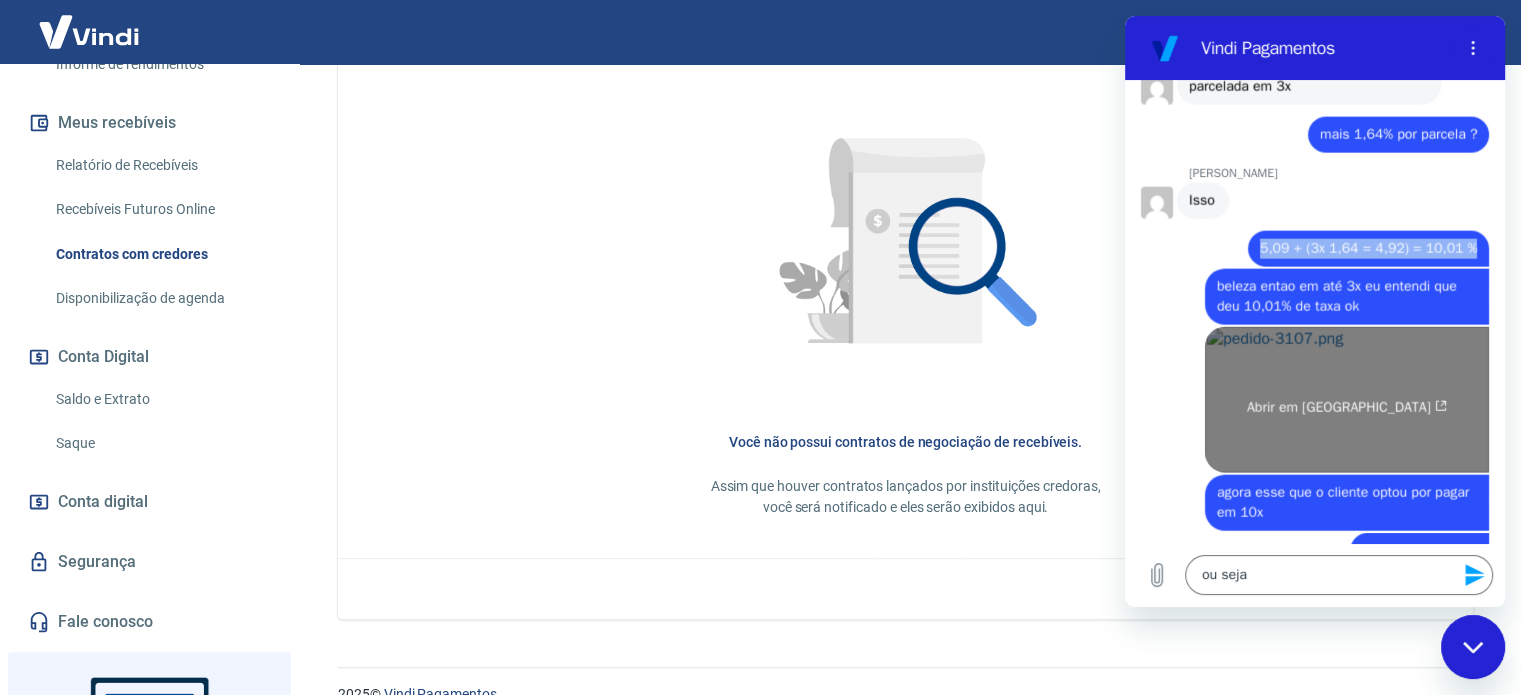 copy on "5,09 + (3x 1,64 = 4,92) = 10,01 %" 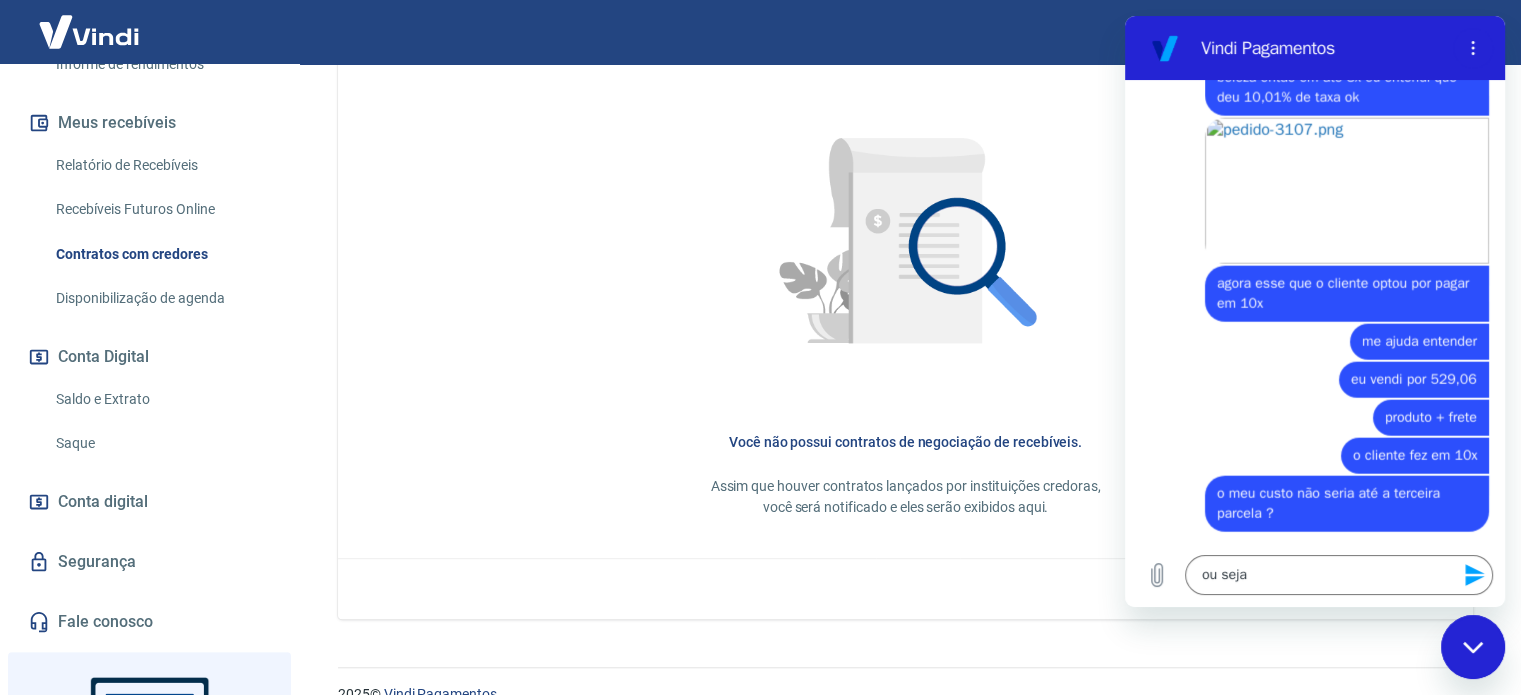 scroll, scrollTop: 4833, scrollLeft: 0, axis: vertical 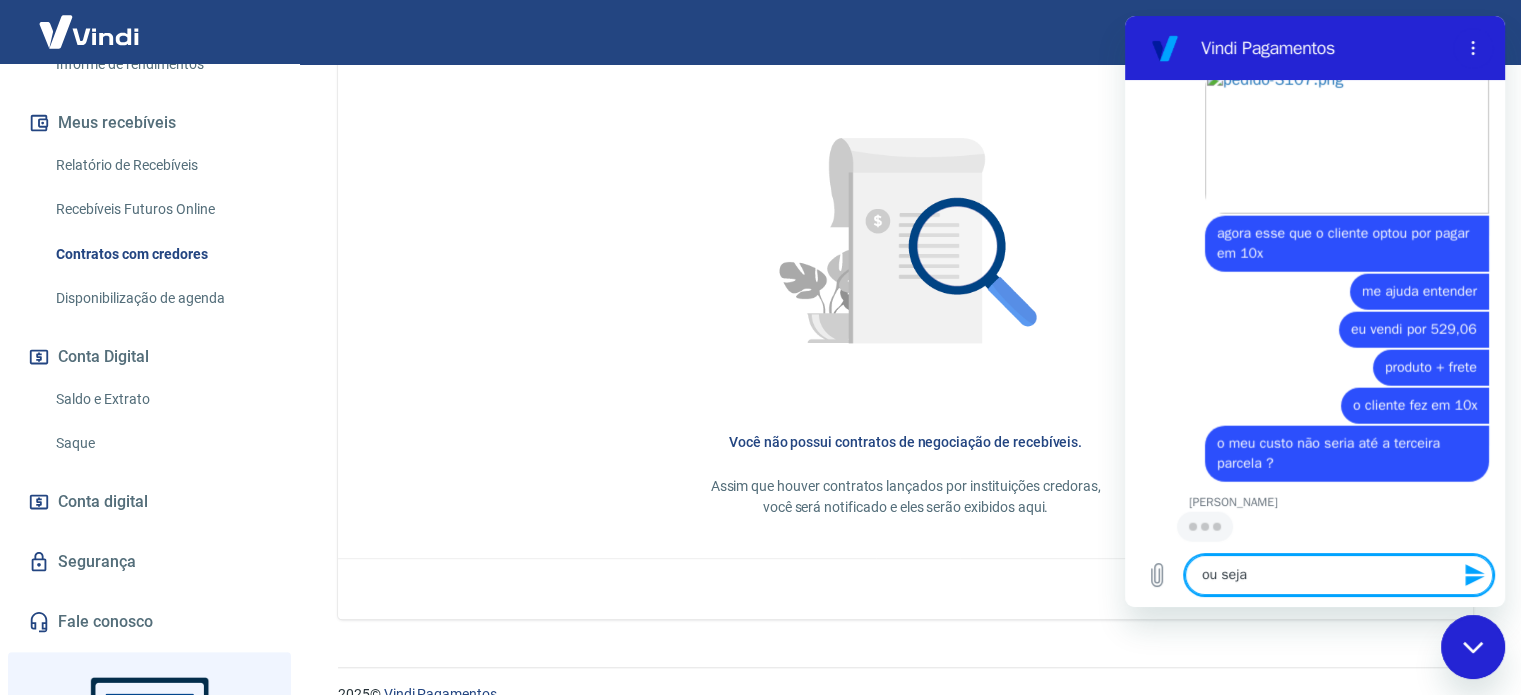click on "ou seja" at bounding box center (1339, 575) 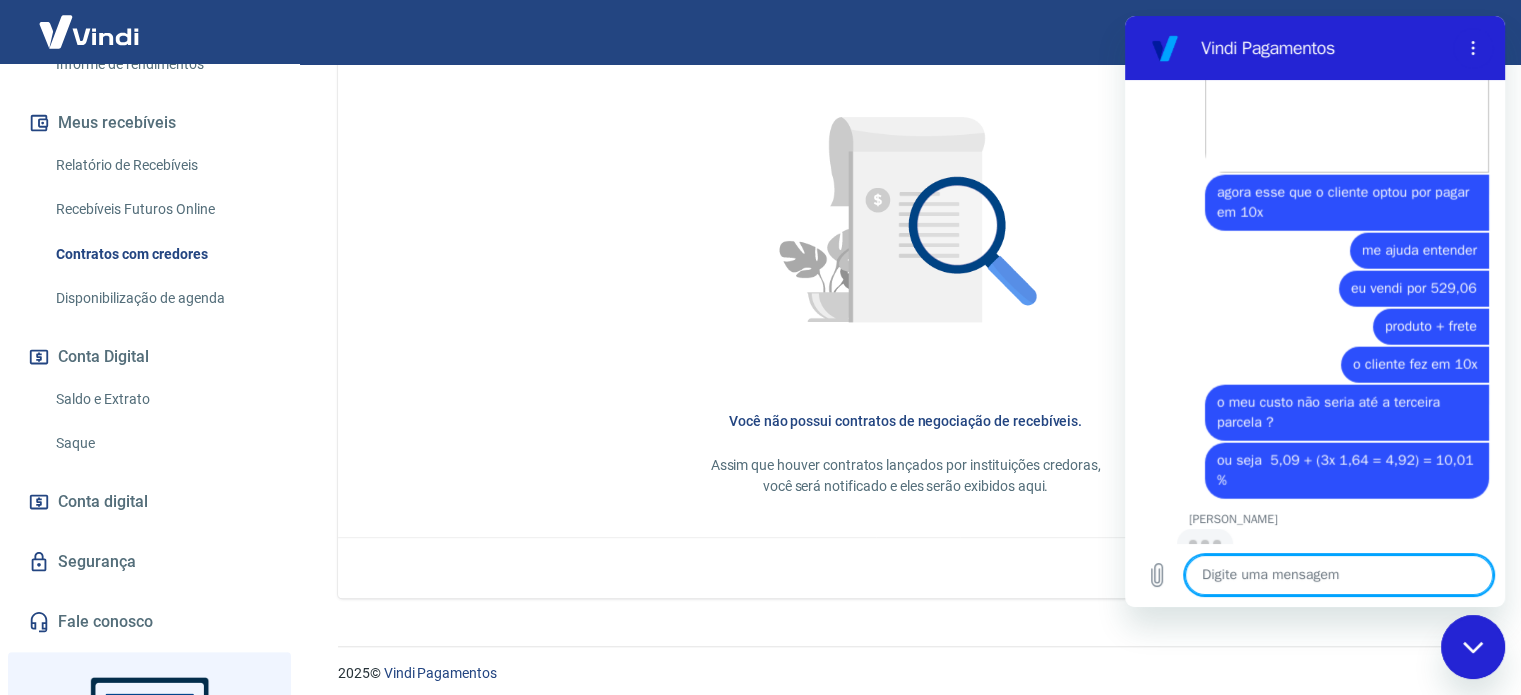 scroll, scrollTop: 933, scrollLeft: 0, axis: vertical 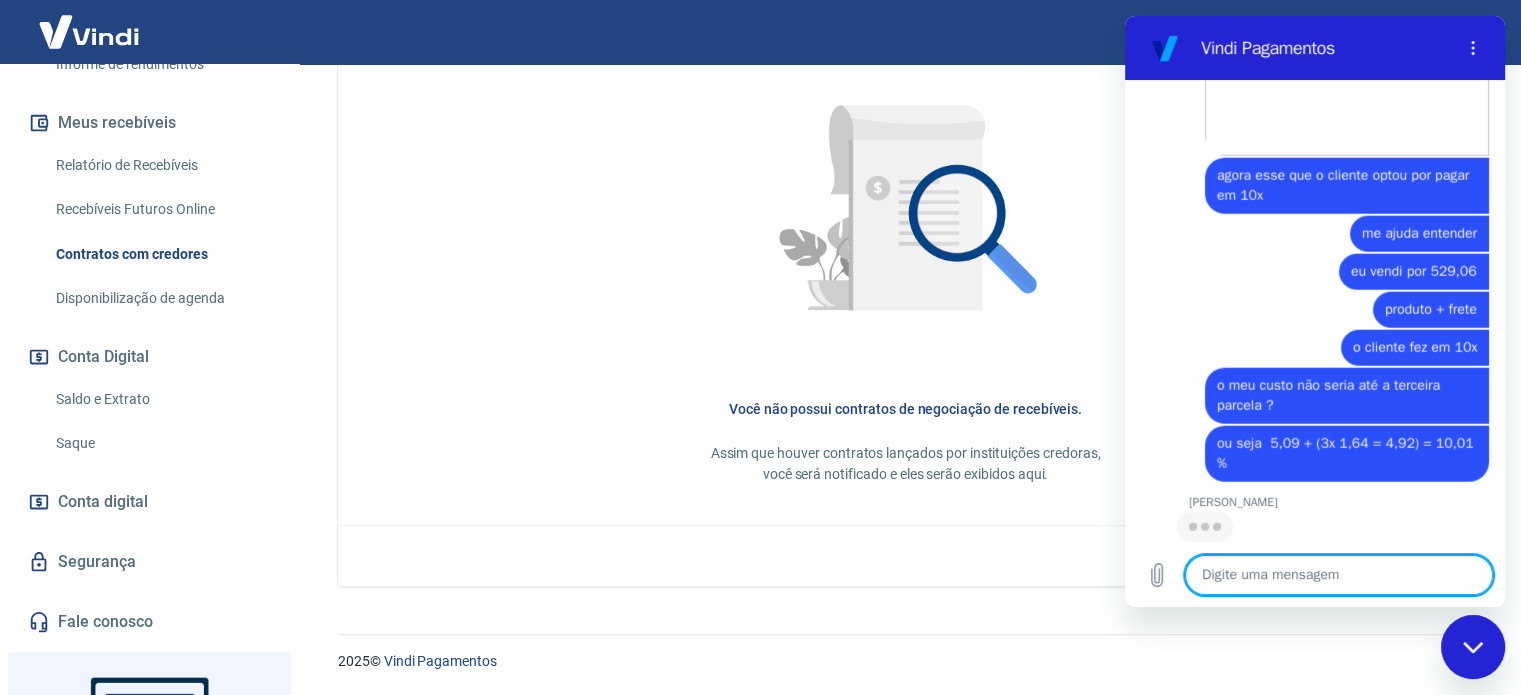 click at bounding box center [1339, 575] 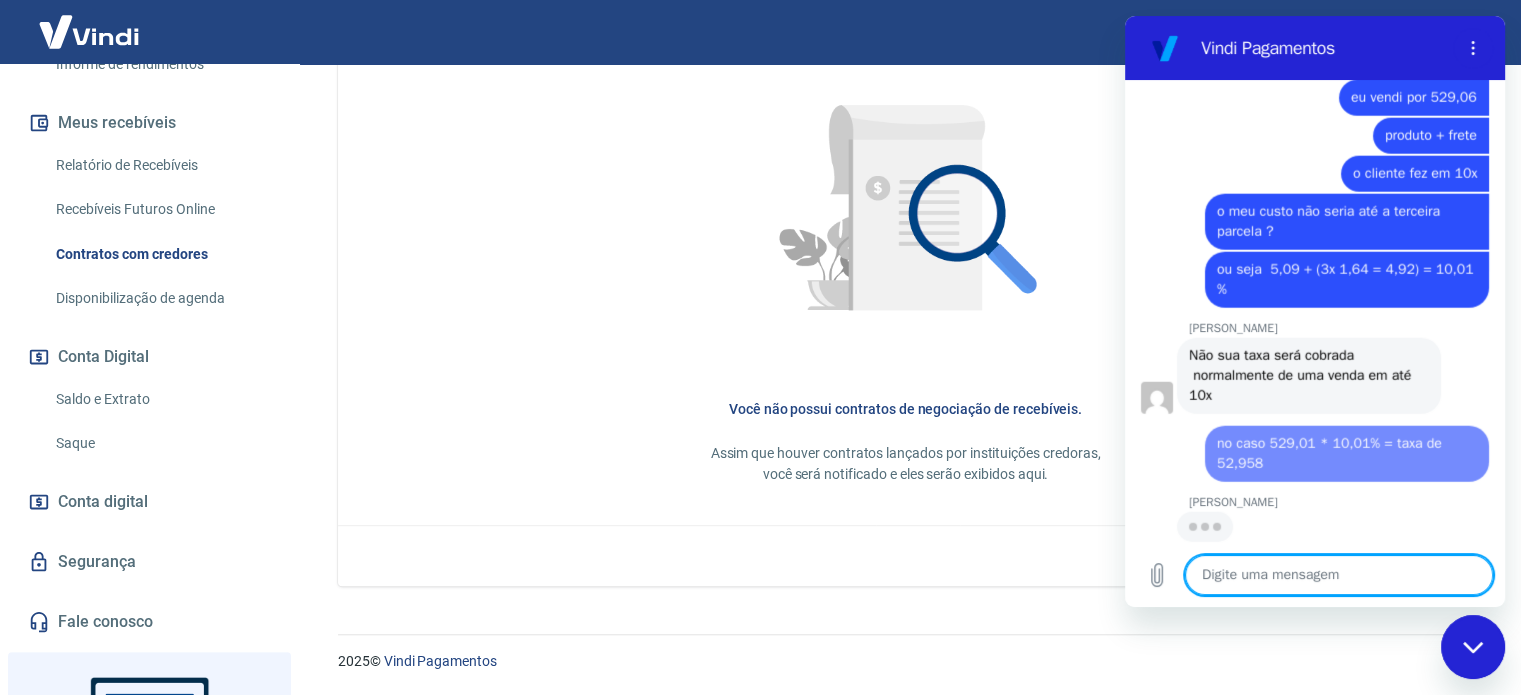 scroll, scrollTop: 5203, scrollLeft: 0, axis: vertical 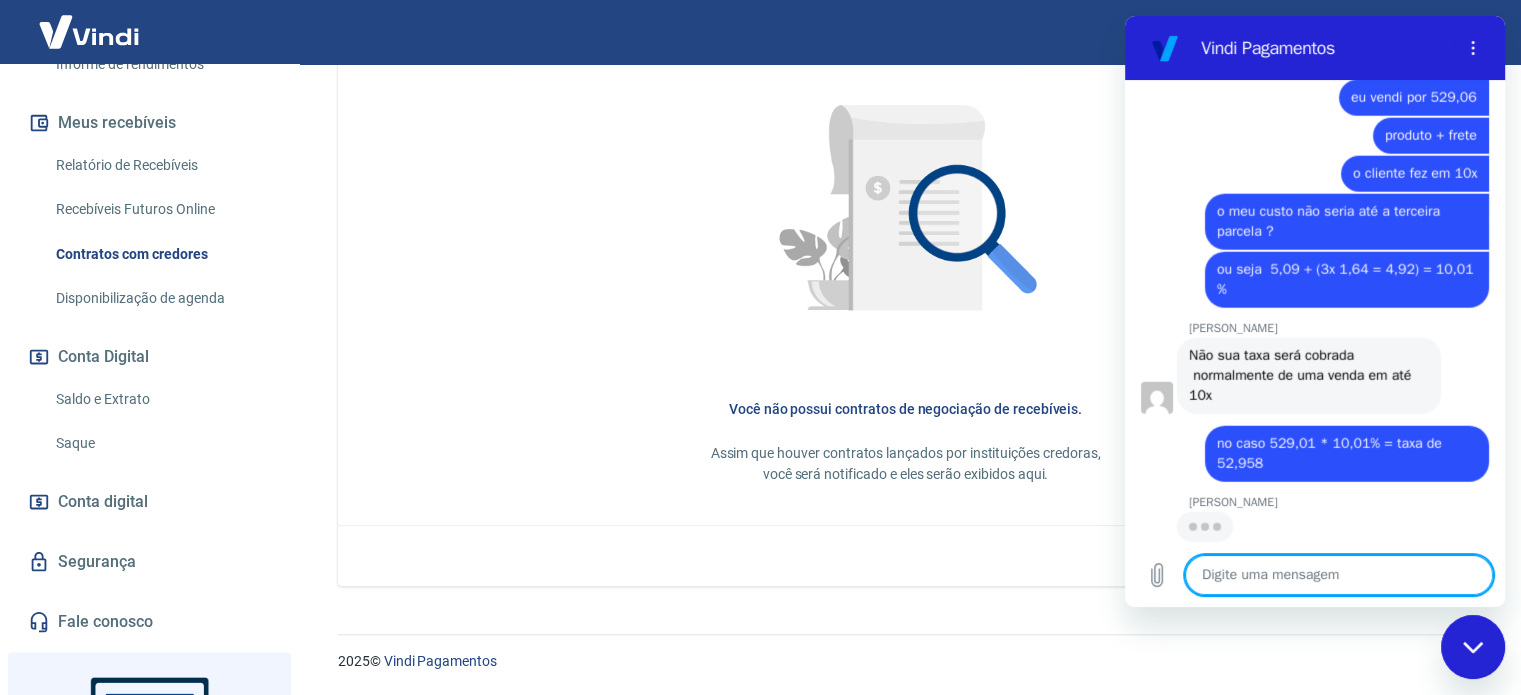click at bounding box center (1339, 575) 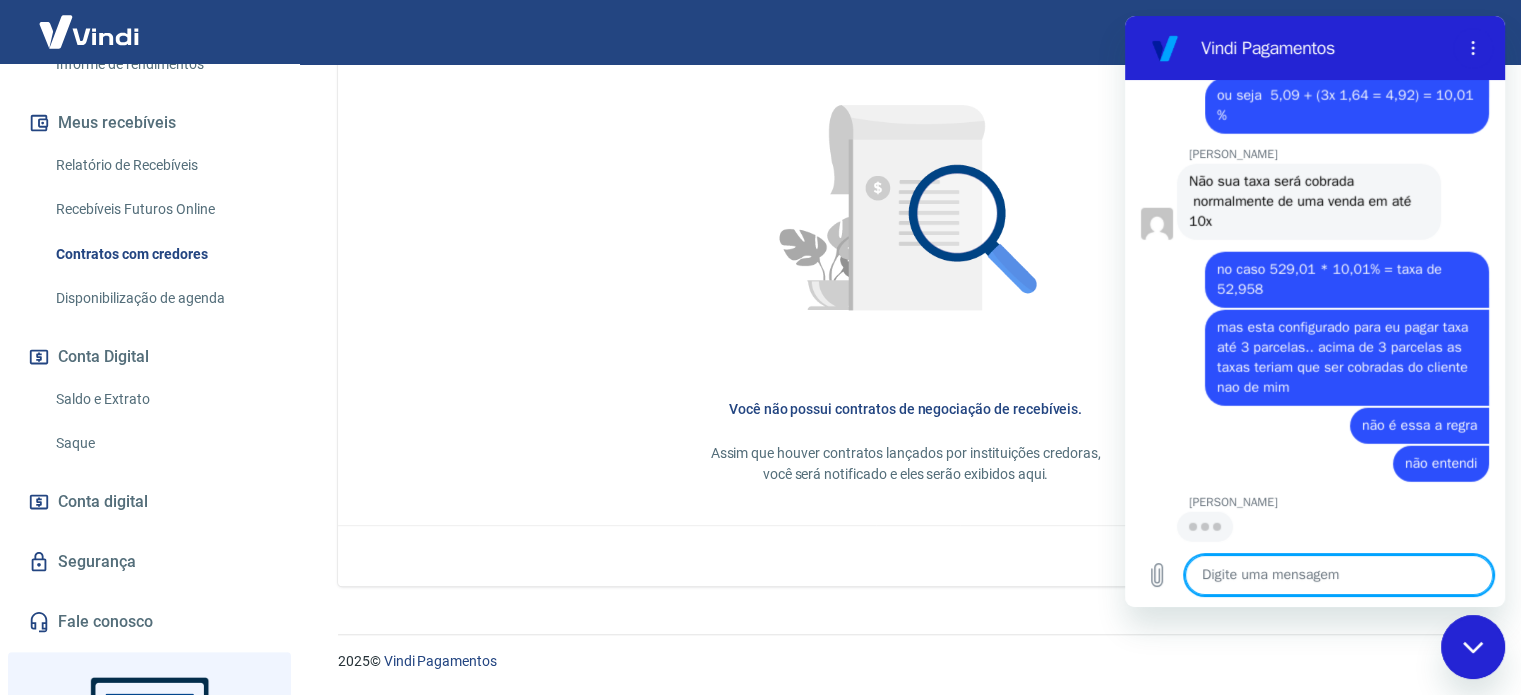 scroll, scrollTop: 5377, scrollLeft: 0, axis: vertical 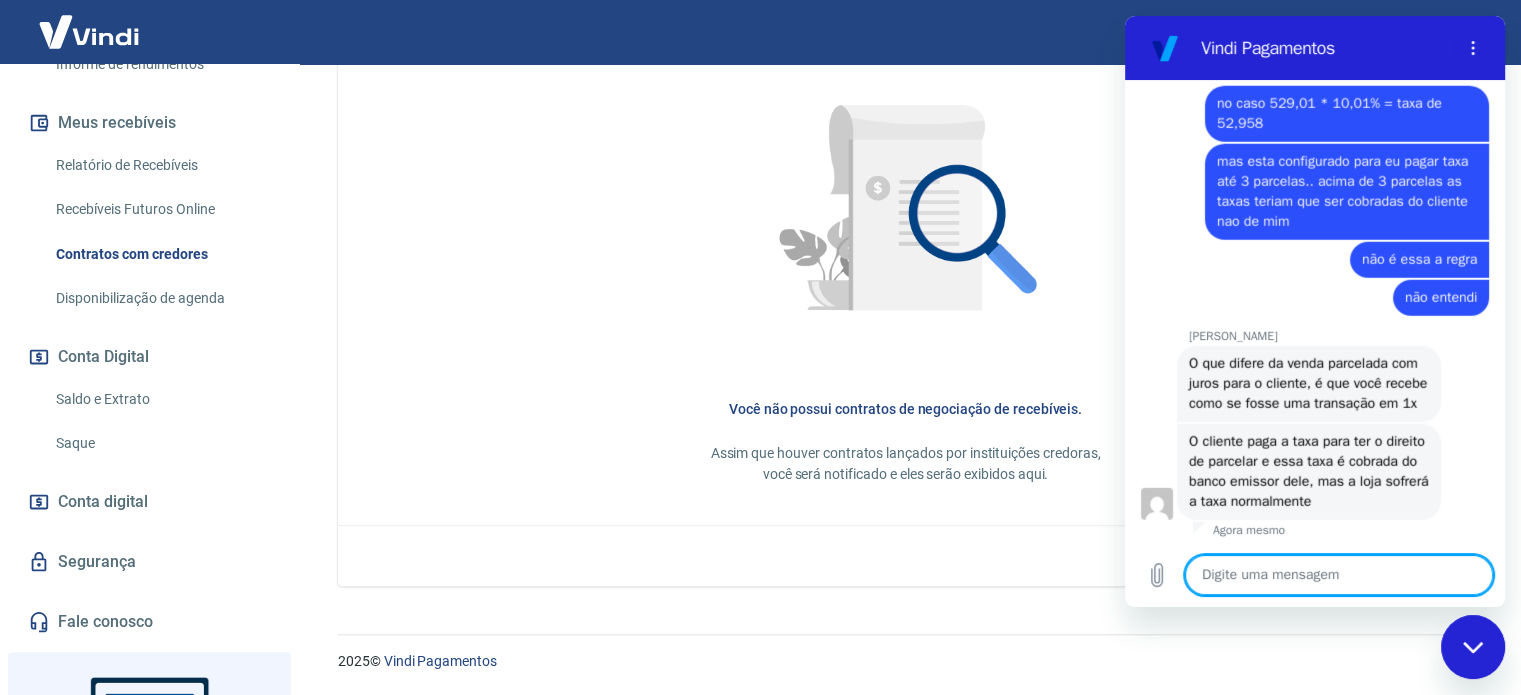 click at bounding box center (1339, 575) 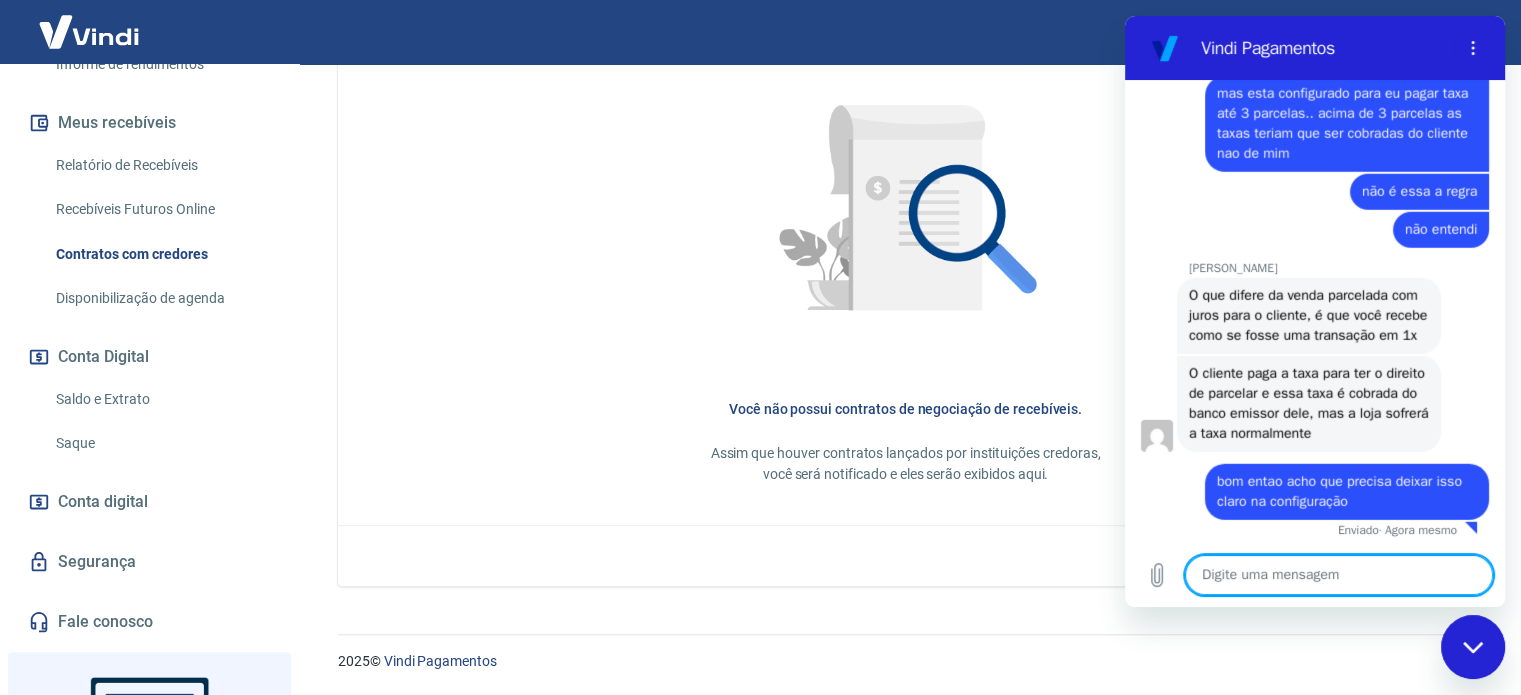 scroll, scrollTop: 5651, scrollLeft: 0, axis: vertical 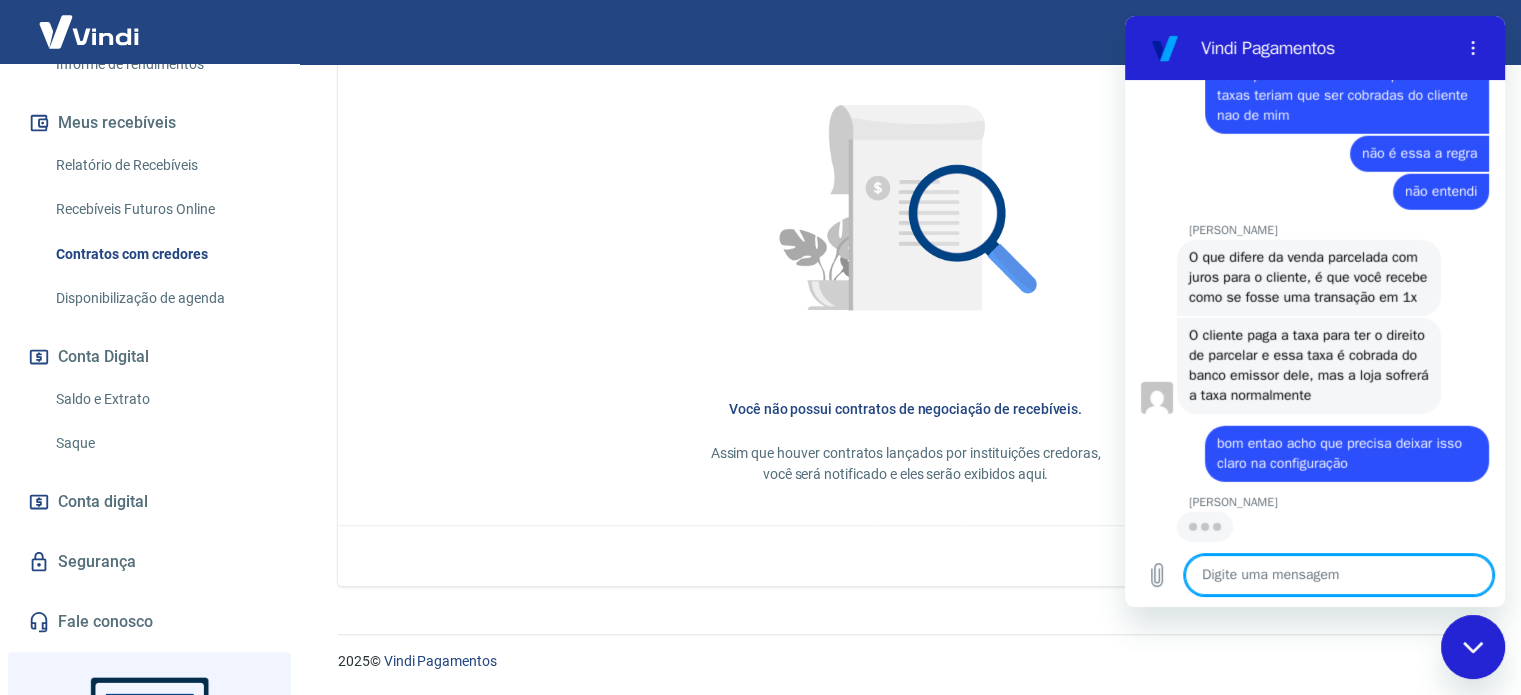 click at bounding box center [1339, 575] 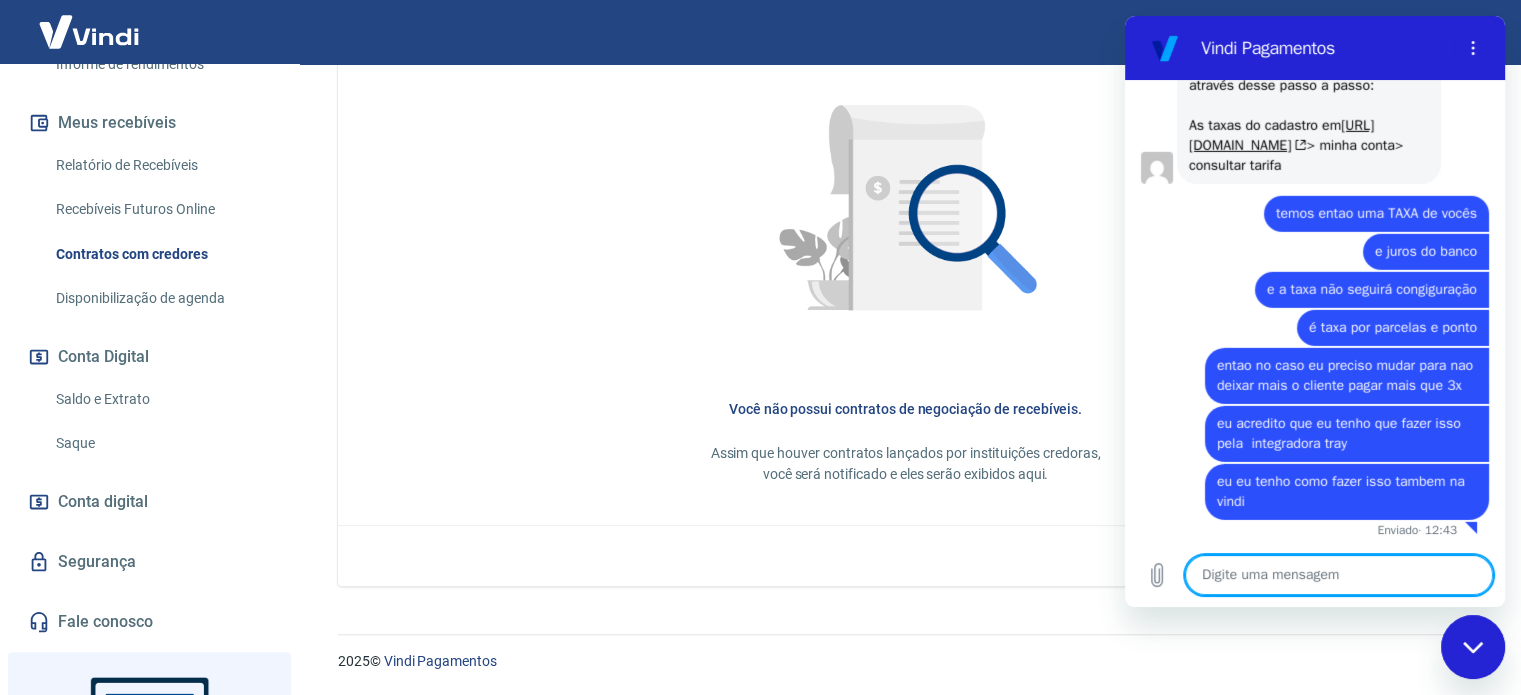 scroll, scrollTop: 6031, scrollLeft: 0, axis: vertical 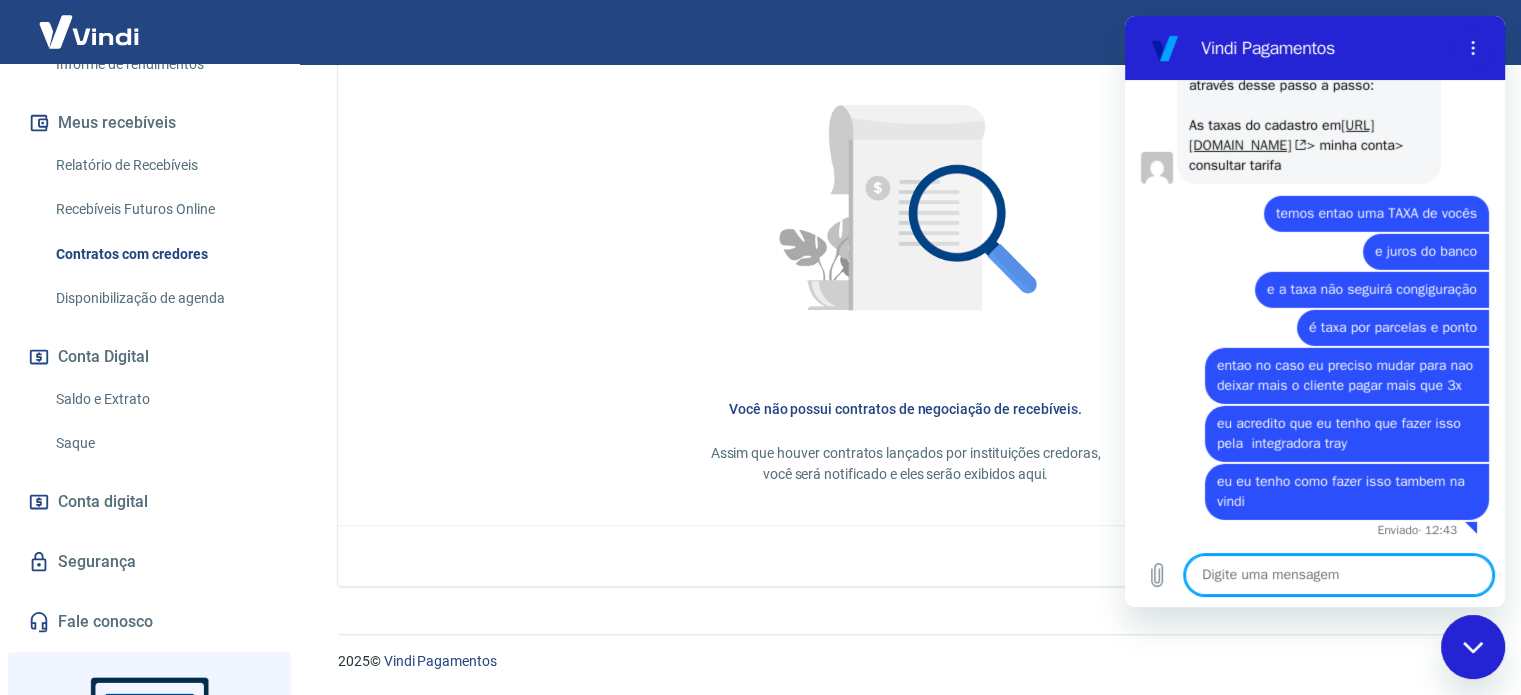 click on "[URL][DOMAIN_NAME]" at bounding box center [1281, 135] 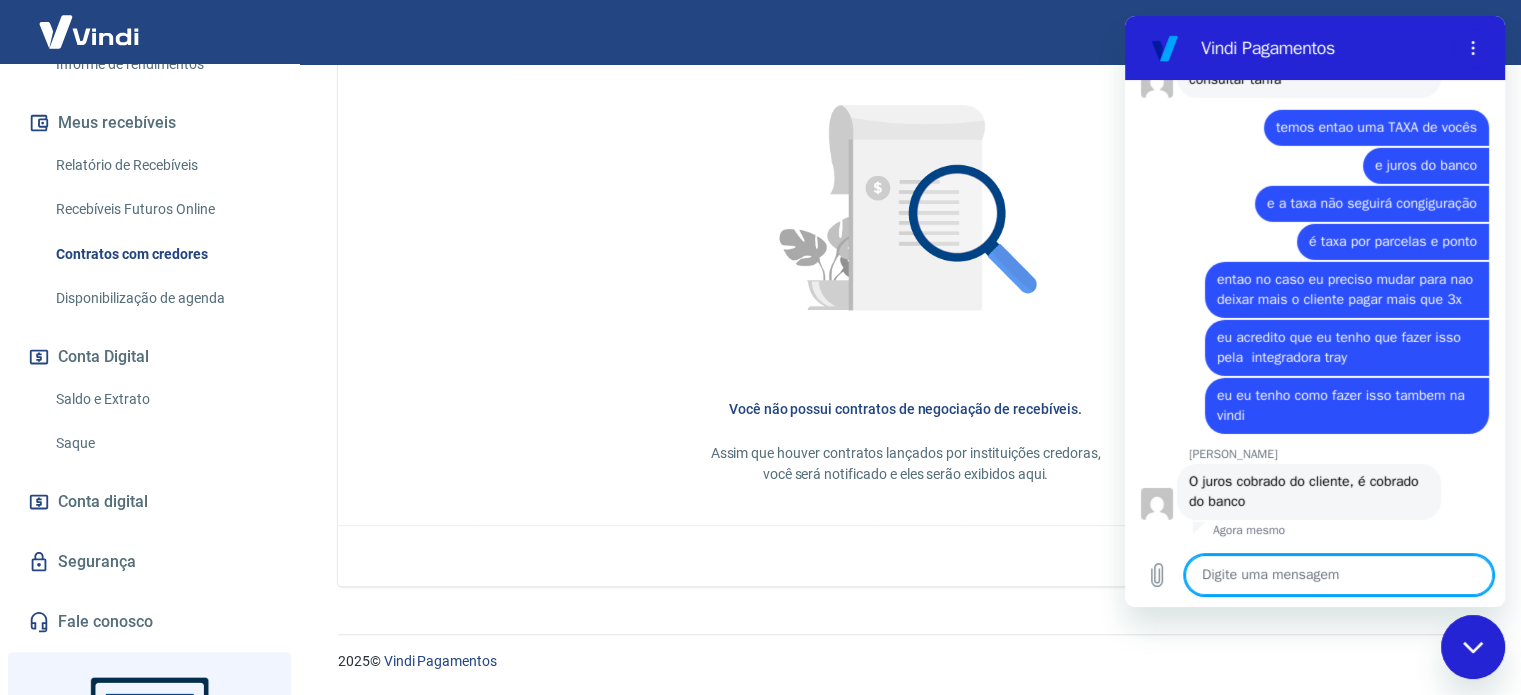 scroll, scrollTop: 6317, scrollLeft: 0, axis: vertical 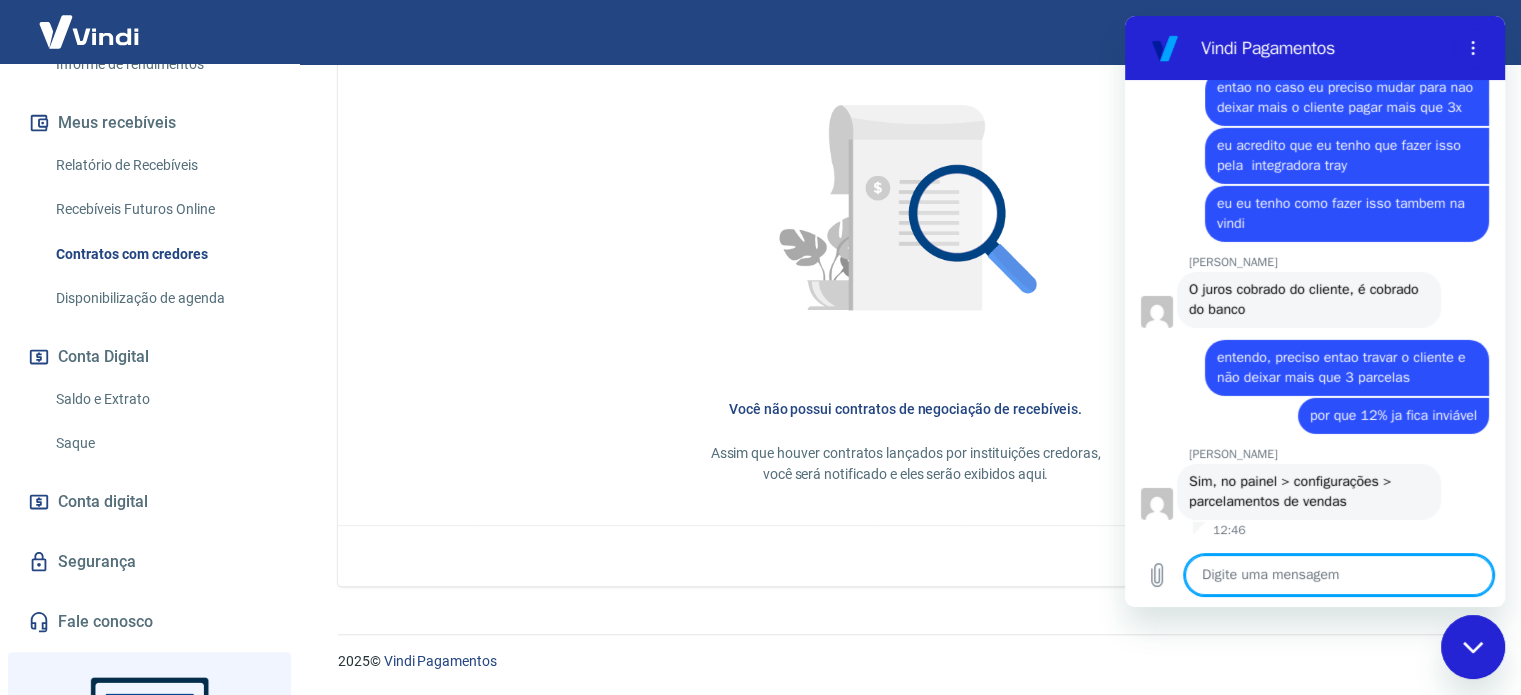 click at bounding box center [1339, 575] 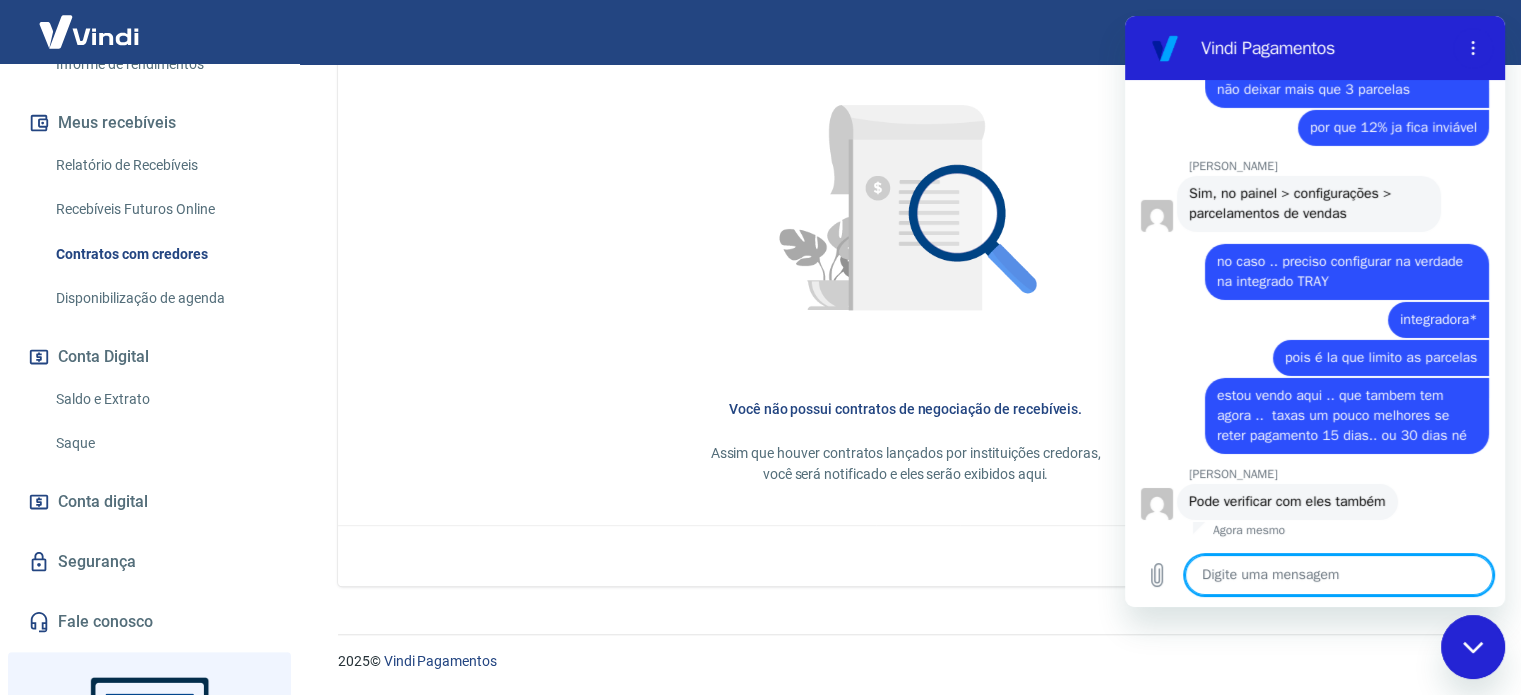 scroll, scrollTop: 6797, scrollLeft: 0, axis: vertical 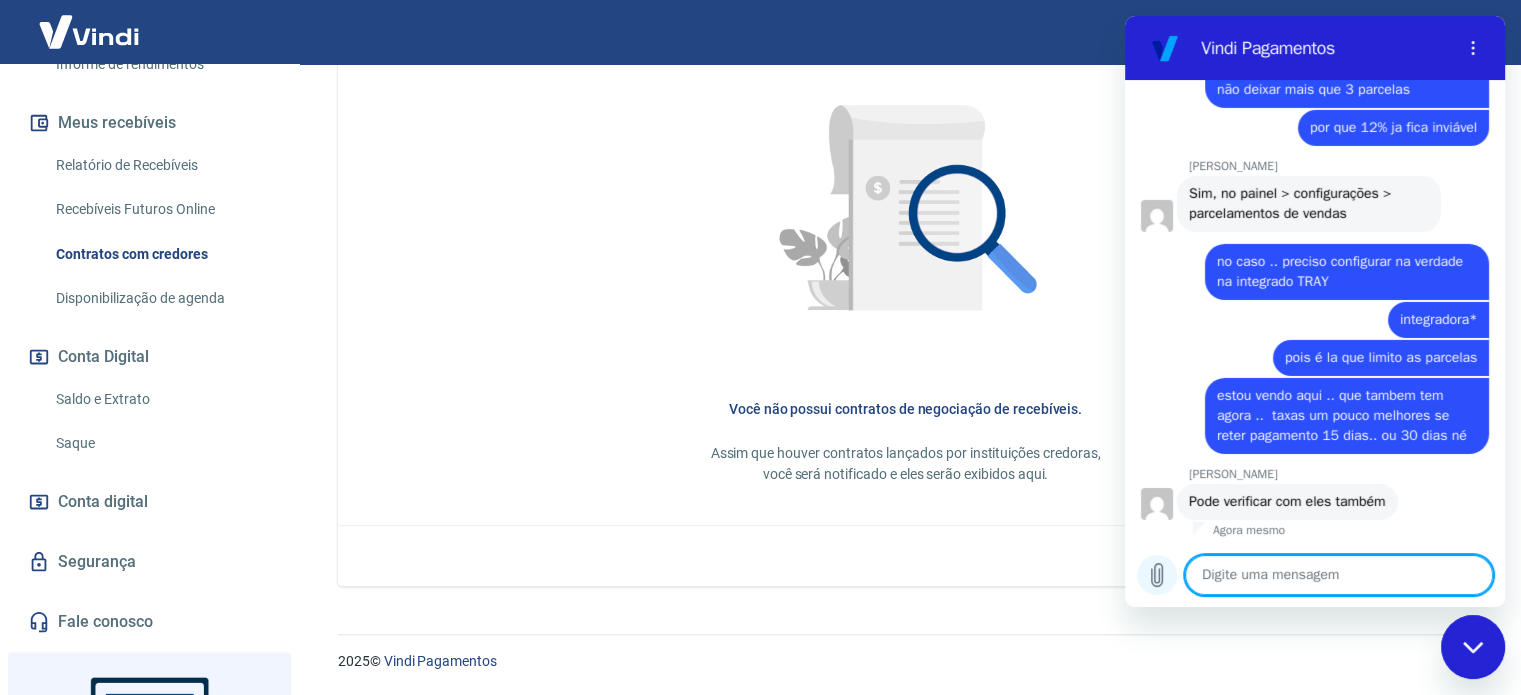 click 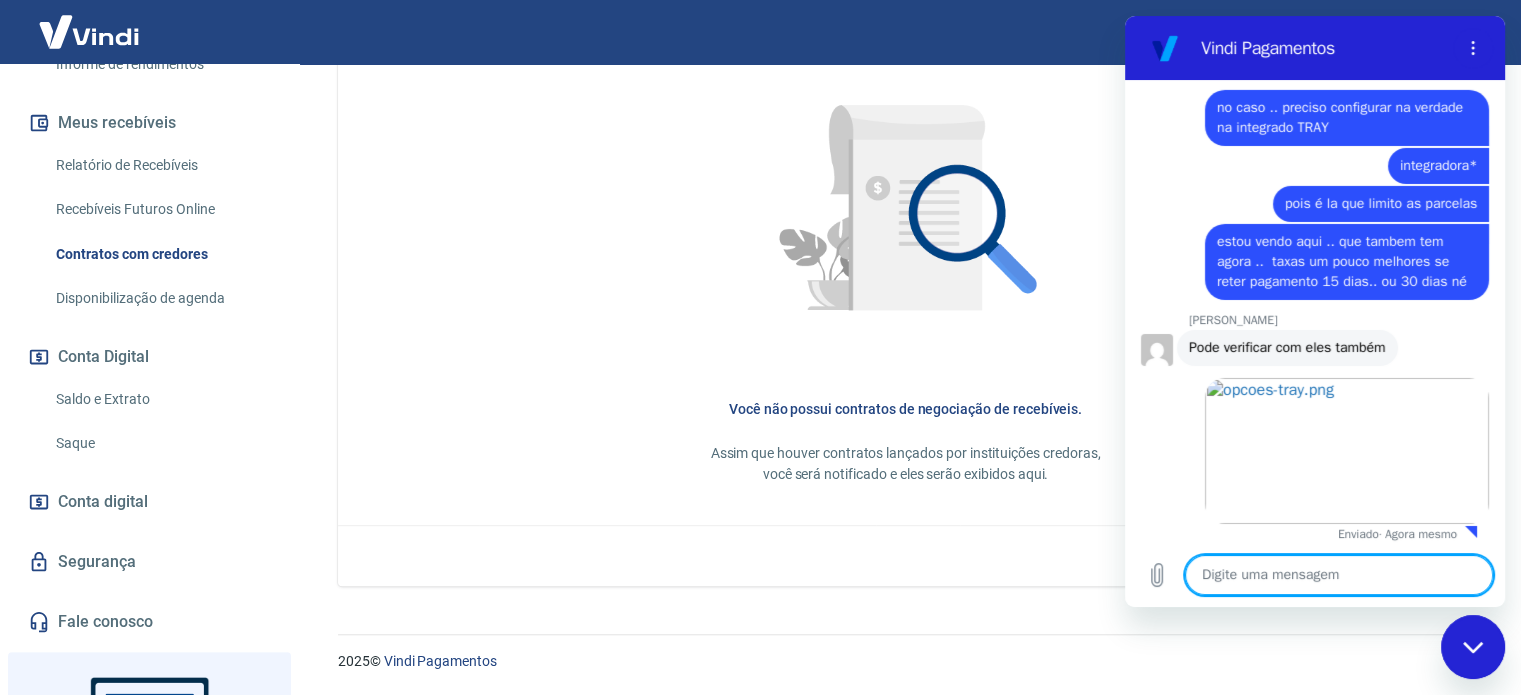 scroll, scrollTop: 6955, scrollLeft: 0, axis: vertical 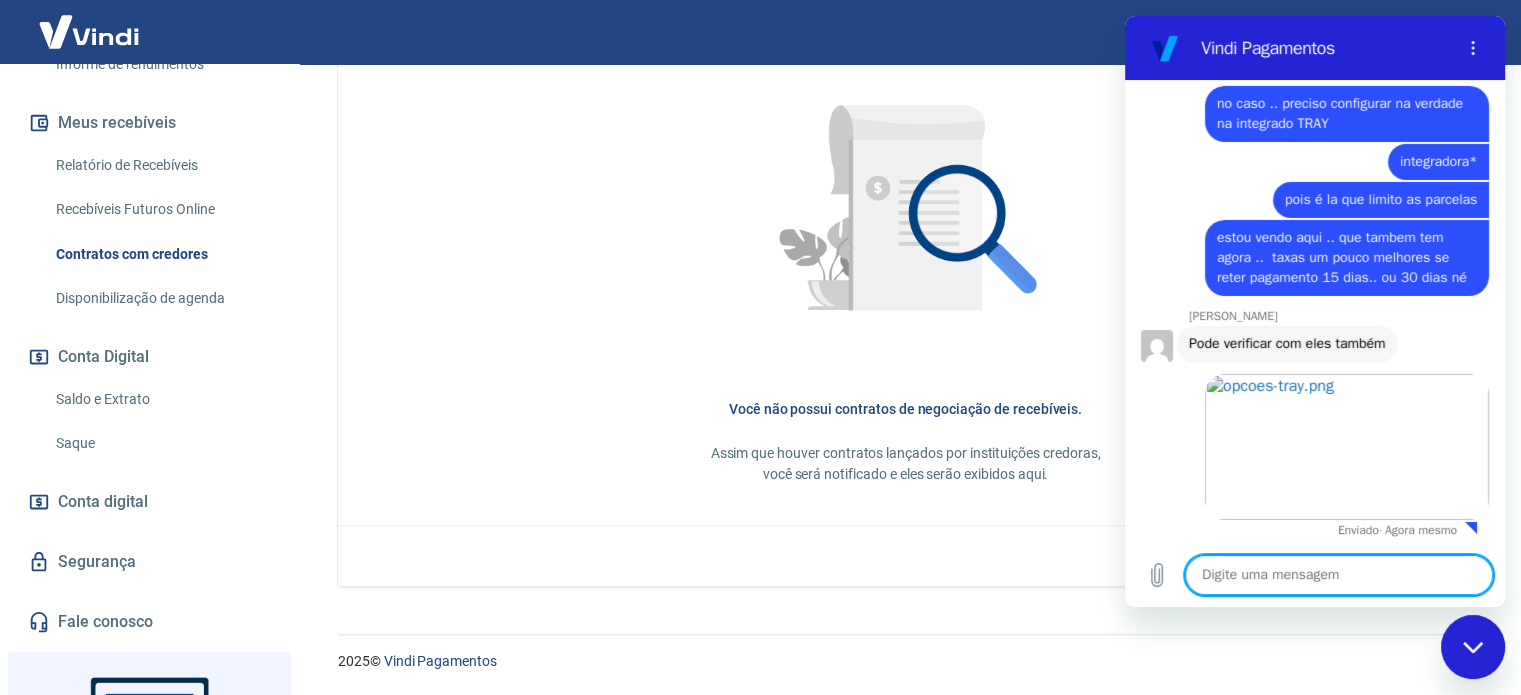 click at bounding box center (1339, 575) 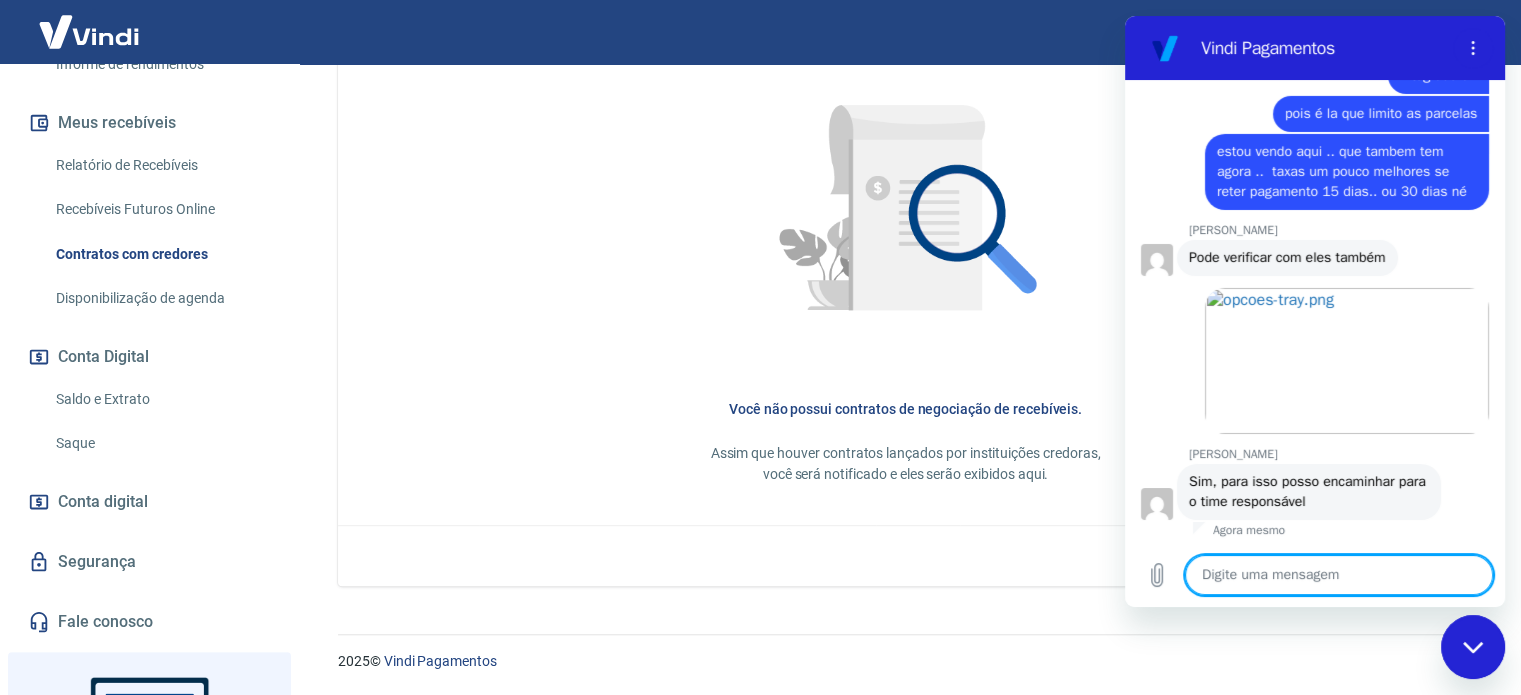 scroll, scrollTop: 7041, scrollLeft: 0, axis: vertical 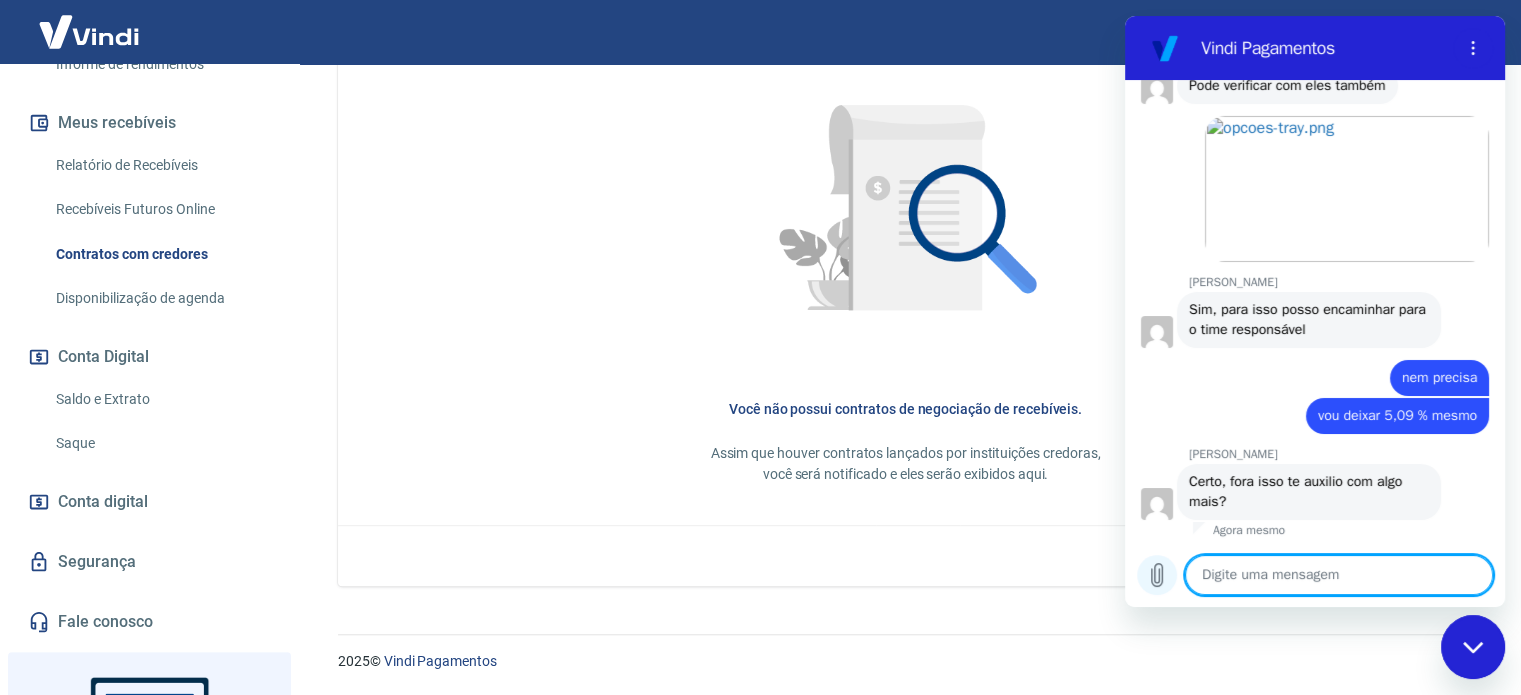 click 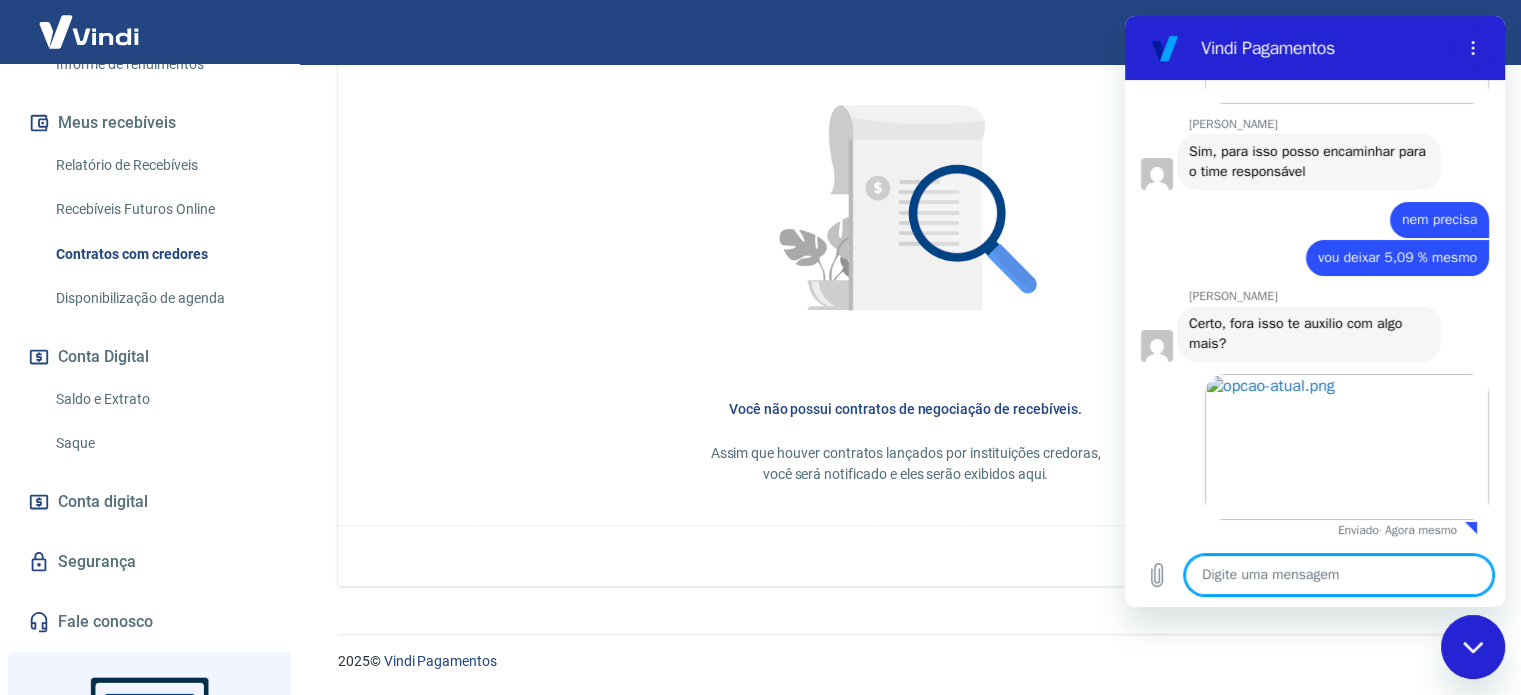 scroll, scrollTop: 7371, scrollLeft: 0, axis: vertical 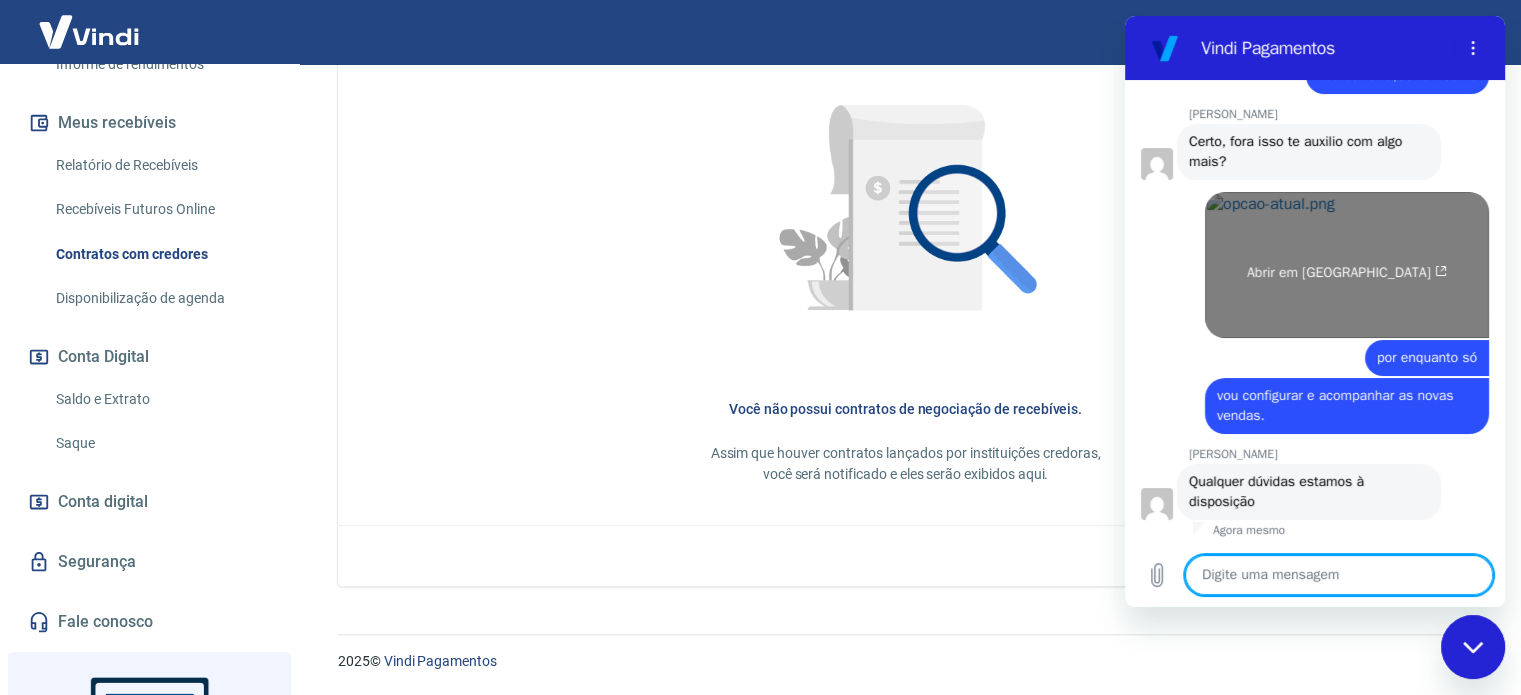 click on "Abrir em [GEOGRAPHIC_DATA]" at bounding box center (1347, 265) 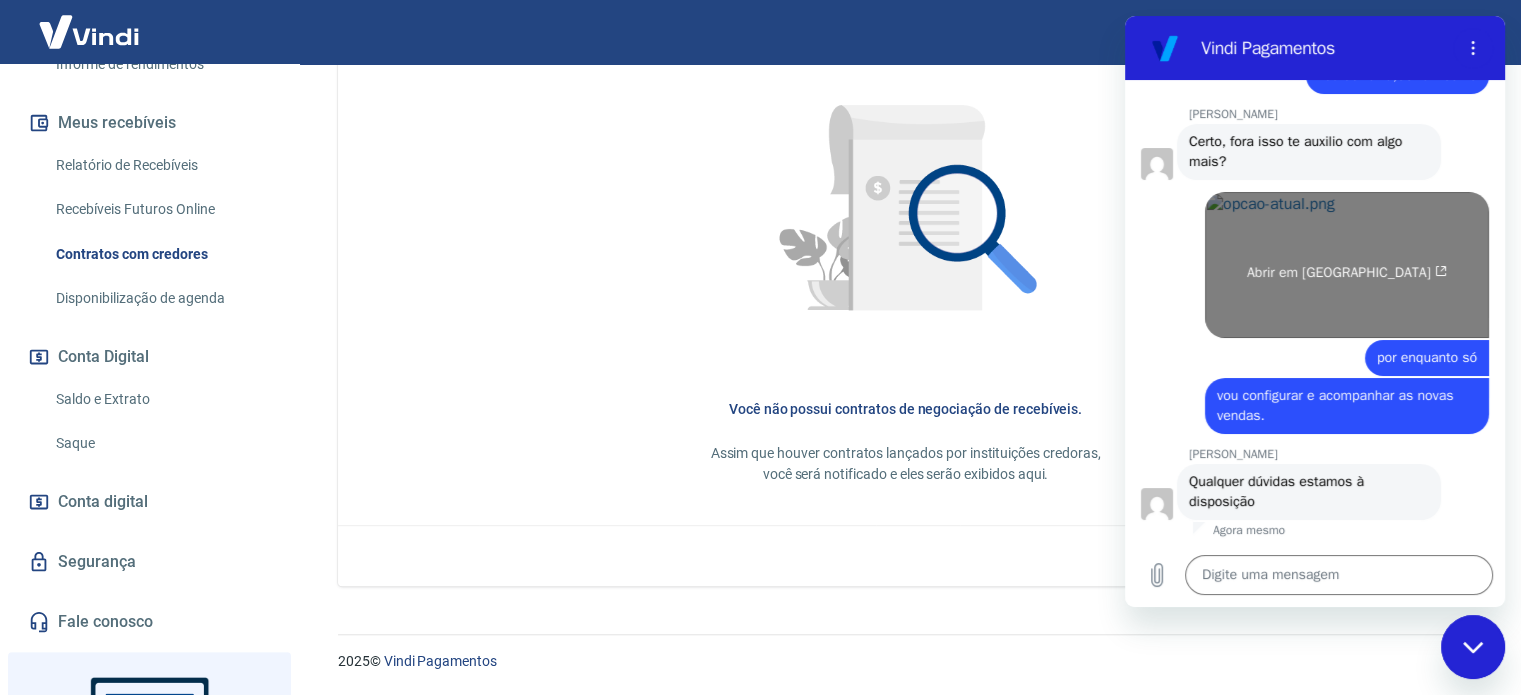 scroll, scrollTop: 7553, scrollLeft: 0, axis: vertical 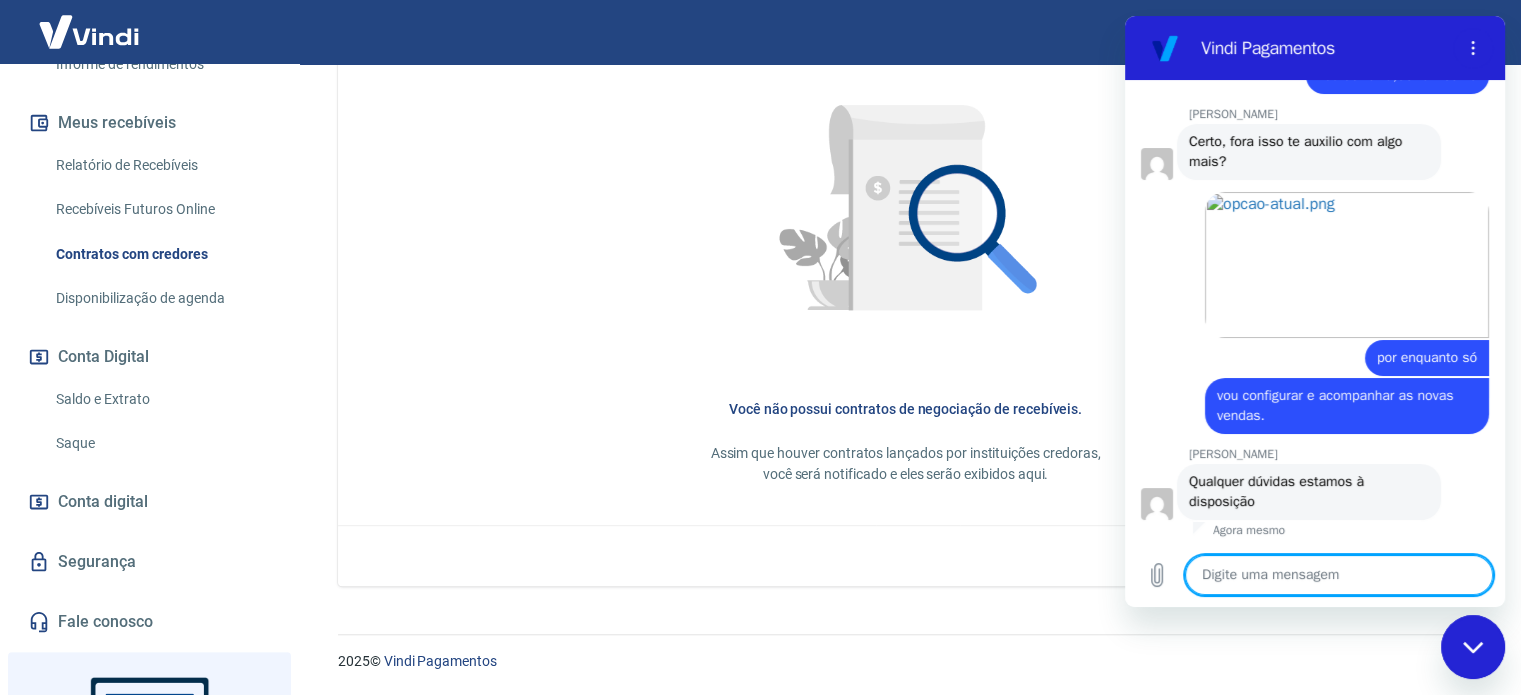 click at bounding box center (1339, 575) 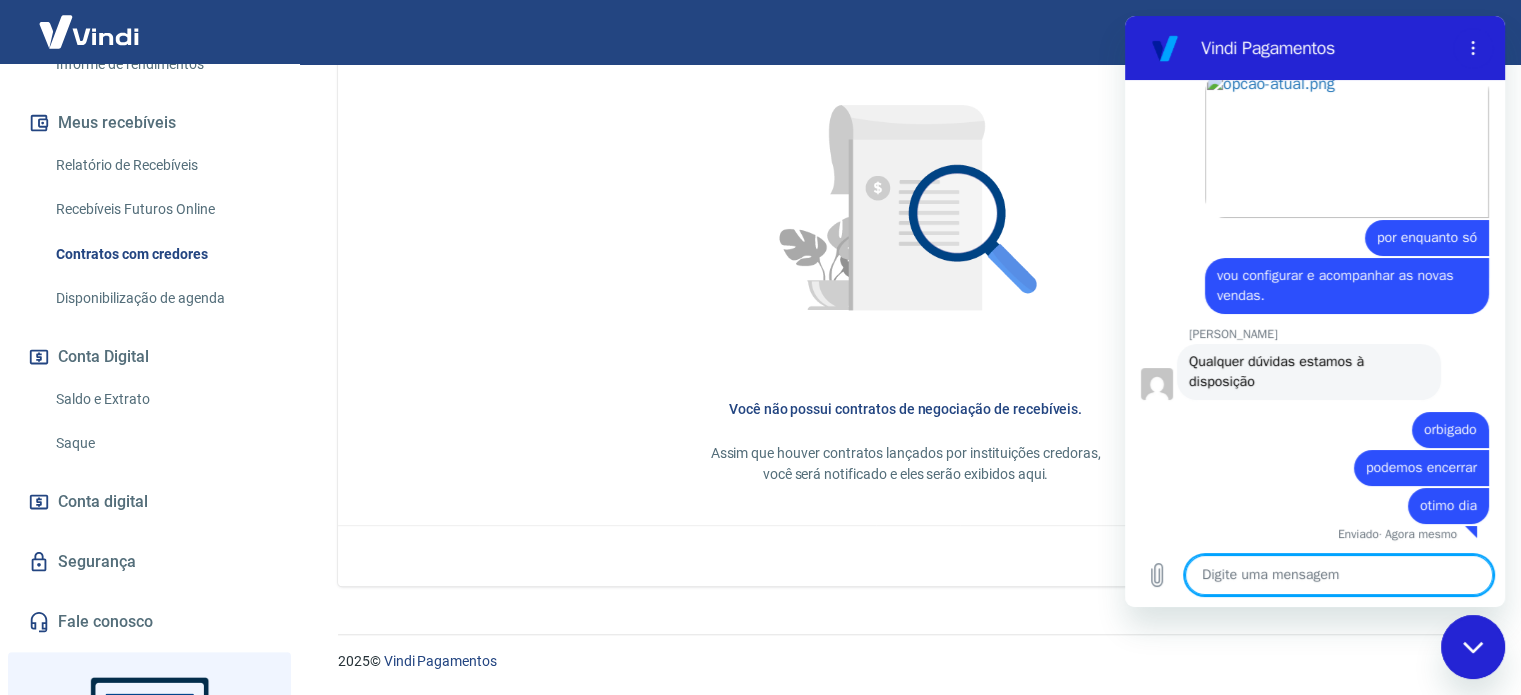 scroll, scrollTop: 7677, scrollLeft: 0, axis: vertical 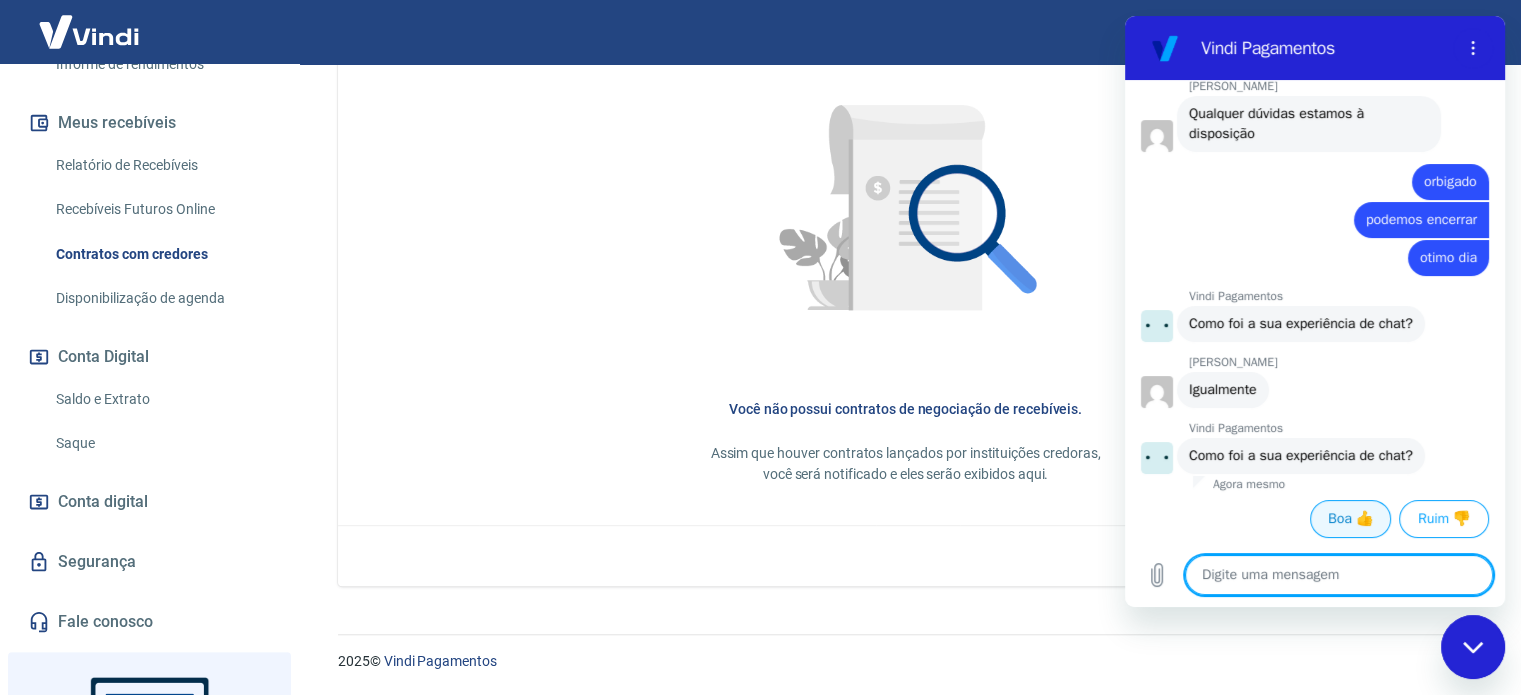 click on "Boa 👍" at bounding box center (1350, 519) 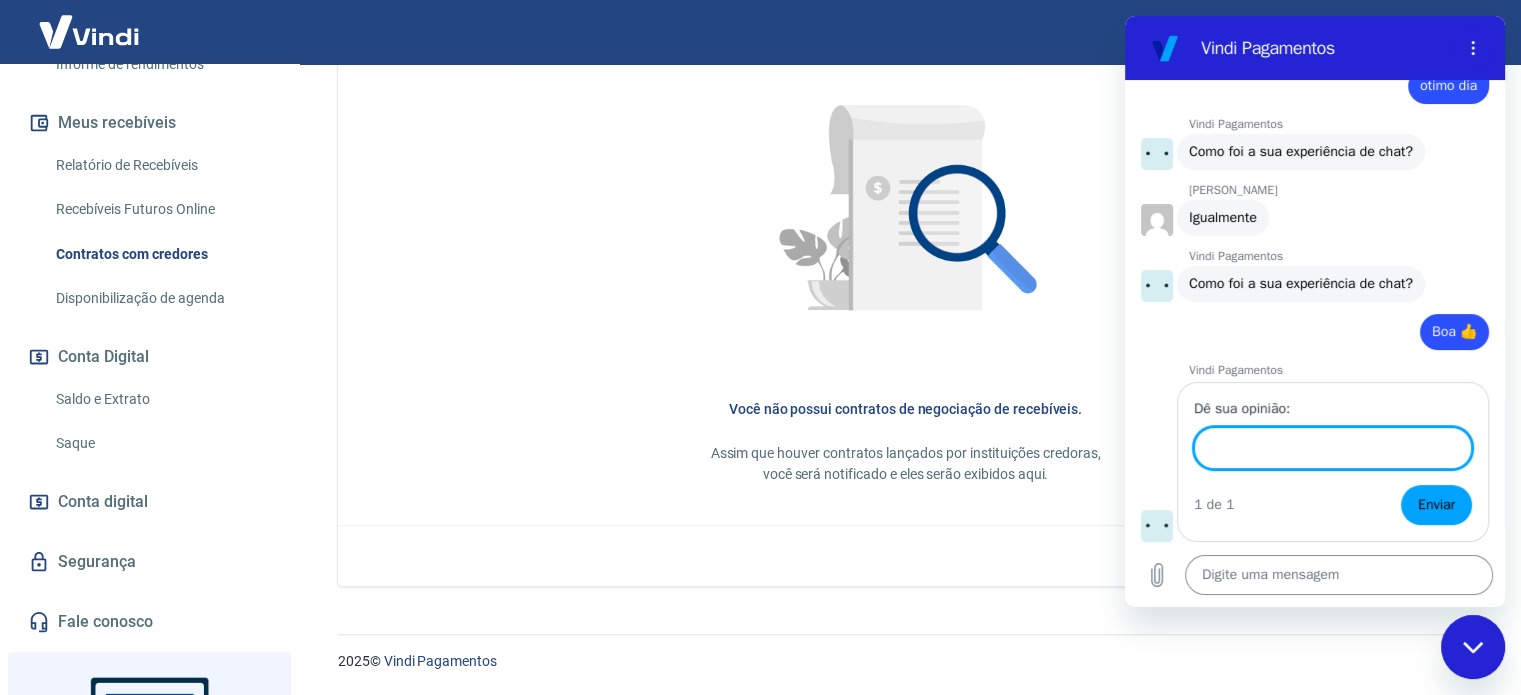 scroll, scrollTop: 8092, scrollLeft: 0, axis: vertical 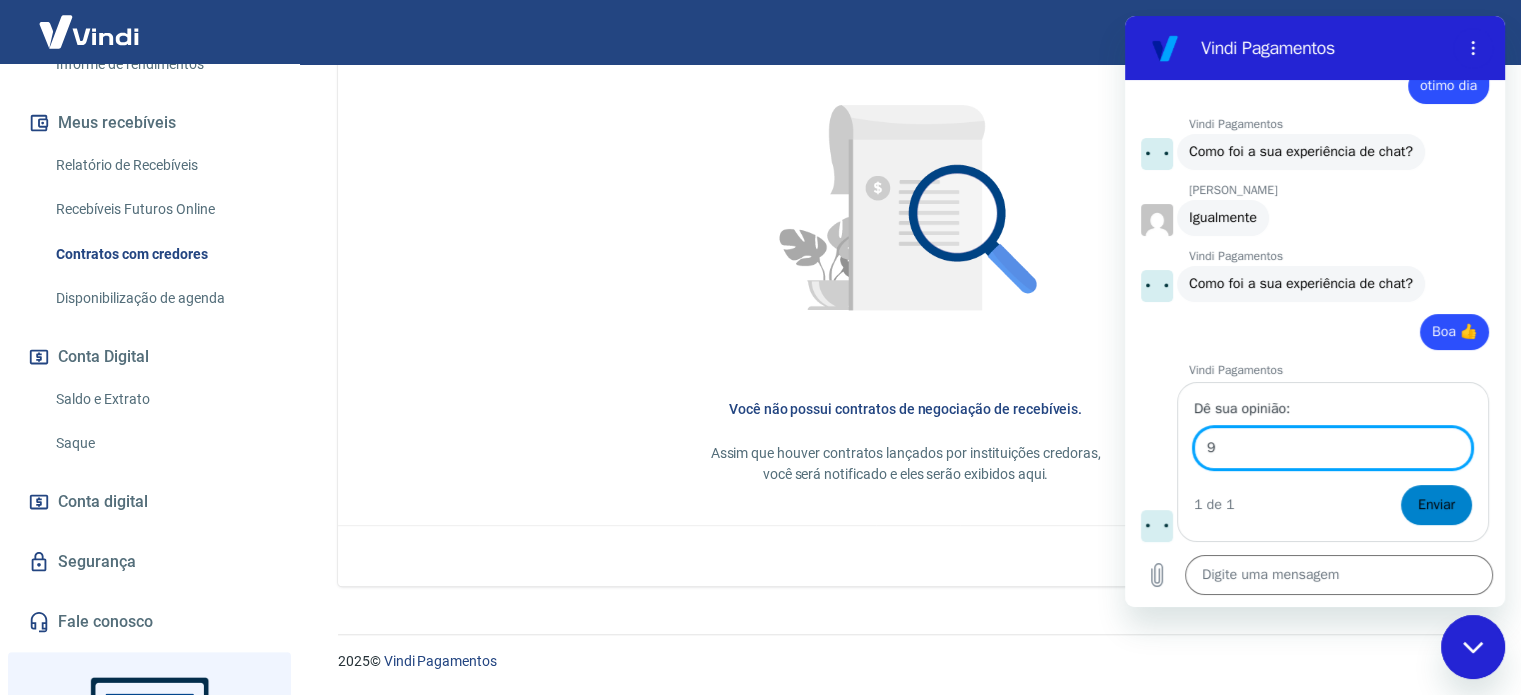 click on "Enviar" at bounding box center (1436, 505) 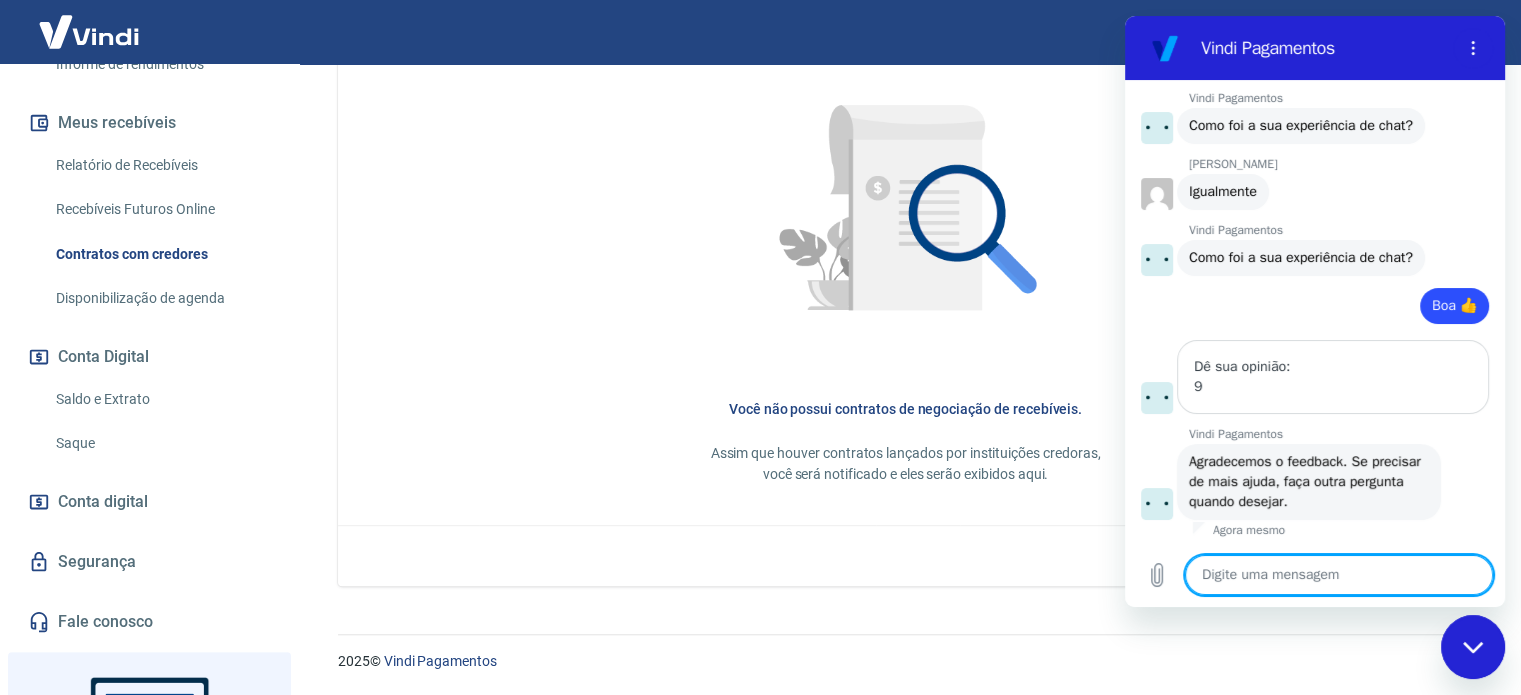 scroll, scrollTop: 8119, scrollLeft: 0, axis: vertical 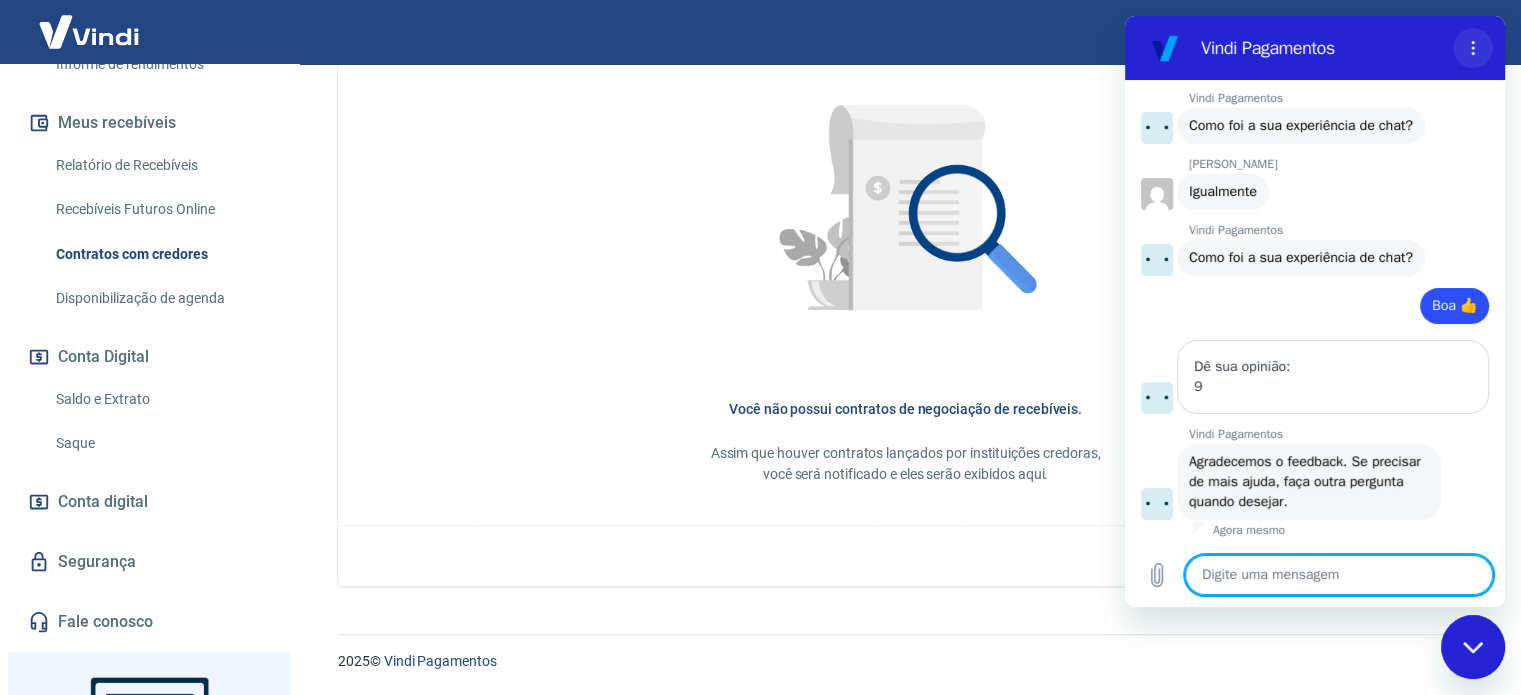 click 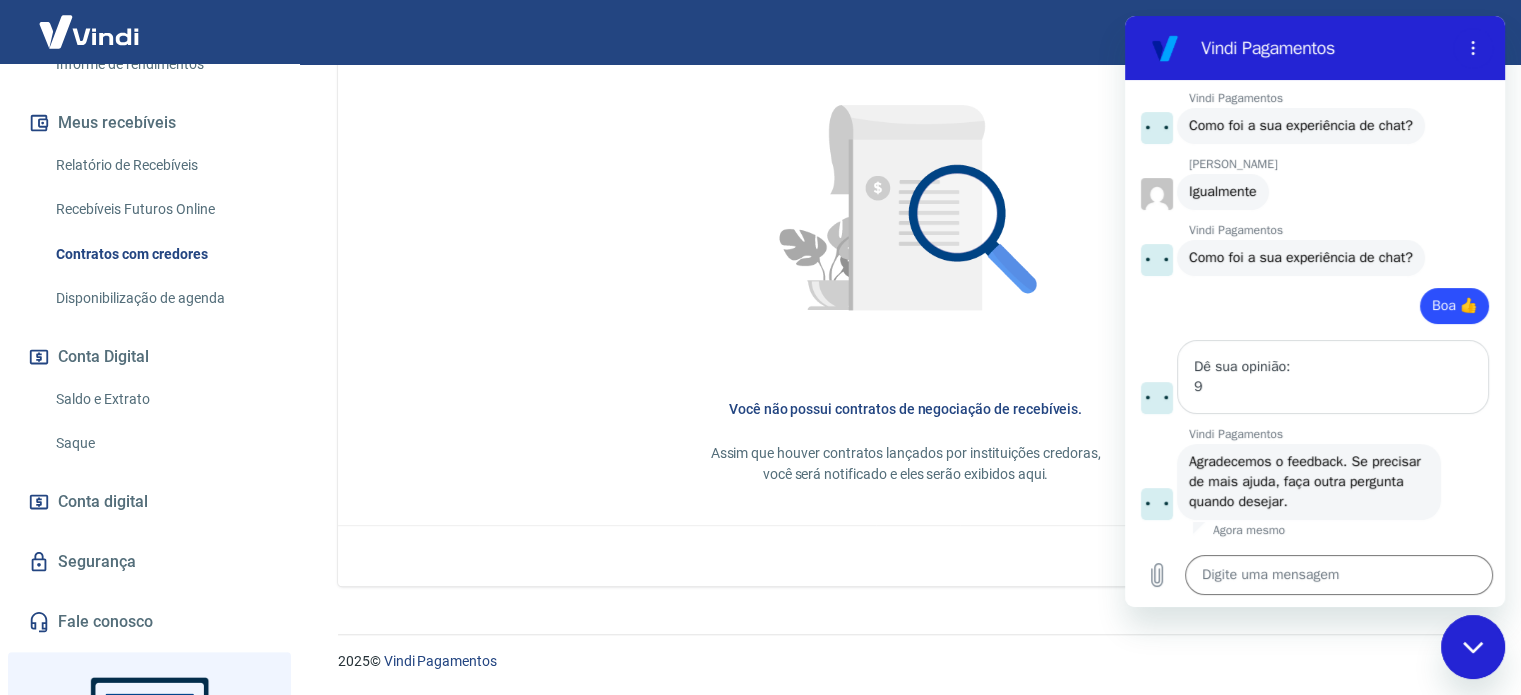 click 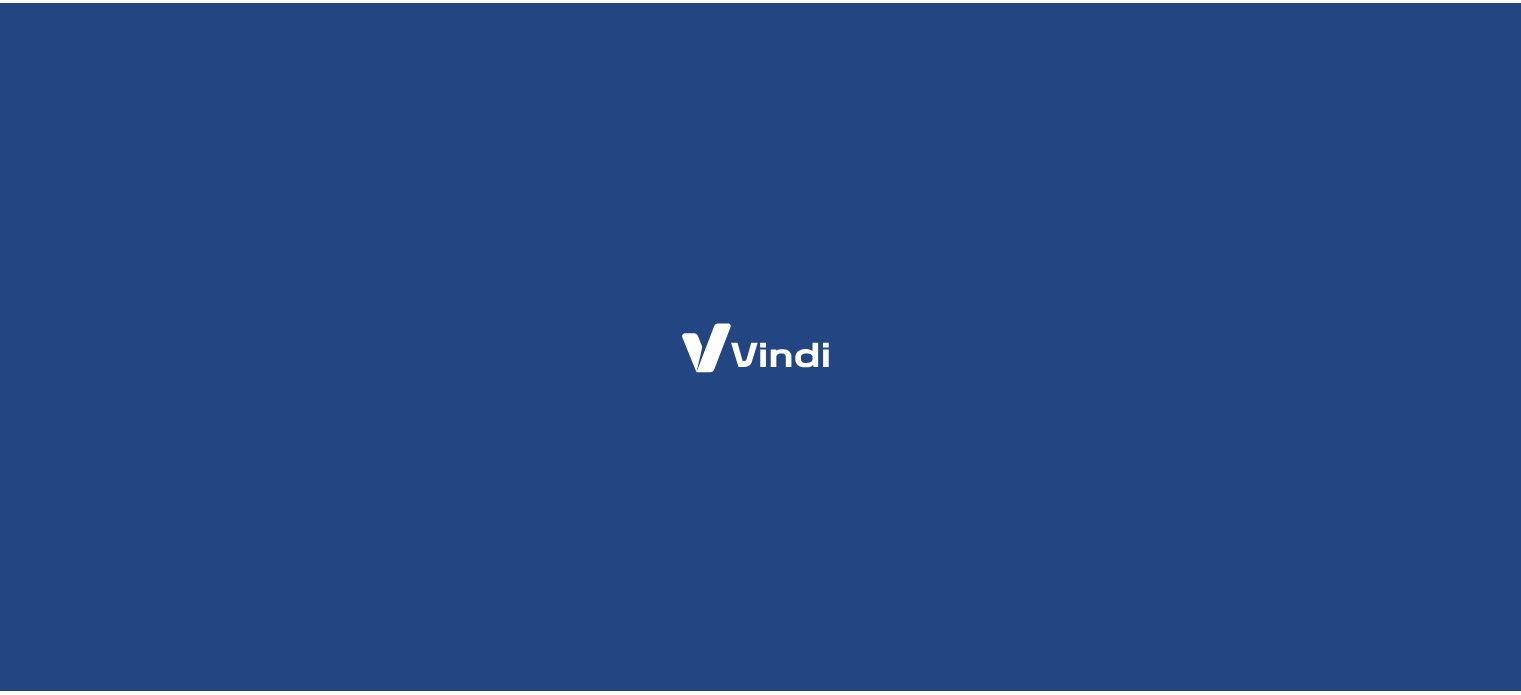 scroll, scrollTop: 0, scrollLeft: 0, axis: both 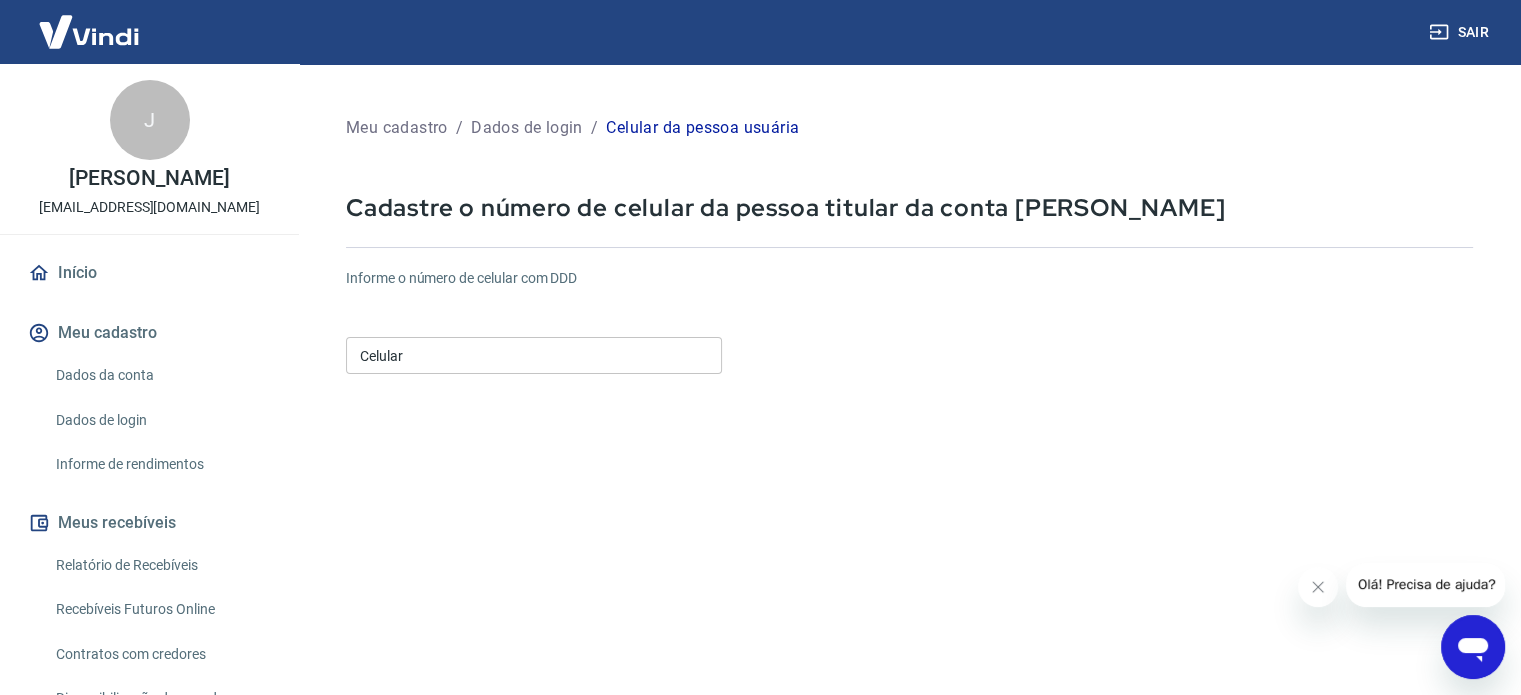 click on "Celular" at bounding box center [534, 355] 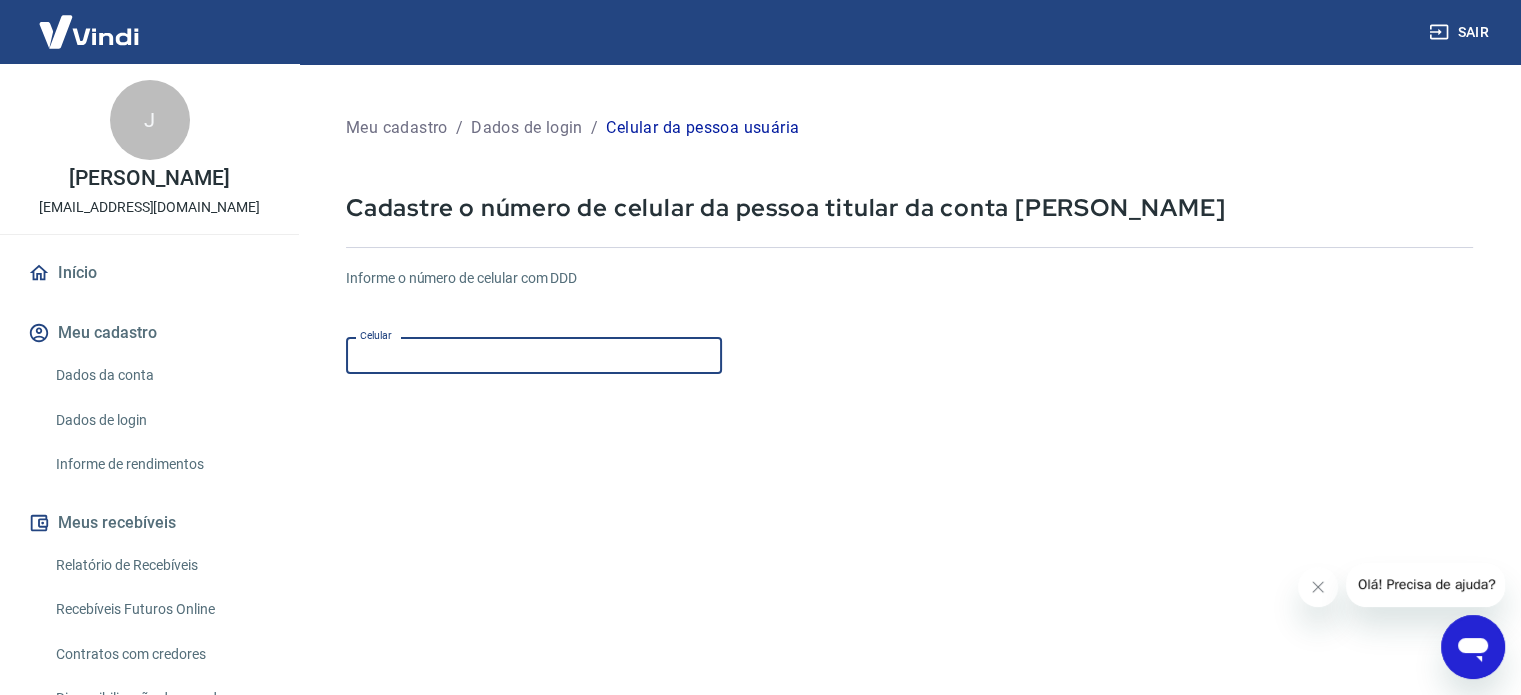 scroll, scrollTop: 0, scrollLeft: 0, axis: both 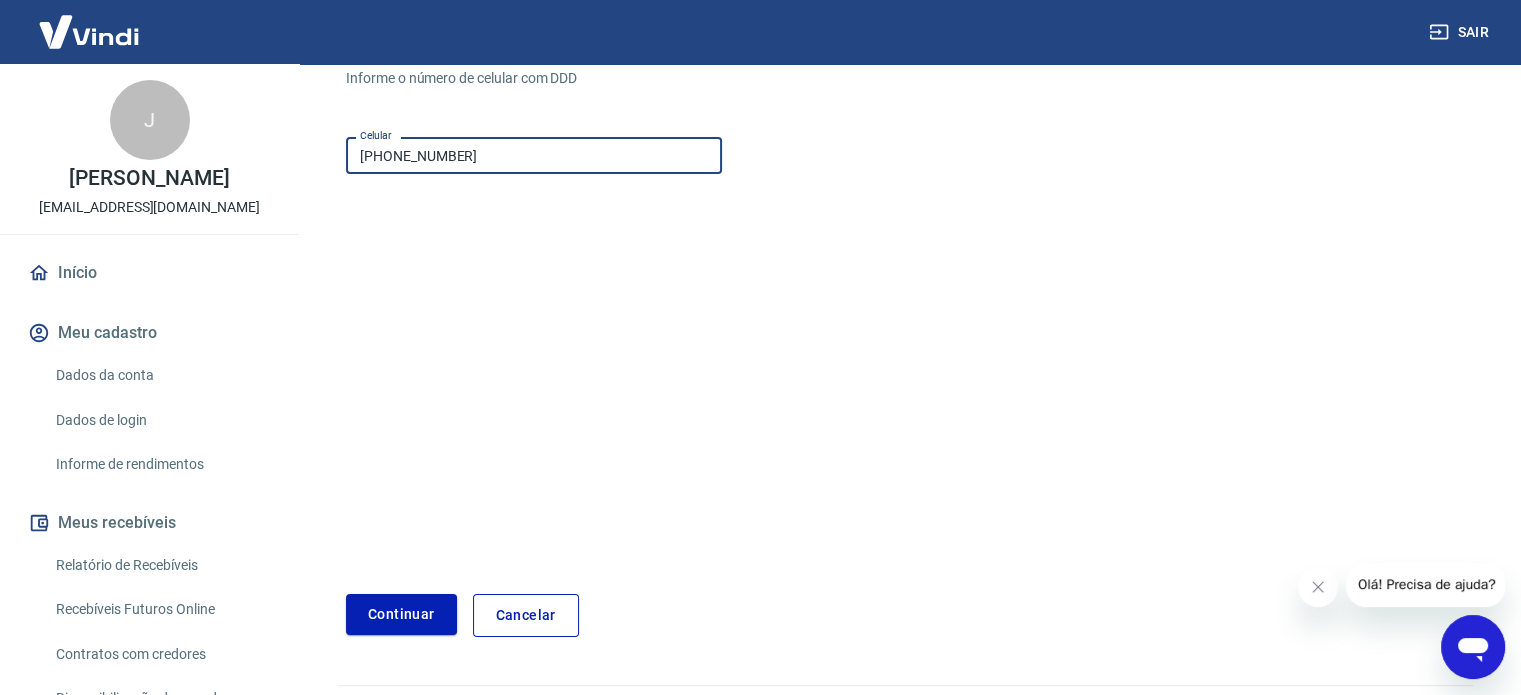 type on "(11) 94767-6324" 